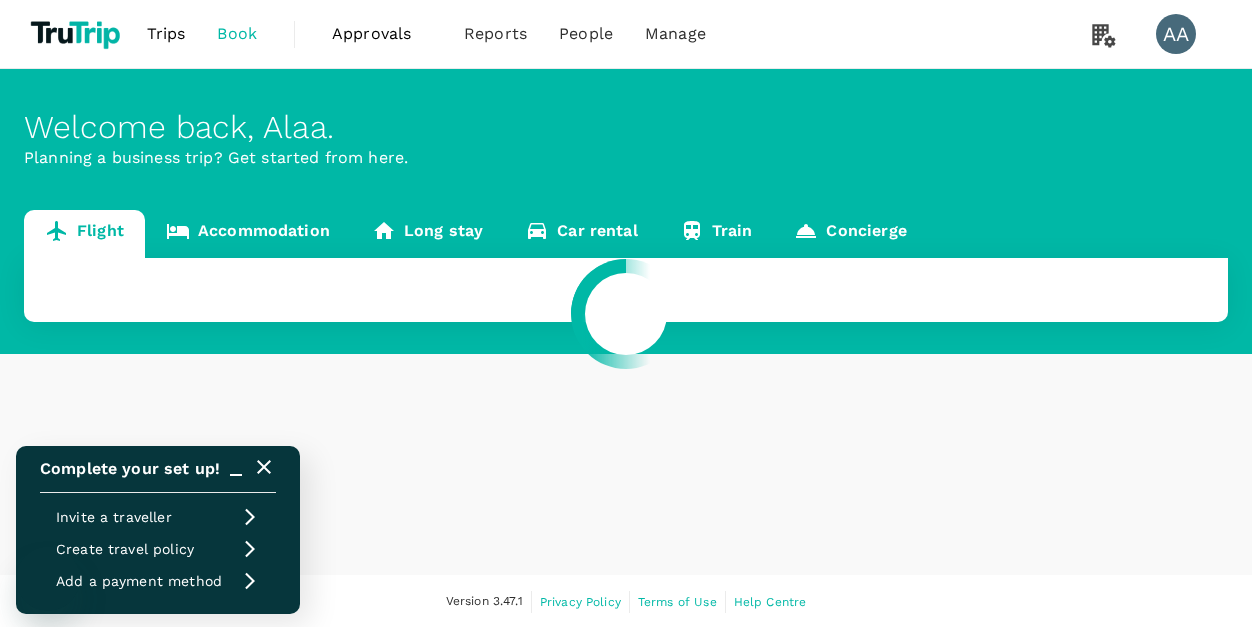 scroll, scrollTop: 0, scrollLeft: 0, axis: both 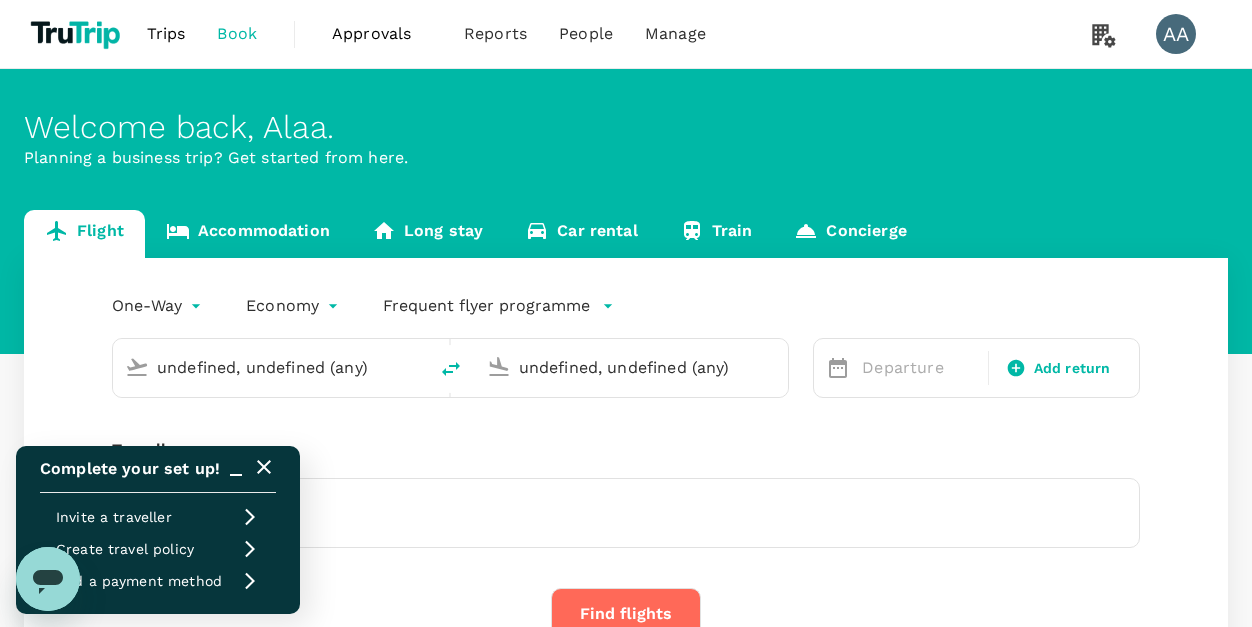 type 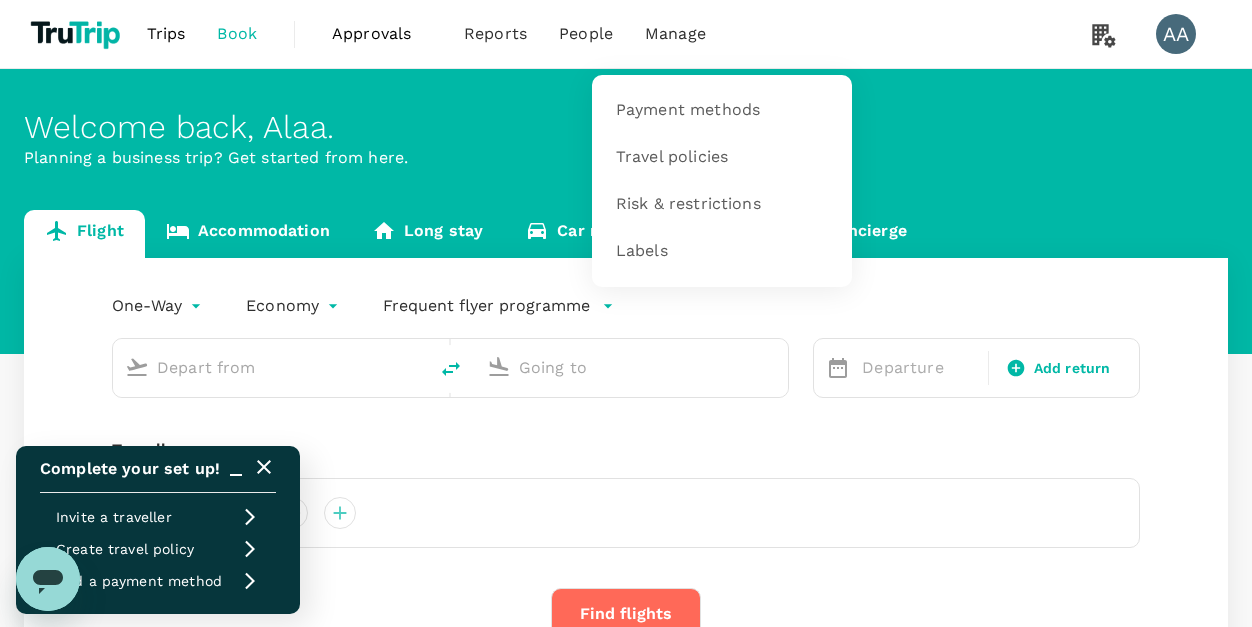 type on "roundtrip" 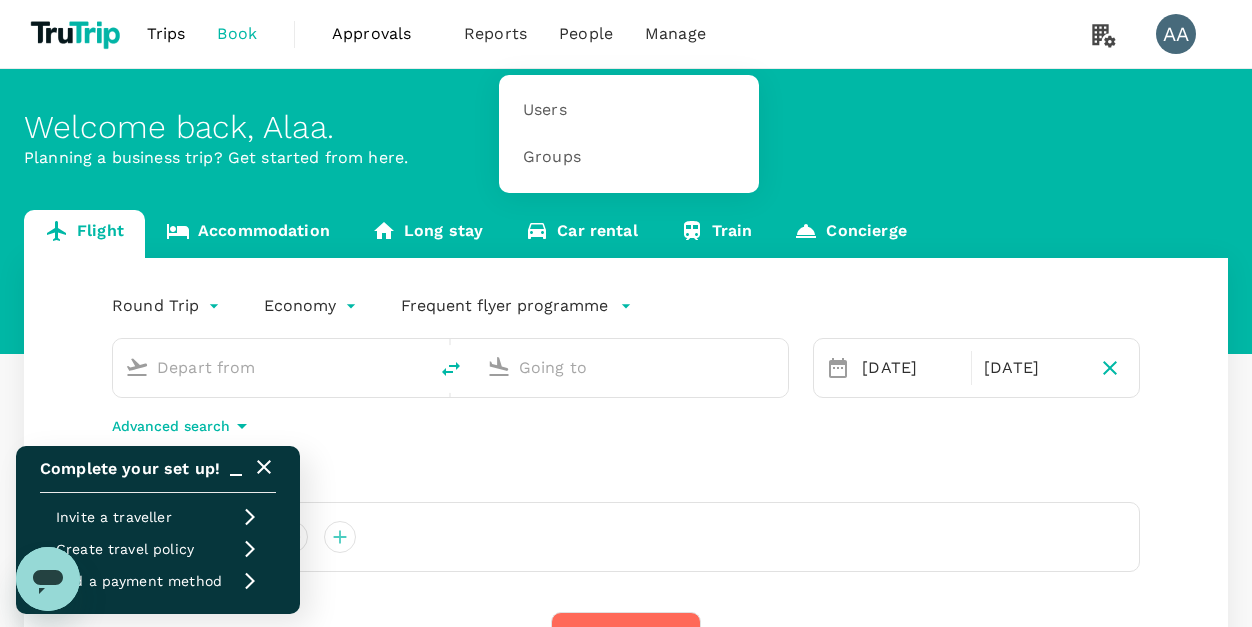 type on "Muscat Intl (MCT)" 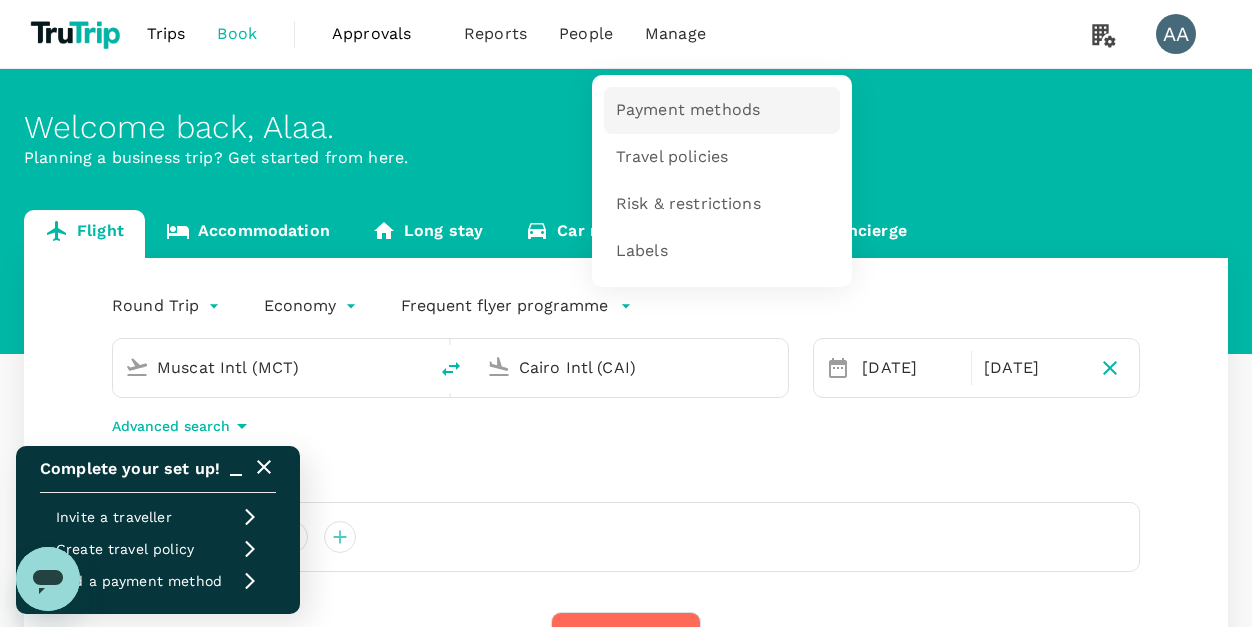 click on "Payment methods" at bounding box center (688, 110) 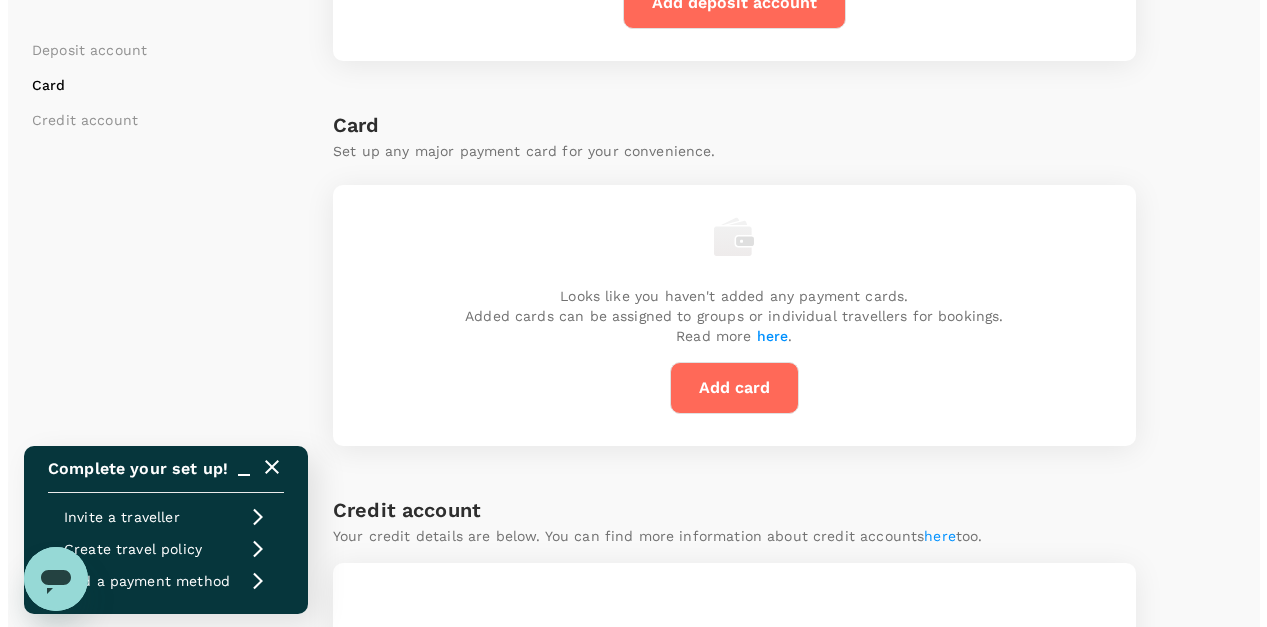 scroll, scrollTop: 452, scrollLeft: 0, axis: vertical 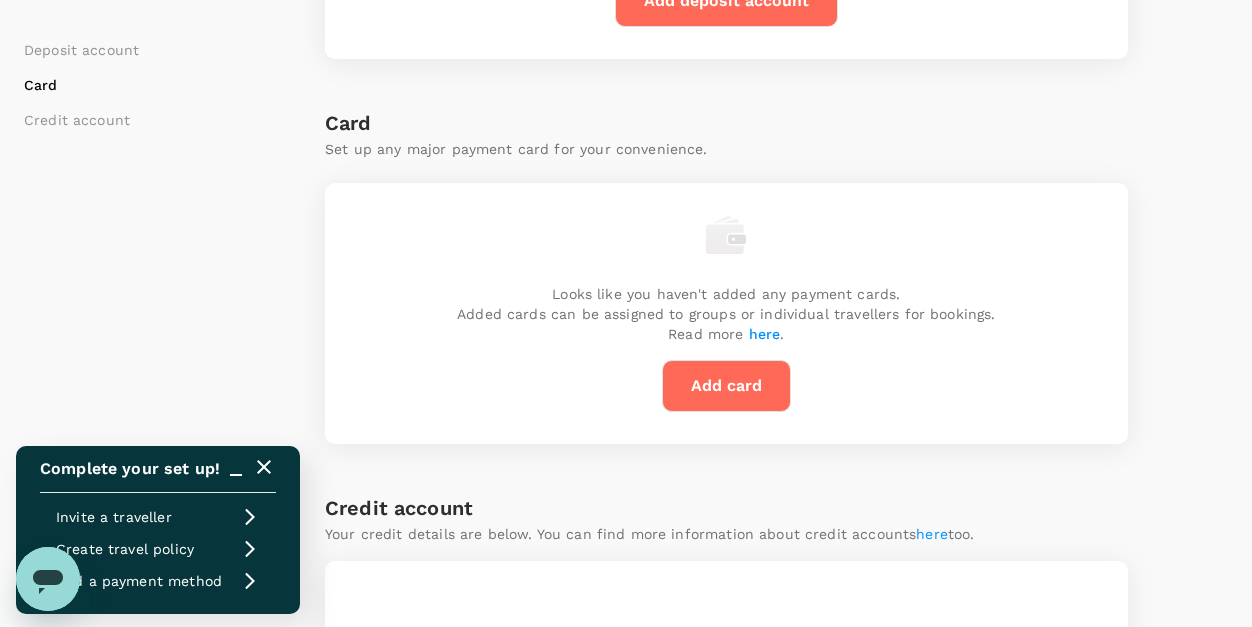 click on "Add card" at bounding box center [726, 386] 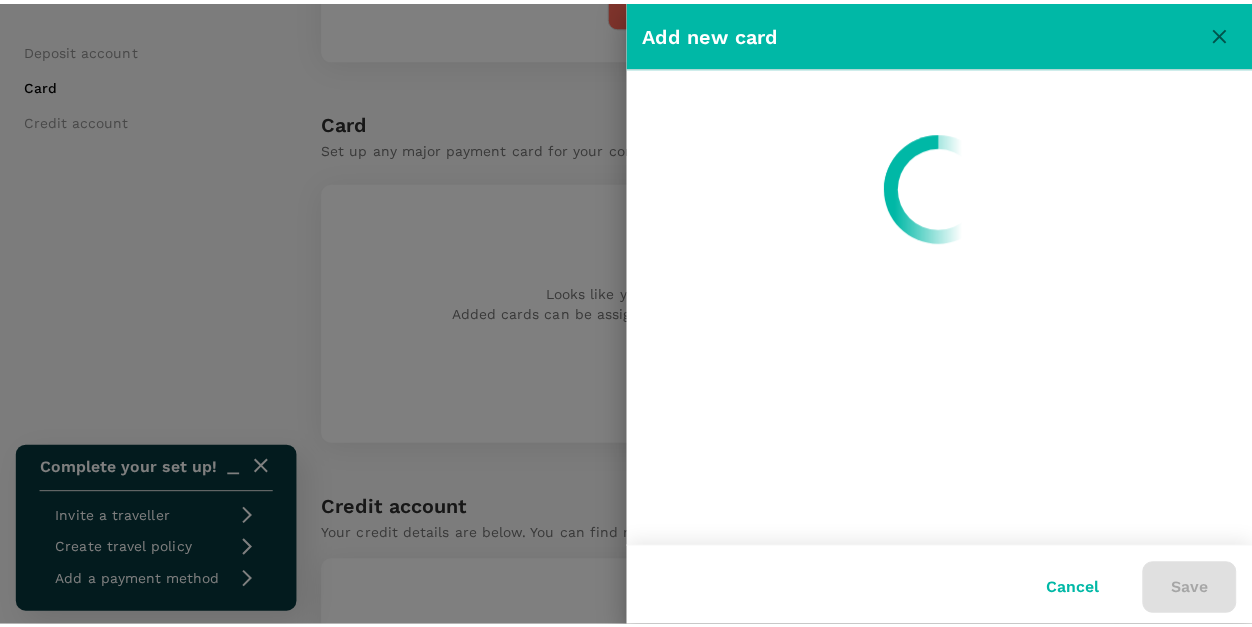 scroll, scrollTop: 0, scrollLeft: 0, axis: both 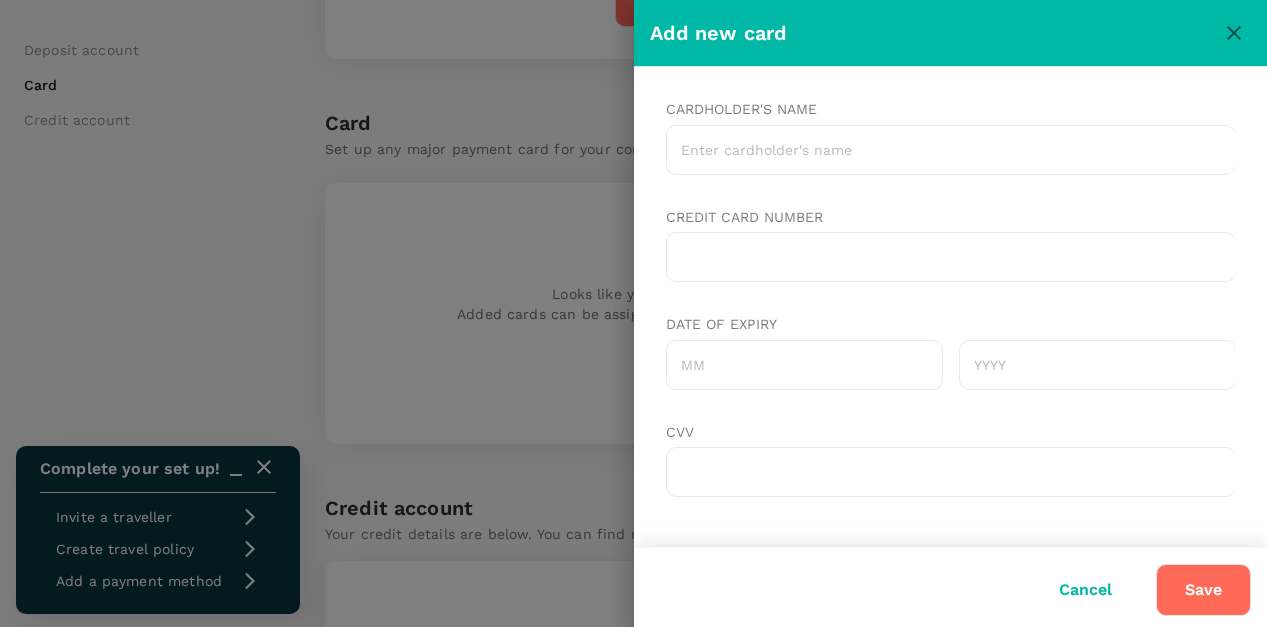 click on "Cardholder's name" at bounding box center (950, 150) 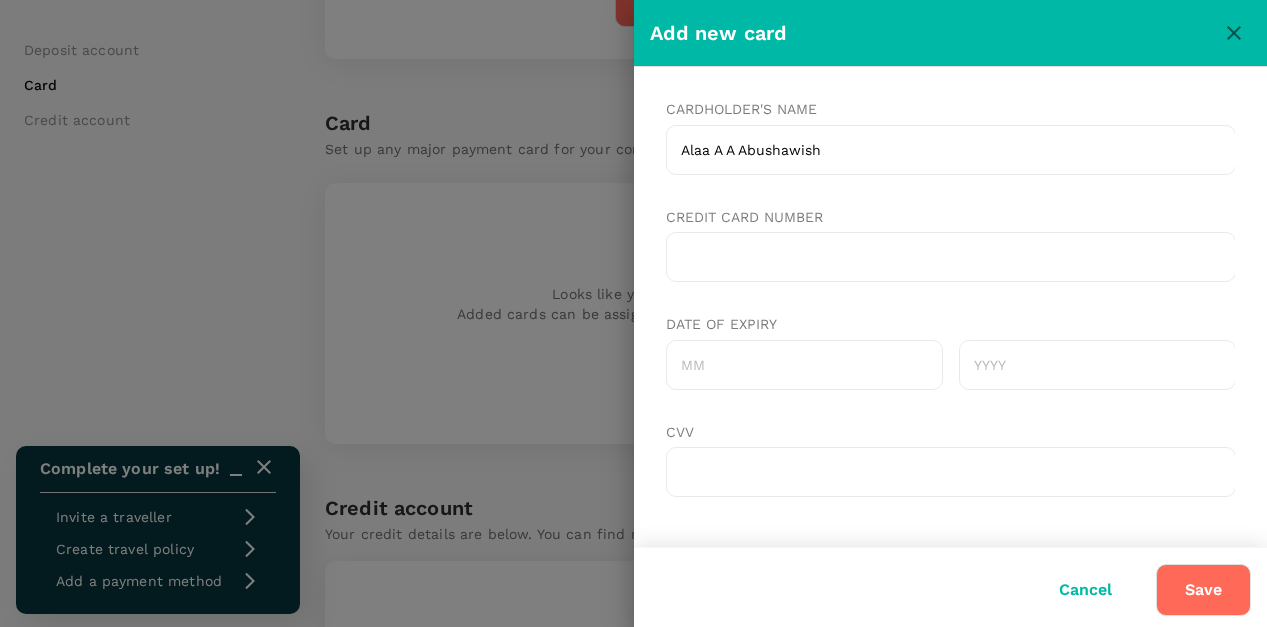type on "Alaa A A Abushawish" 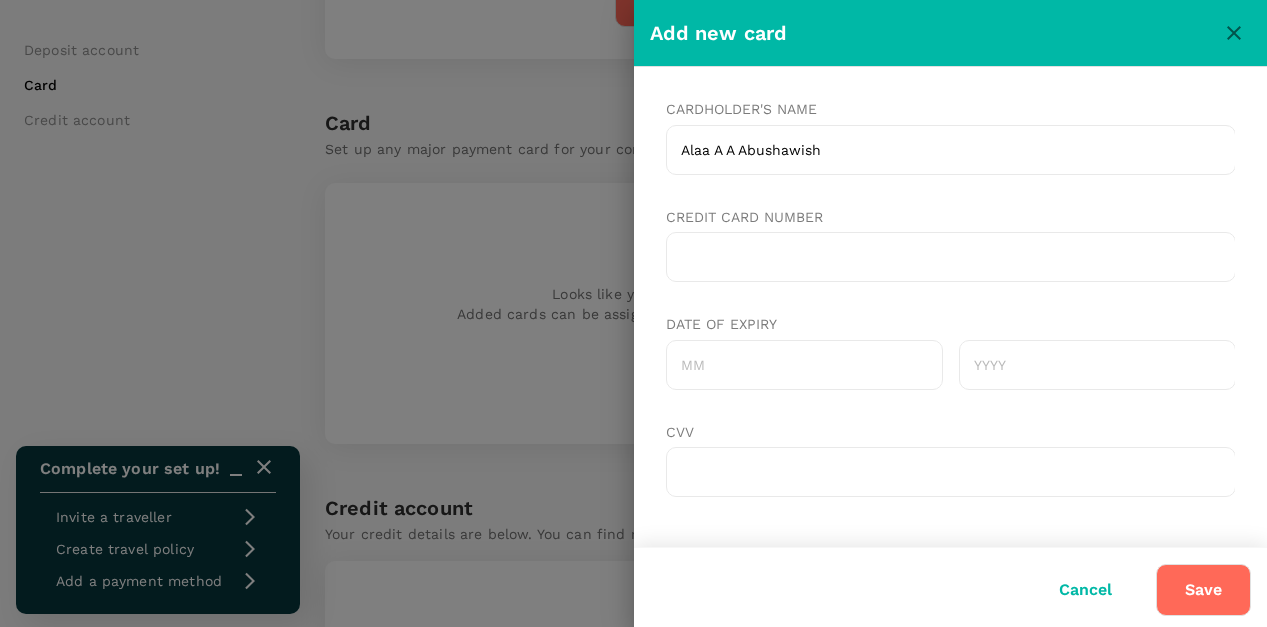 click on "Date of expiry" at bounding box center [803, 365] 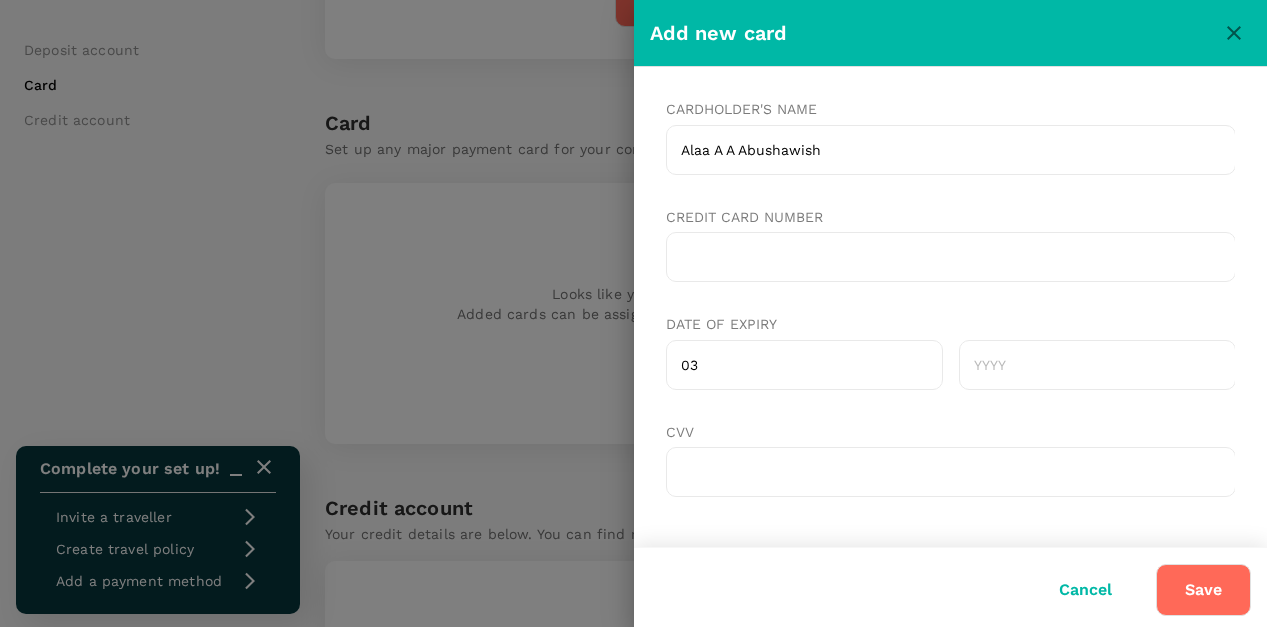 type on "03" 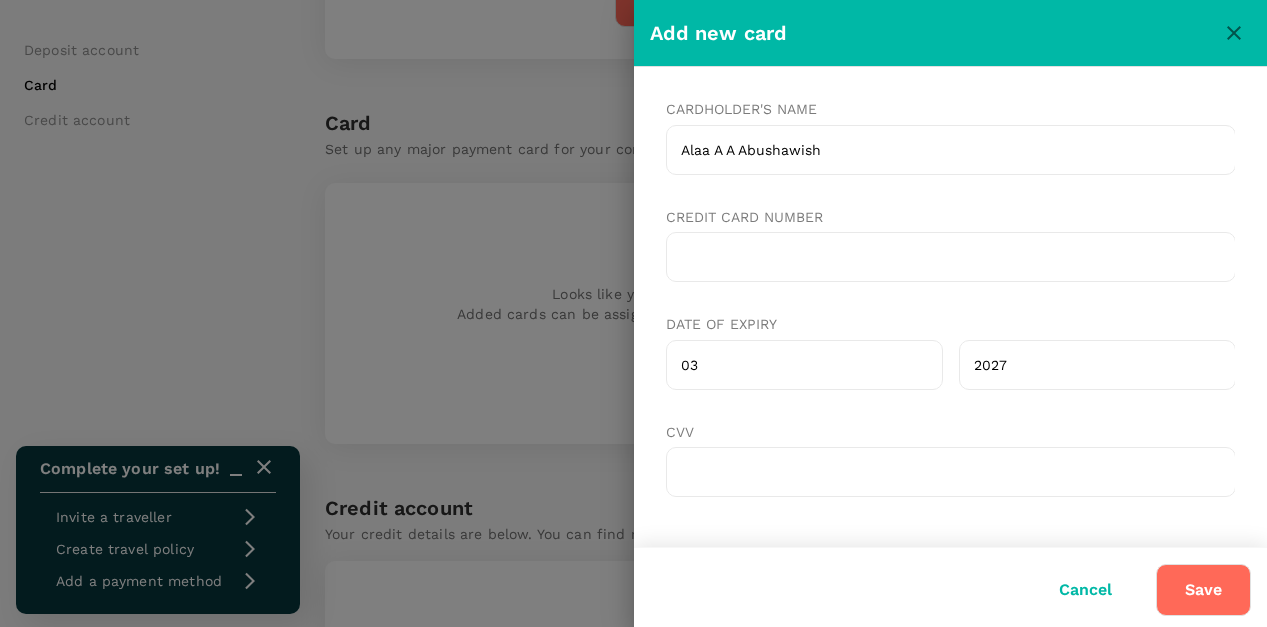 type on "2027" 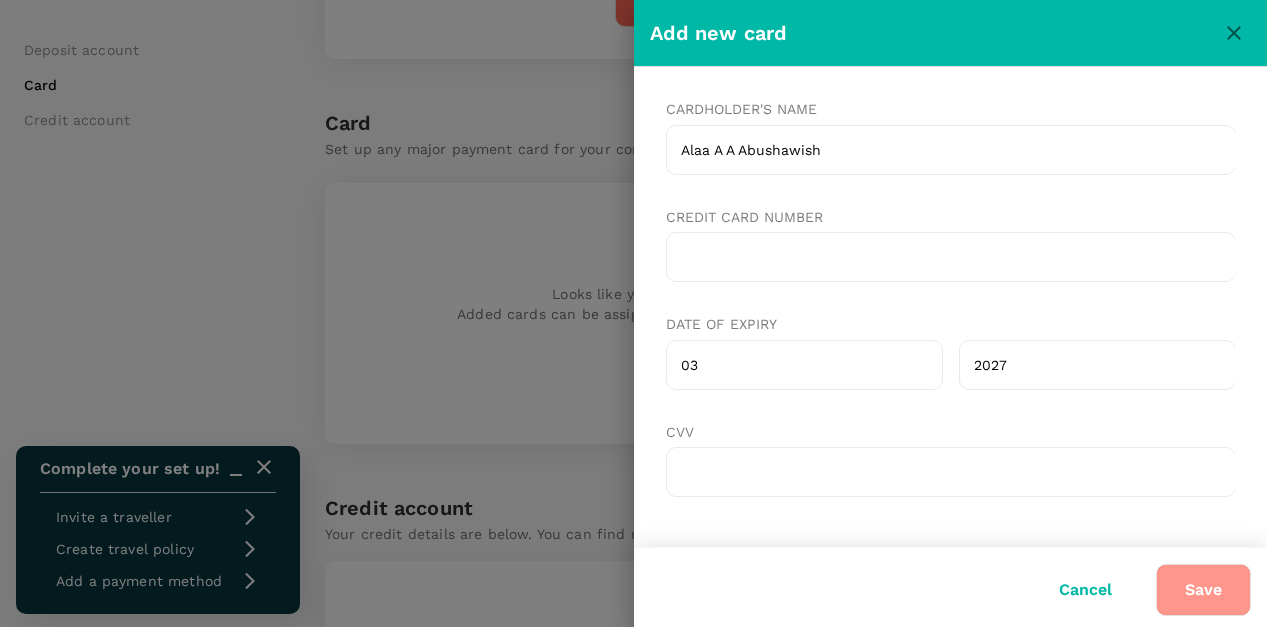 click on "Save" at bounding box center [1203, 590] 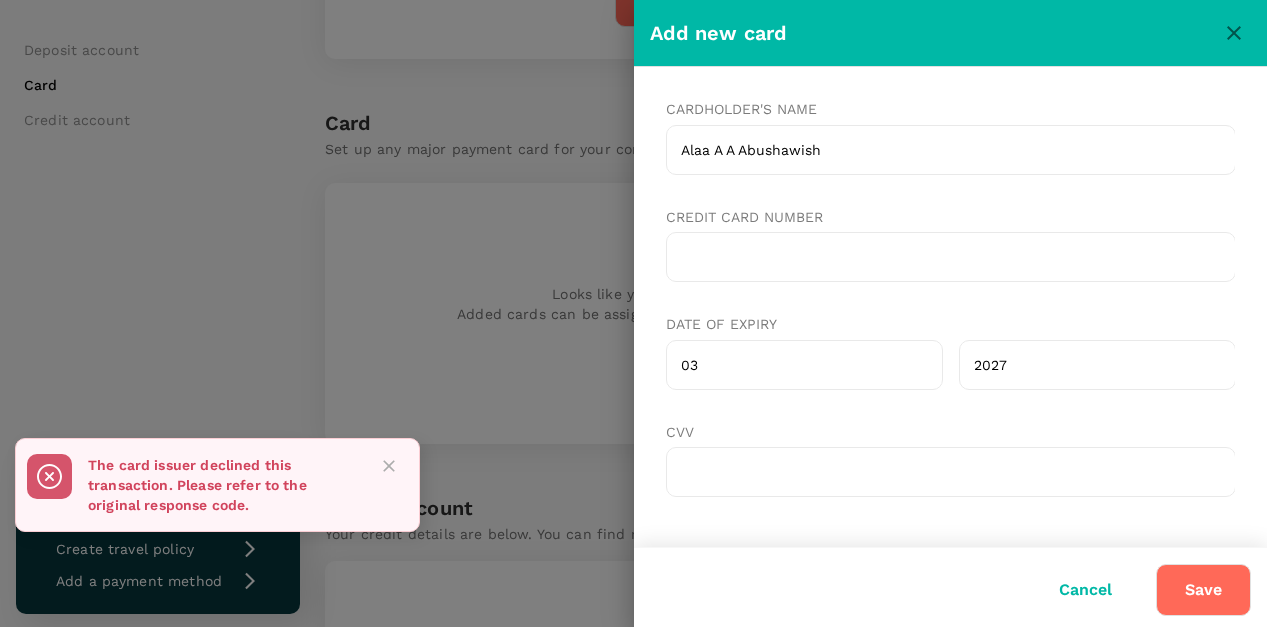 click at bounding box center [950, 257] 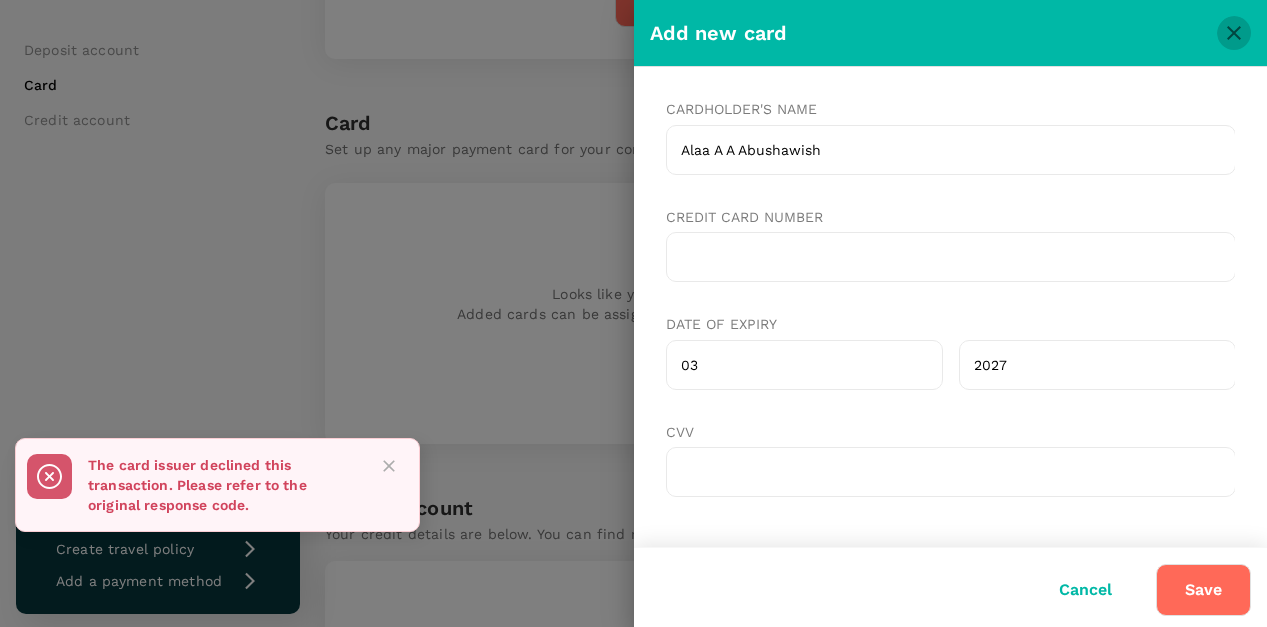 click at bounding box center (1234, 33) 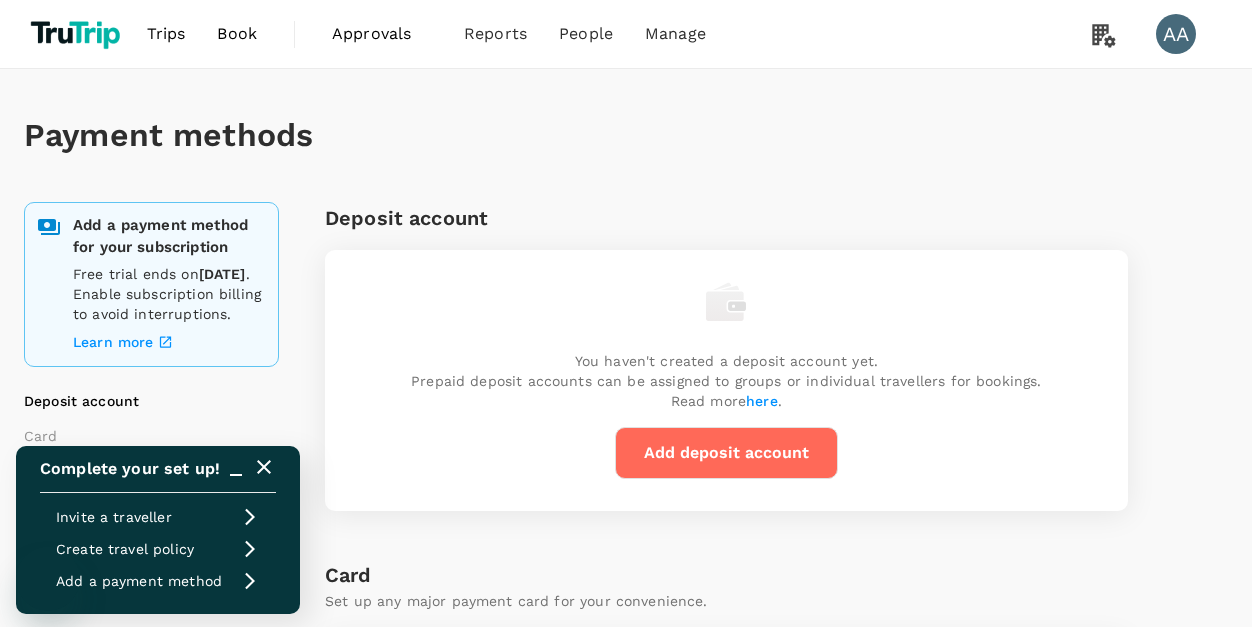 scroll, scrollTop: 0, scrollLeft: 0, axis: both 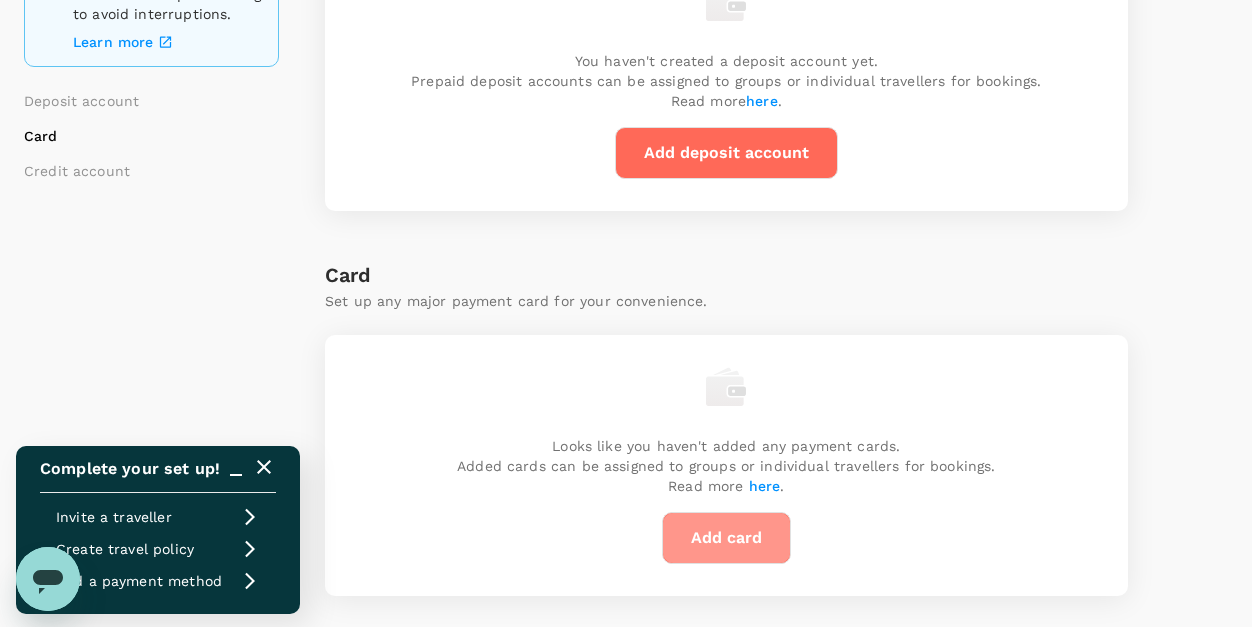 click on "Add card" at bounding box center (726, 538) 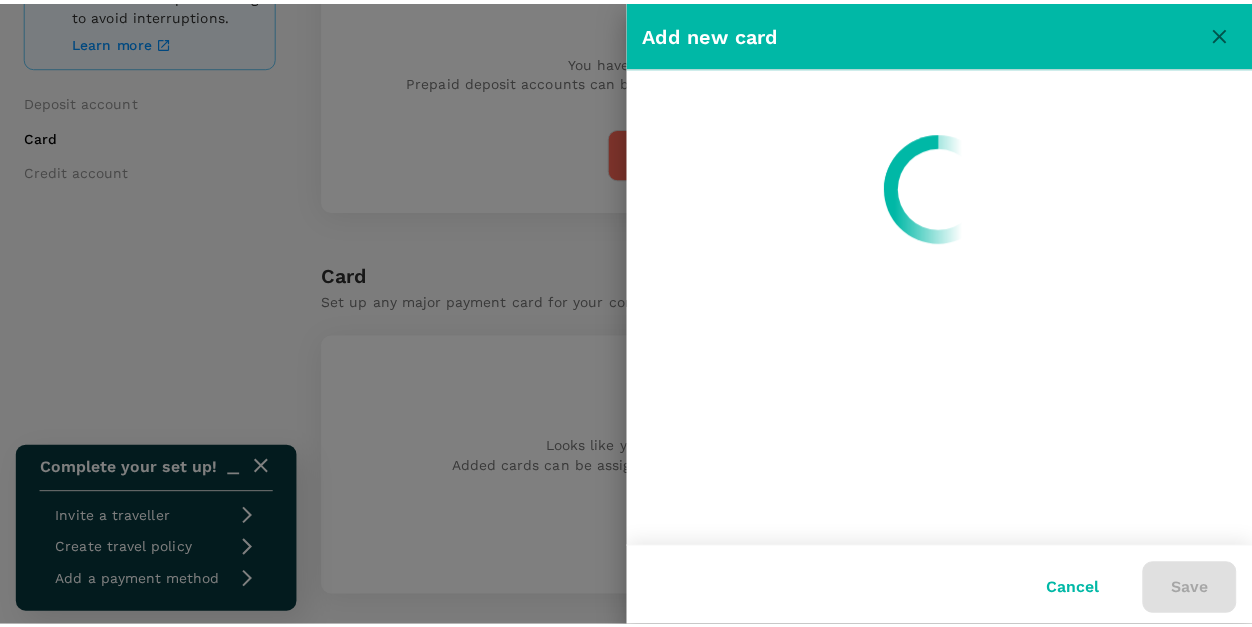 scroll, scrollTop: 0, scrollLeft: 0, axis: both 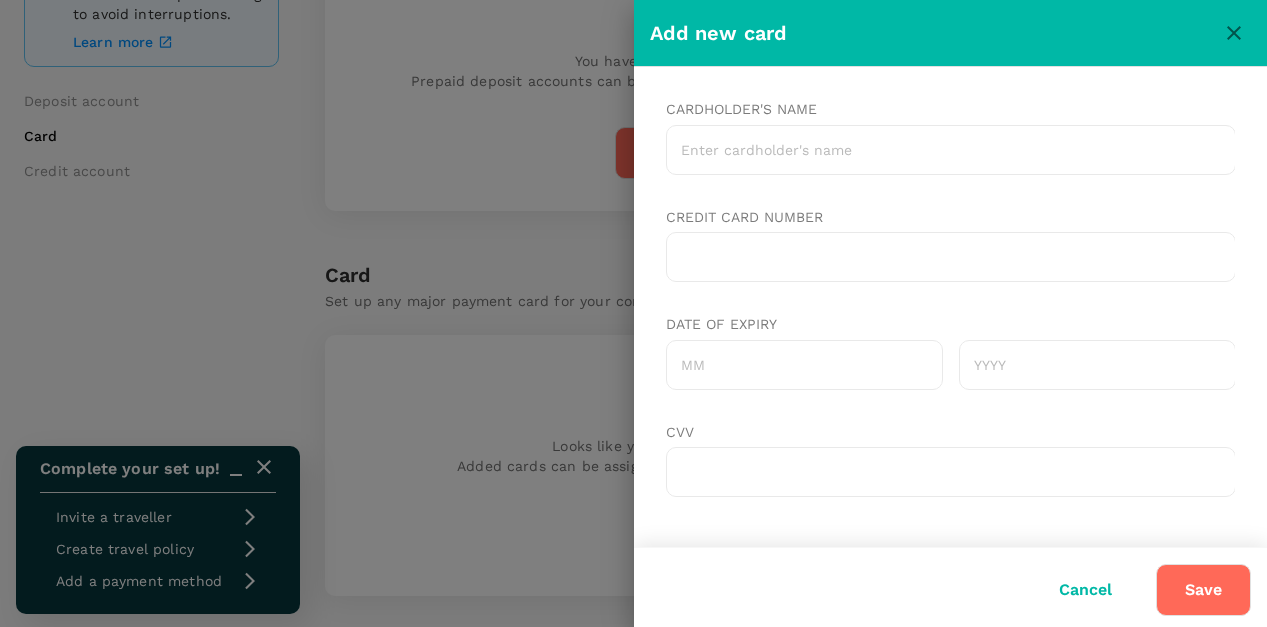 click on "Cardholder's name" at bounding box center (950, 150) 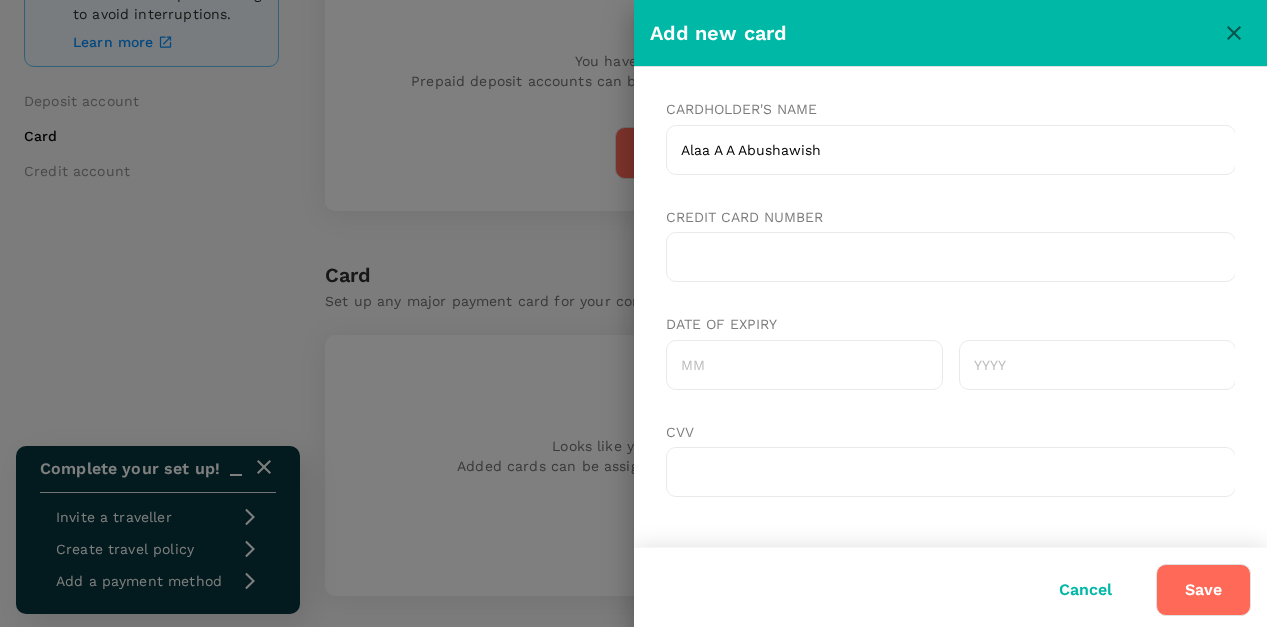 click on "Date of expiry" at bounding box center (803, 365) 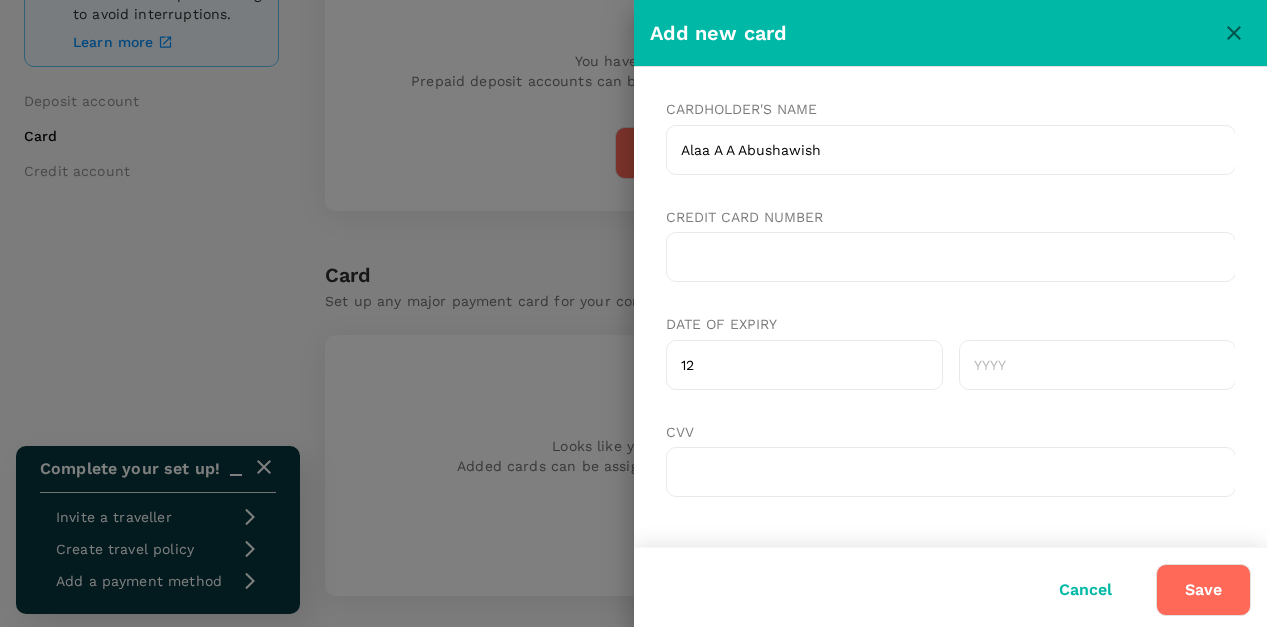 type on "12" 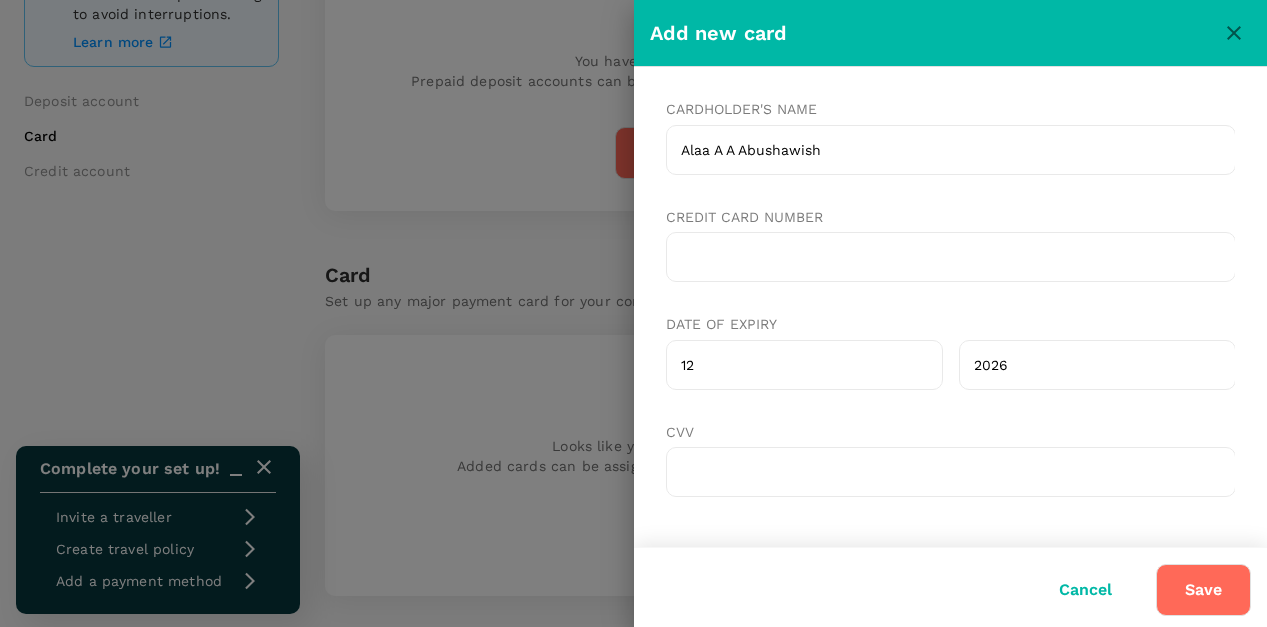 type on "2026" 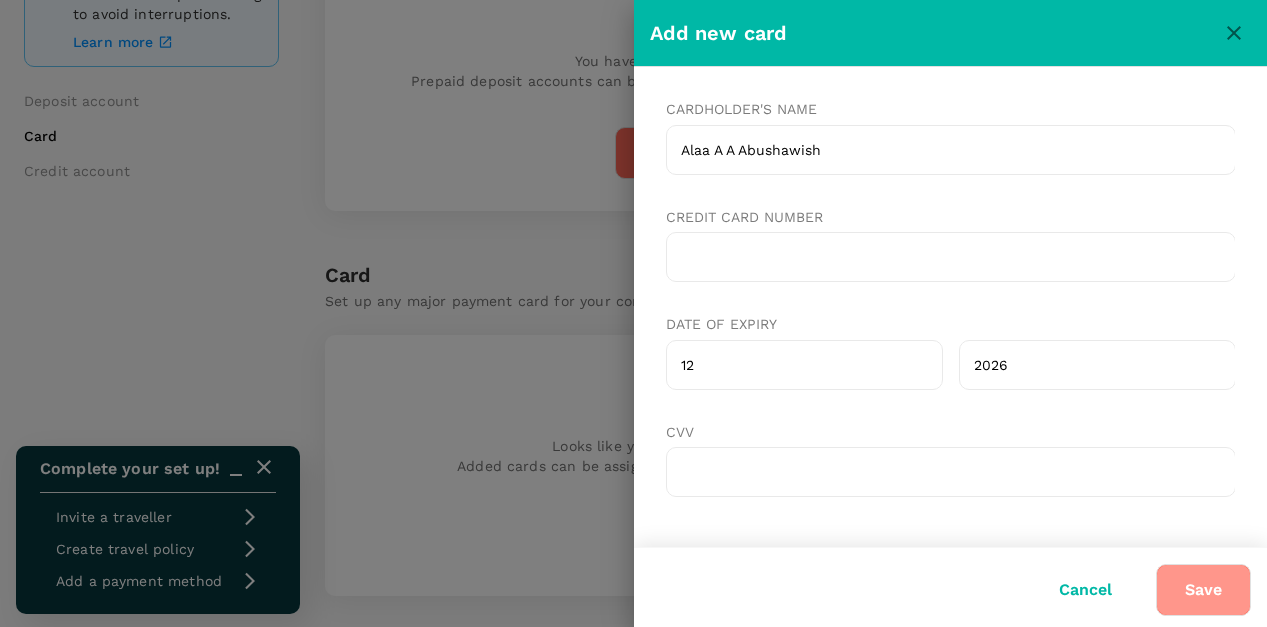 click on "Save" at bounding box center [1203, 590] 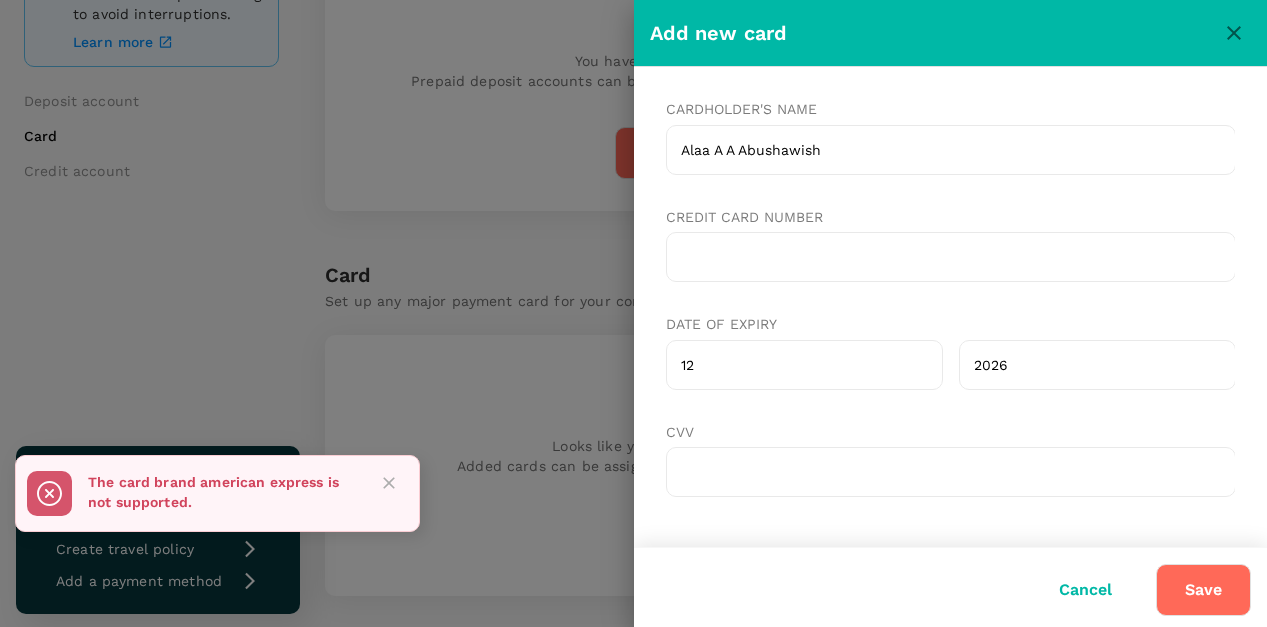 click on "The card brand american express is not supported." at bounding box center (223, 492) 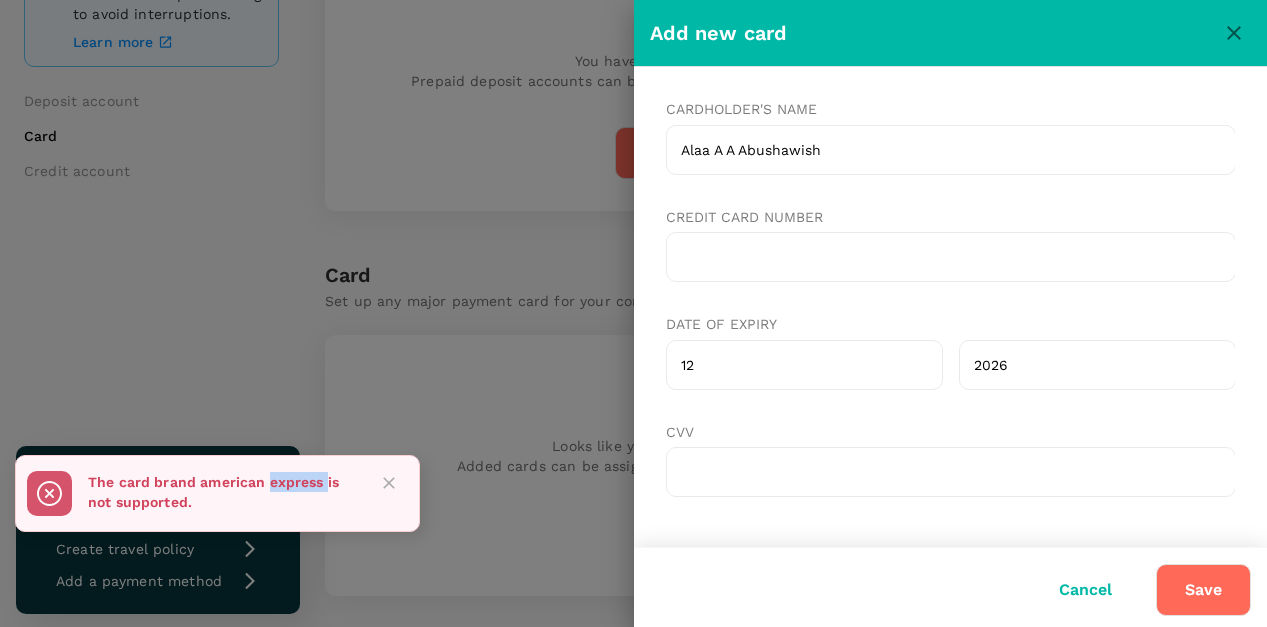 click on "The card brand american express is not supported." at bounding box center (223, 492) 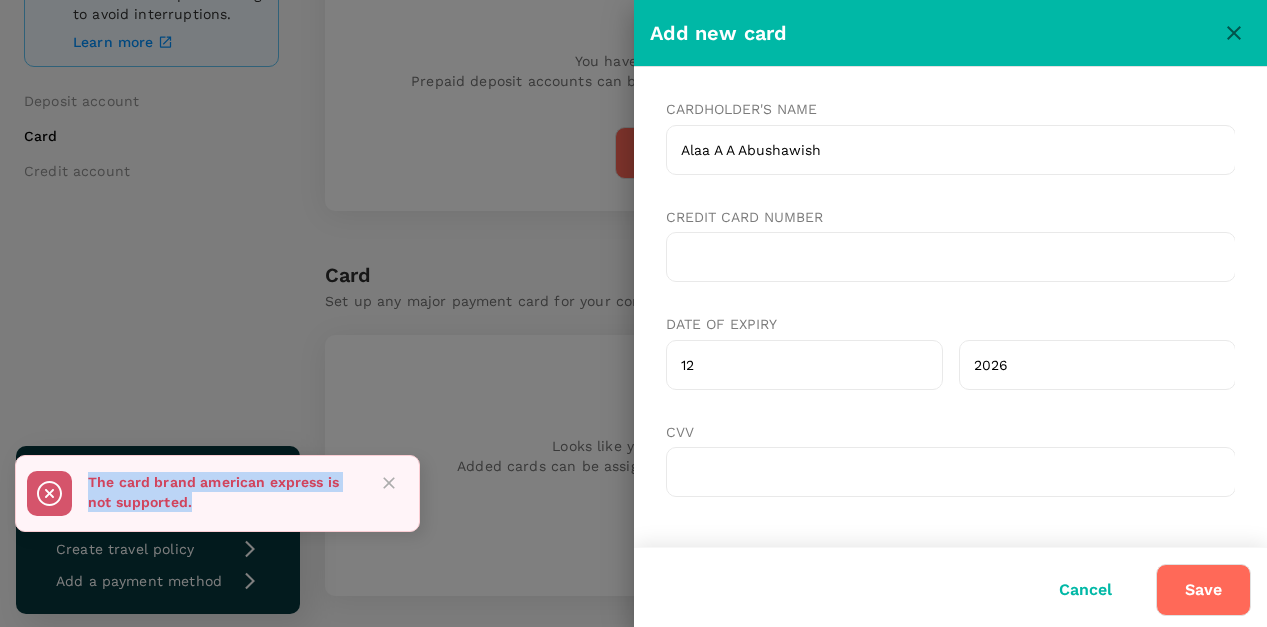 click on "The card brand american express is not supported." at bounding box center (223, 492) 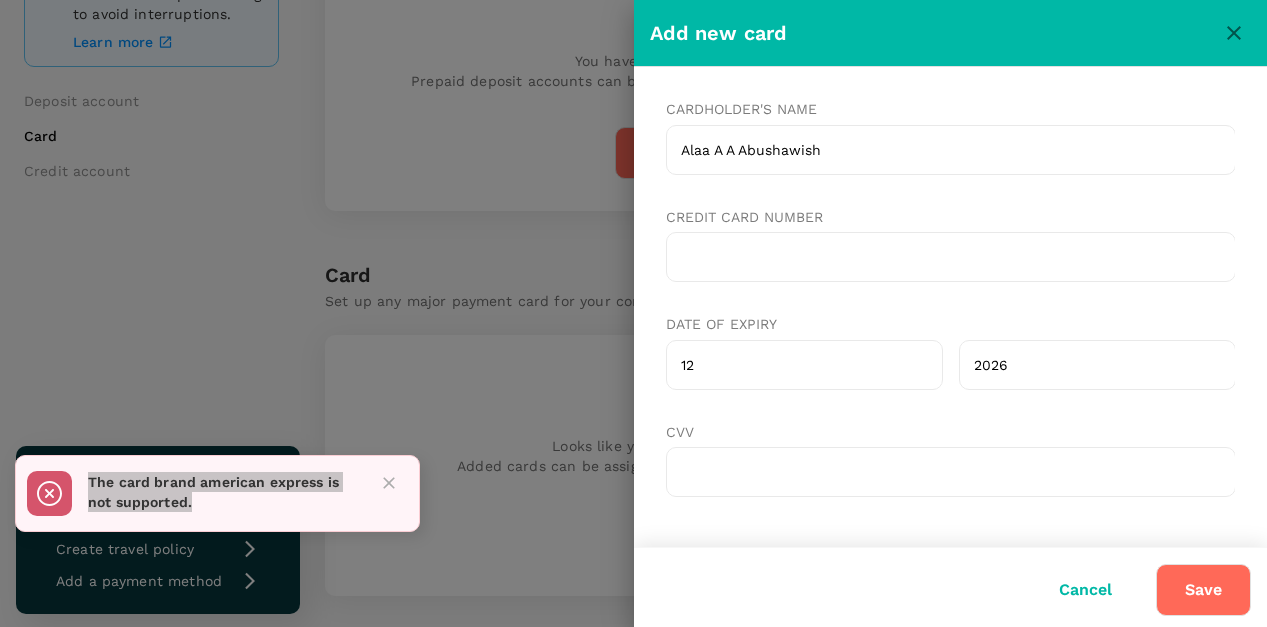 click on "12" at bounding box center [803, 365] 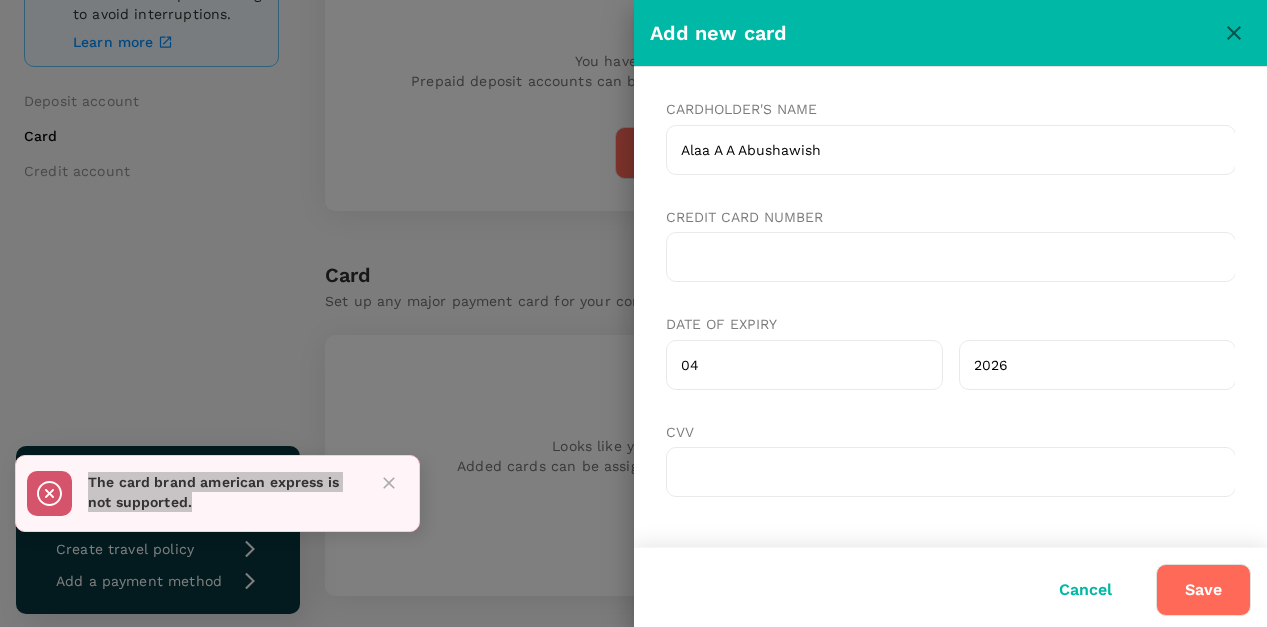 type on "04" 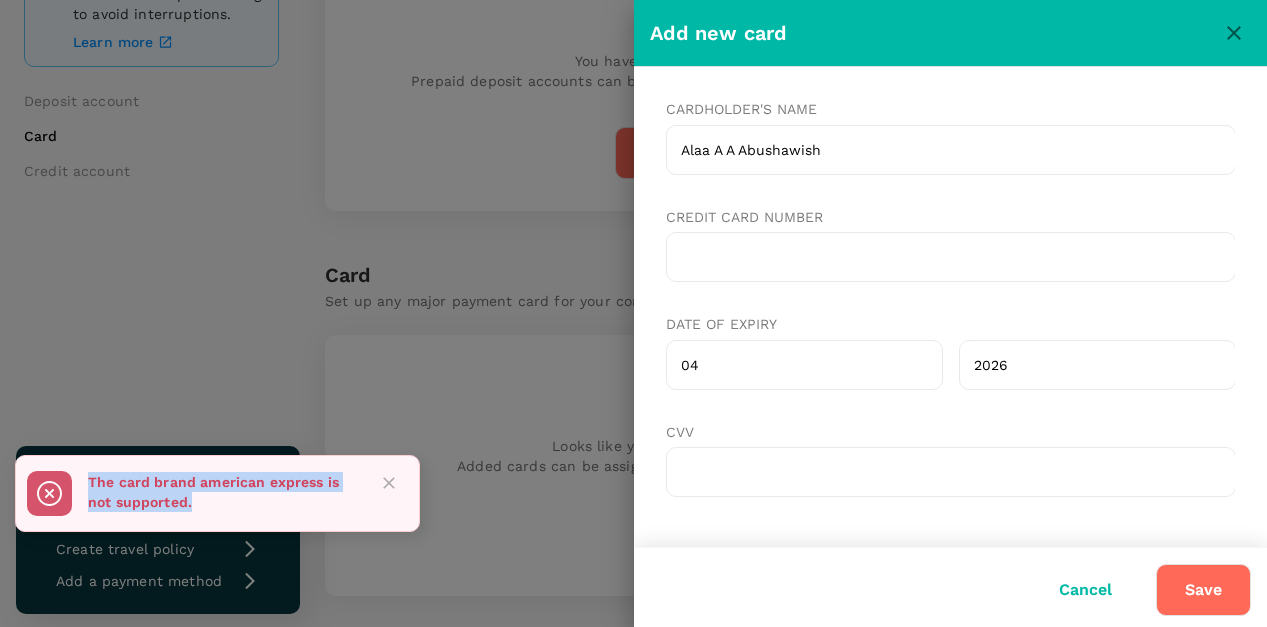 click on "Save" at bounding box center [1203, 590] 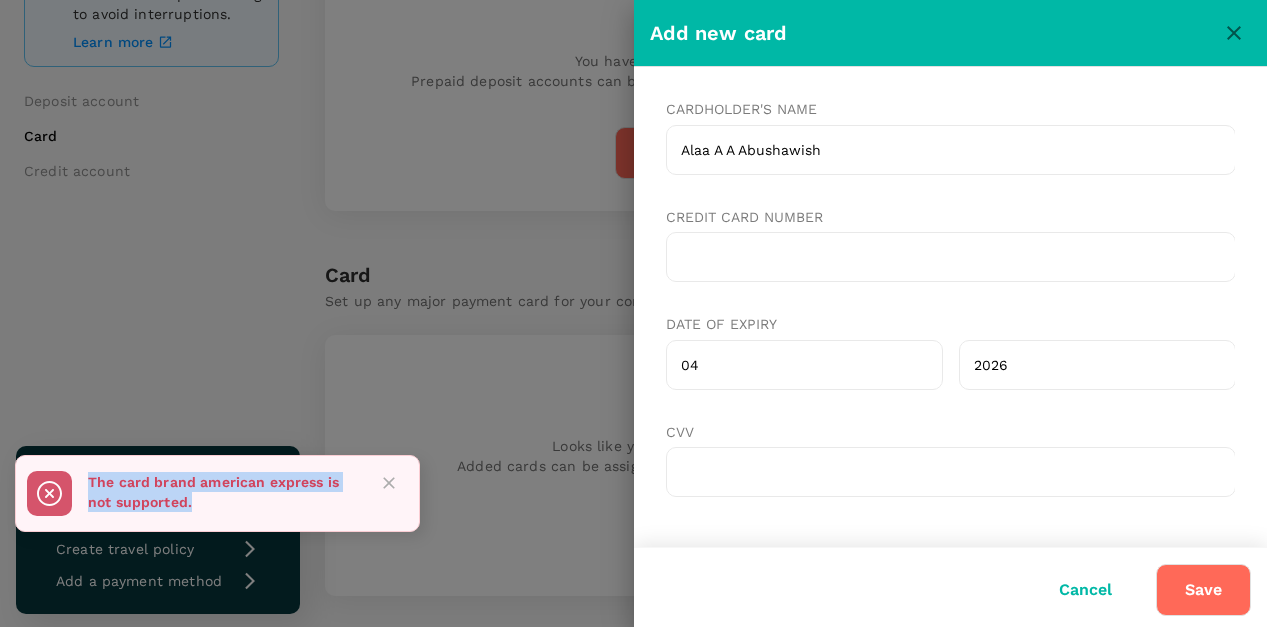 click on "The card brand american express is not supported." at bounding box center [223, 492] 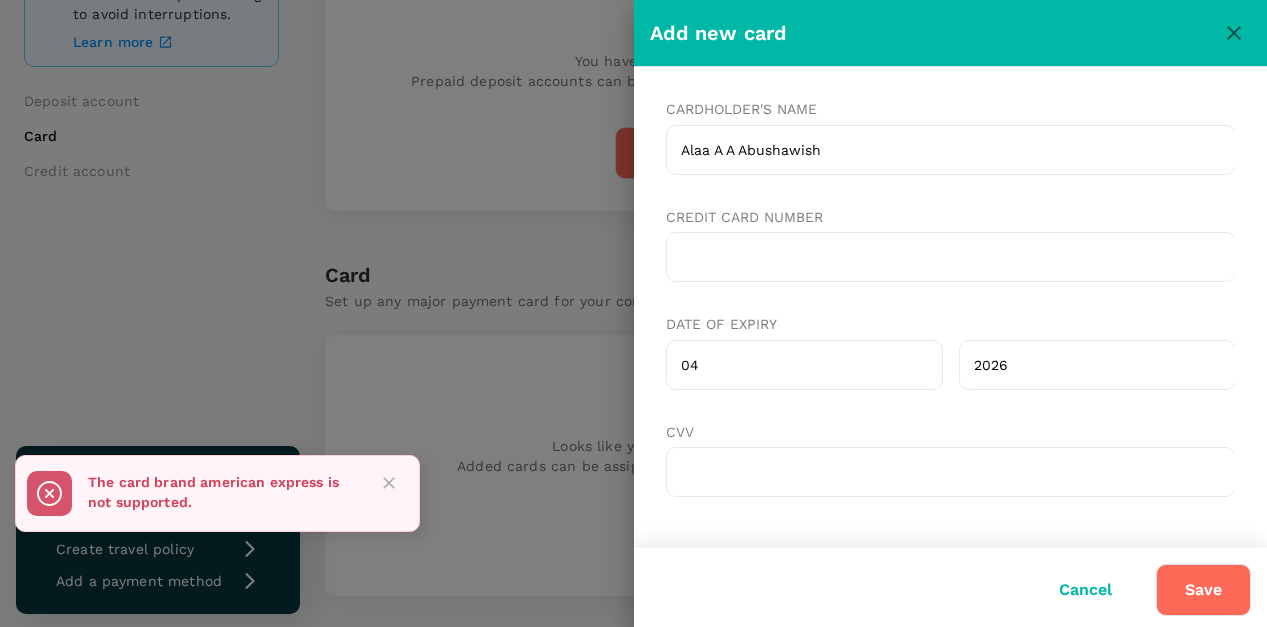 click on "Cancel" at bounding box center [1085, 590] 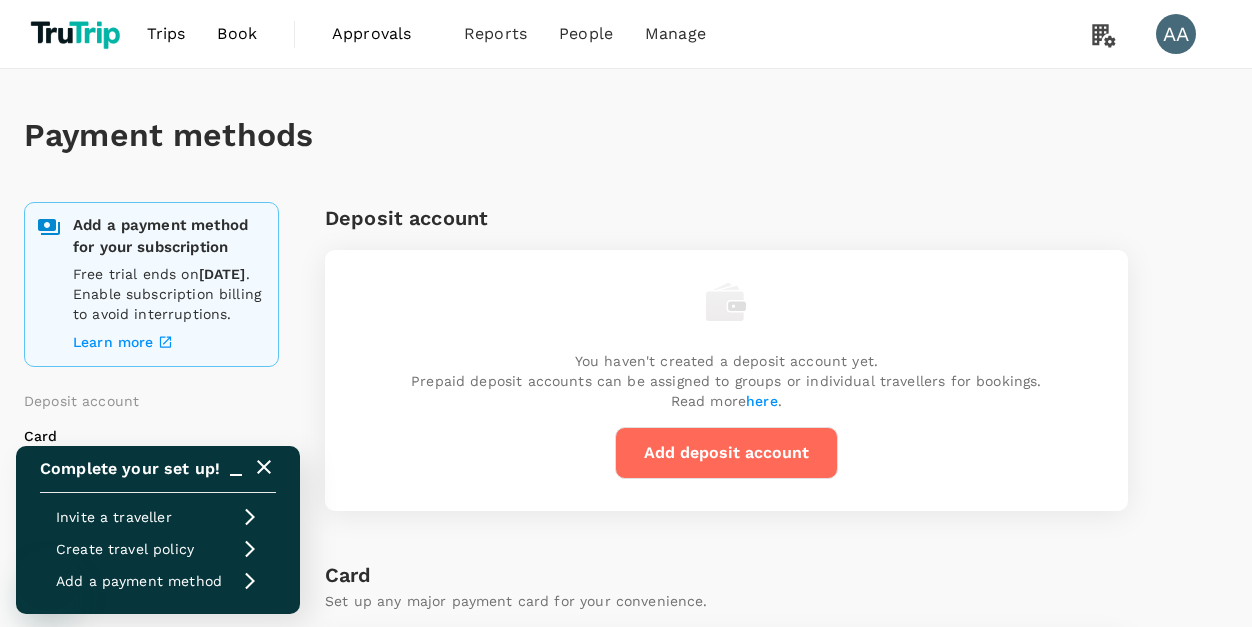 scroll, scrollTop: 300, scrollLeft: 0, axis: vertical 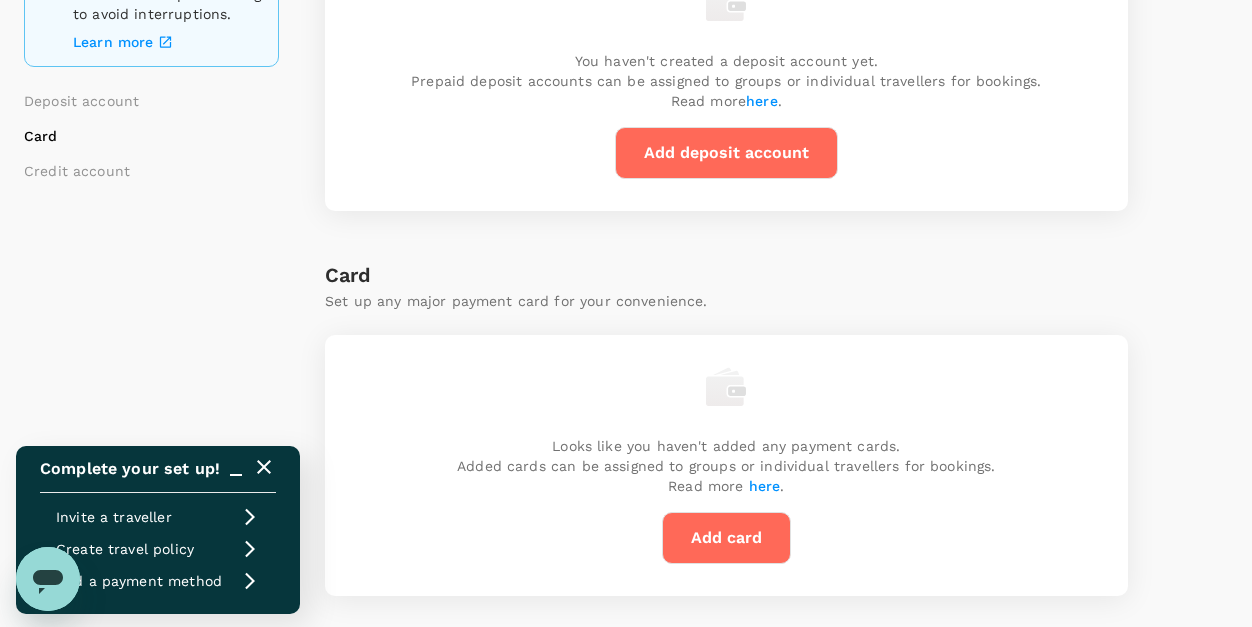 click on "Add card" at bounding box center [726, 538] 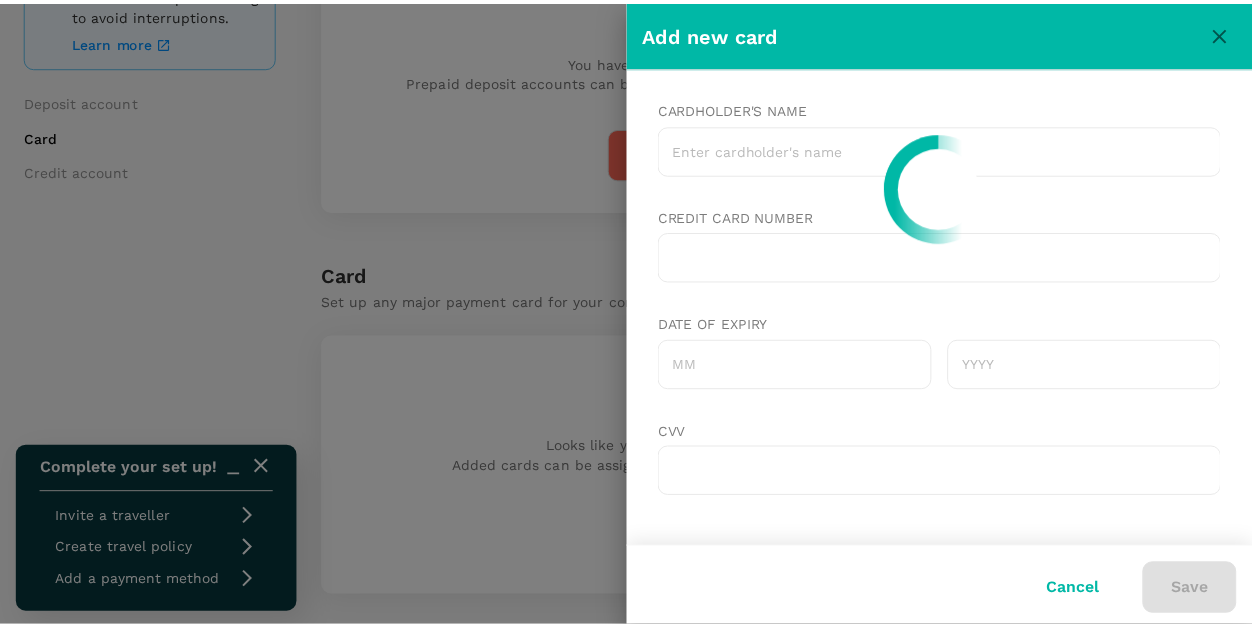 scroll, scrollTop: 0, scrollLeft: 0, axis: both 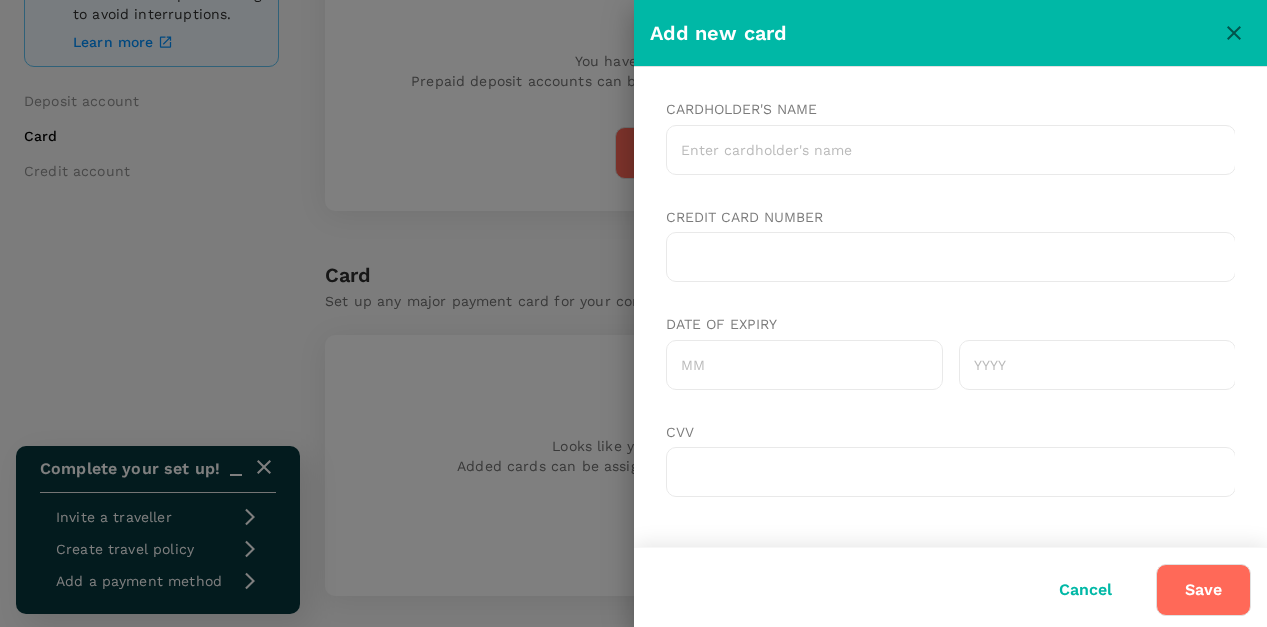 click on "Cardholder's name" at bounding box center (950, 150) 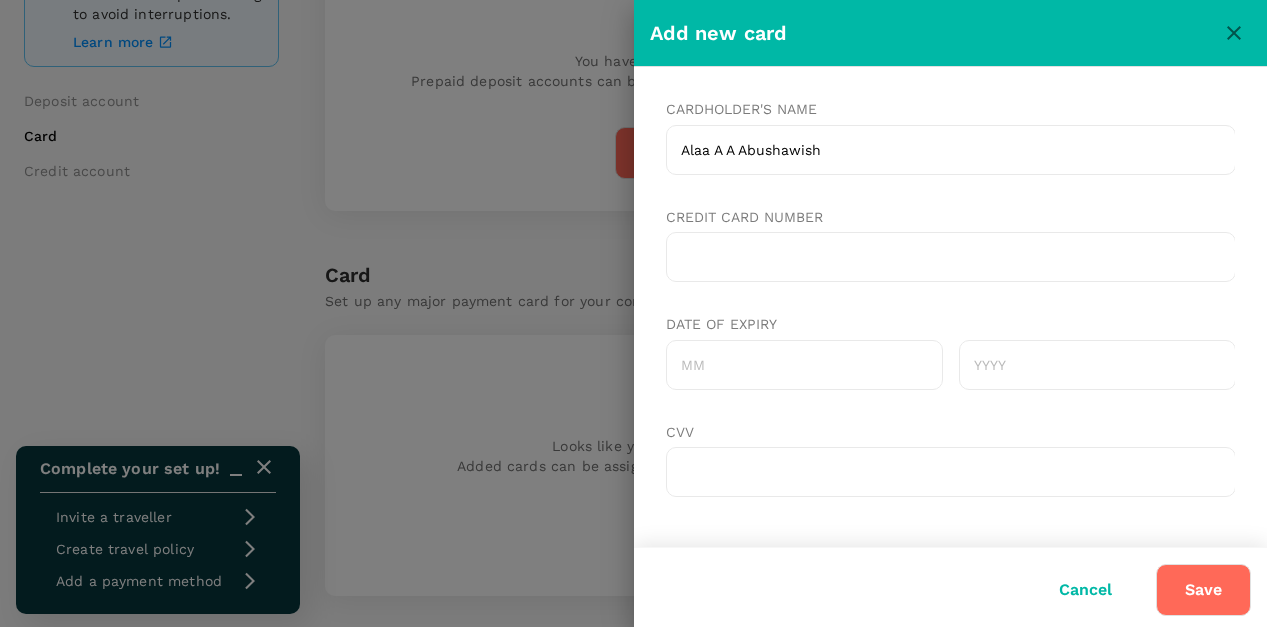 click on "Date of expiry" at bounding box center [803, 365] 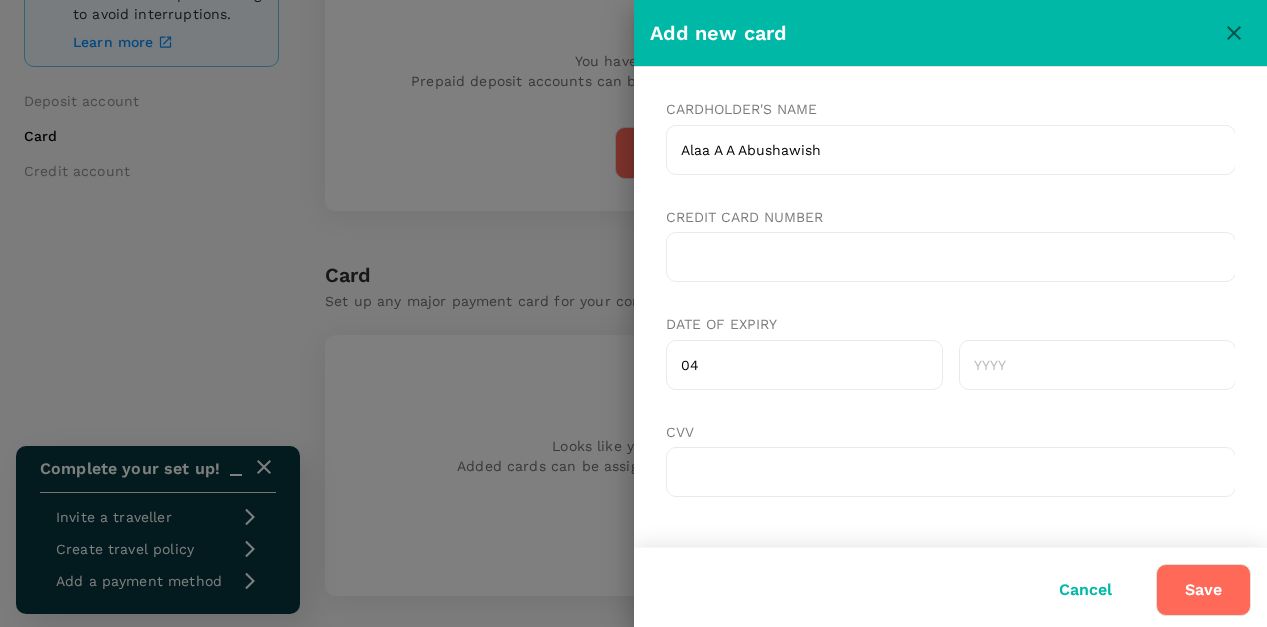 type on "04" 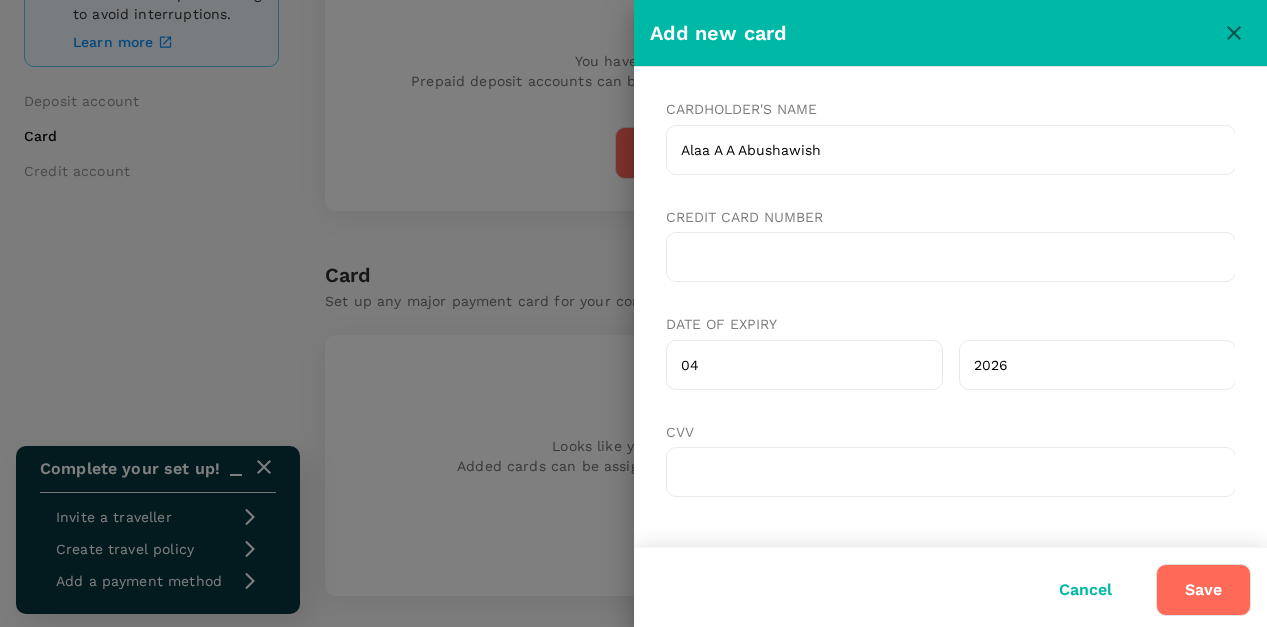 type on "2026" 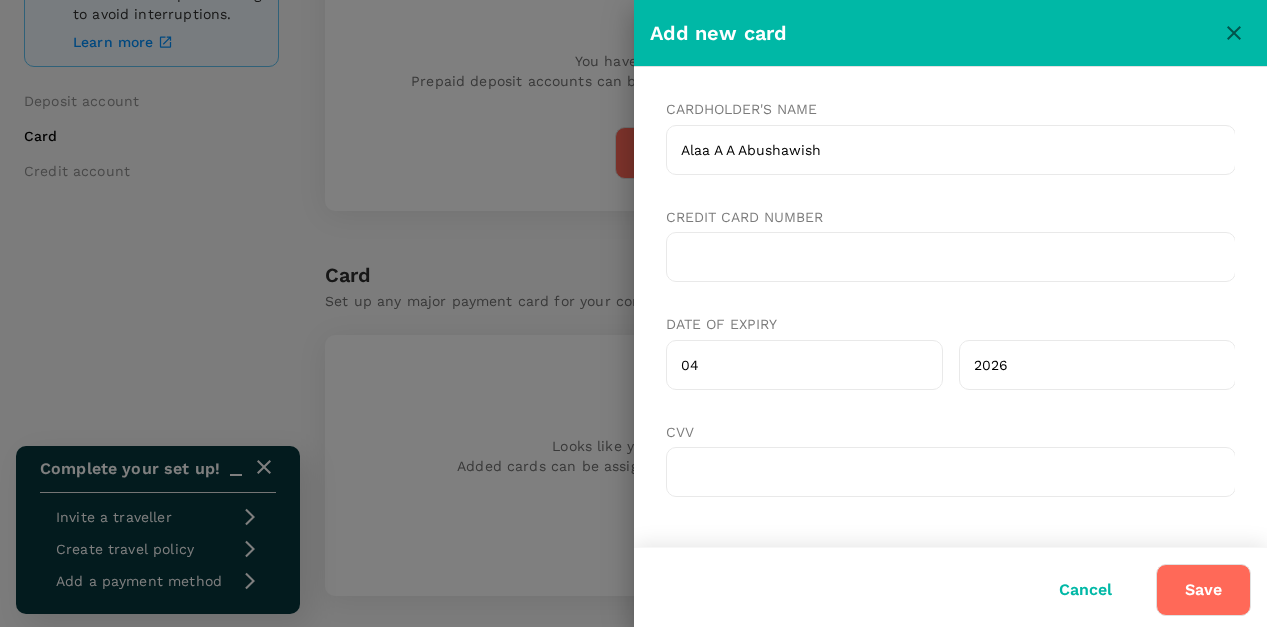 click on "Save" at bounding box center [1203, 590] 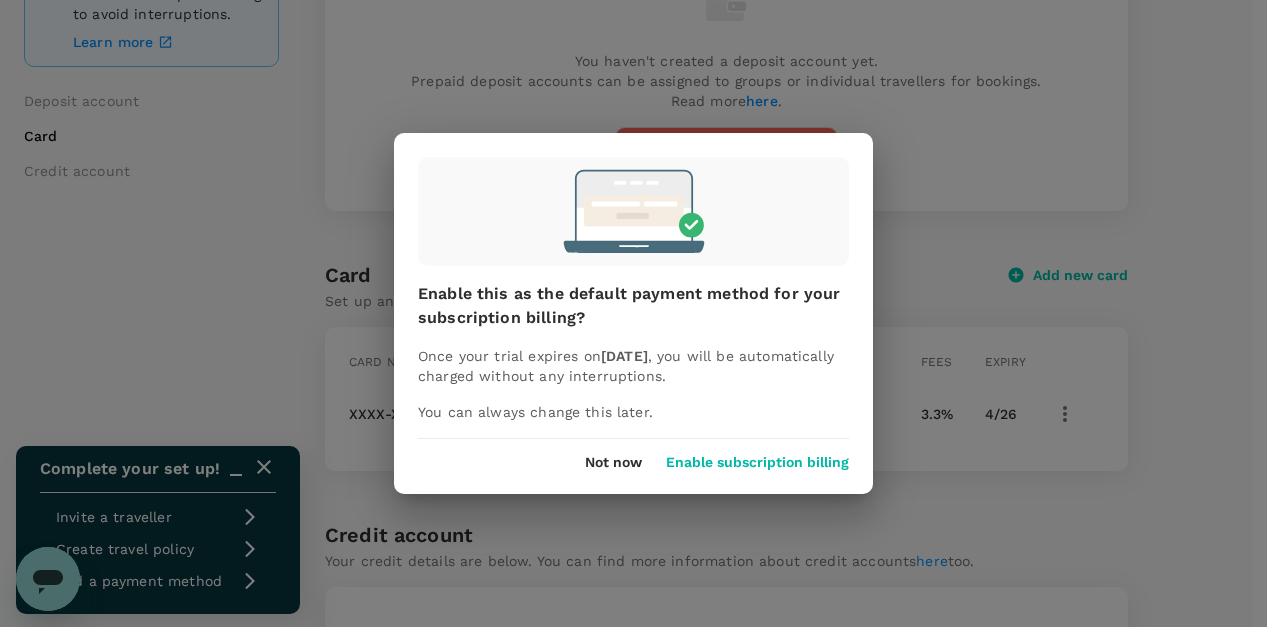 click on "Not now" at bounding box center (613, 463) 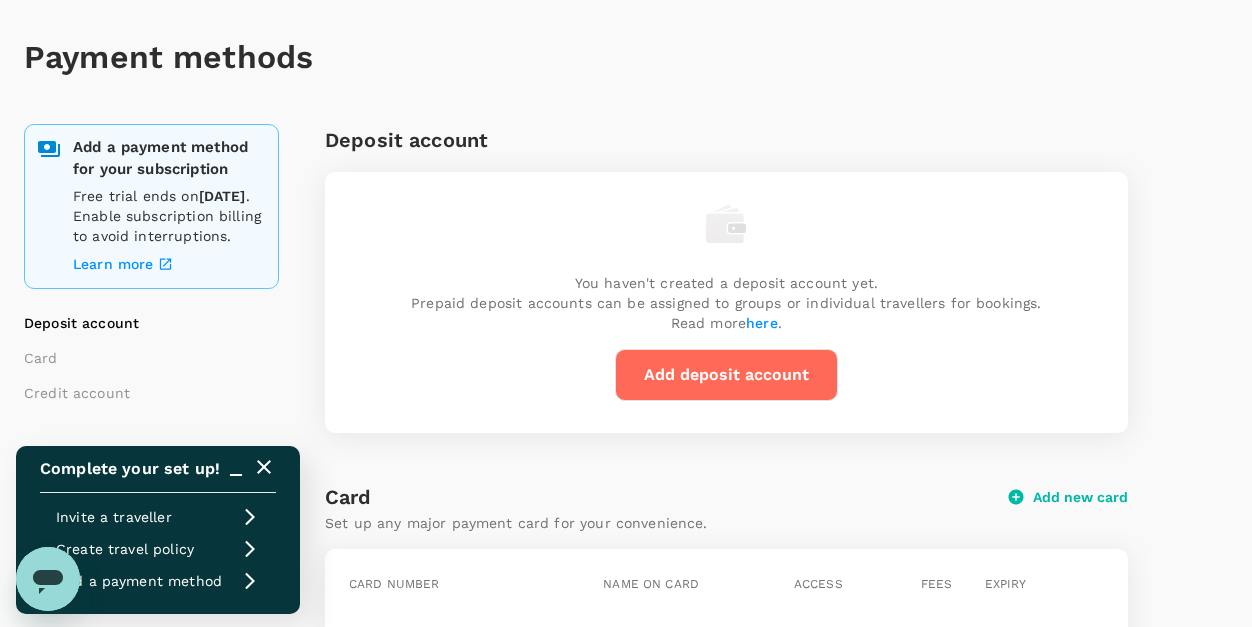 scroll, scrollTop: 0, scrollLeft: 0, axis: both 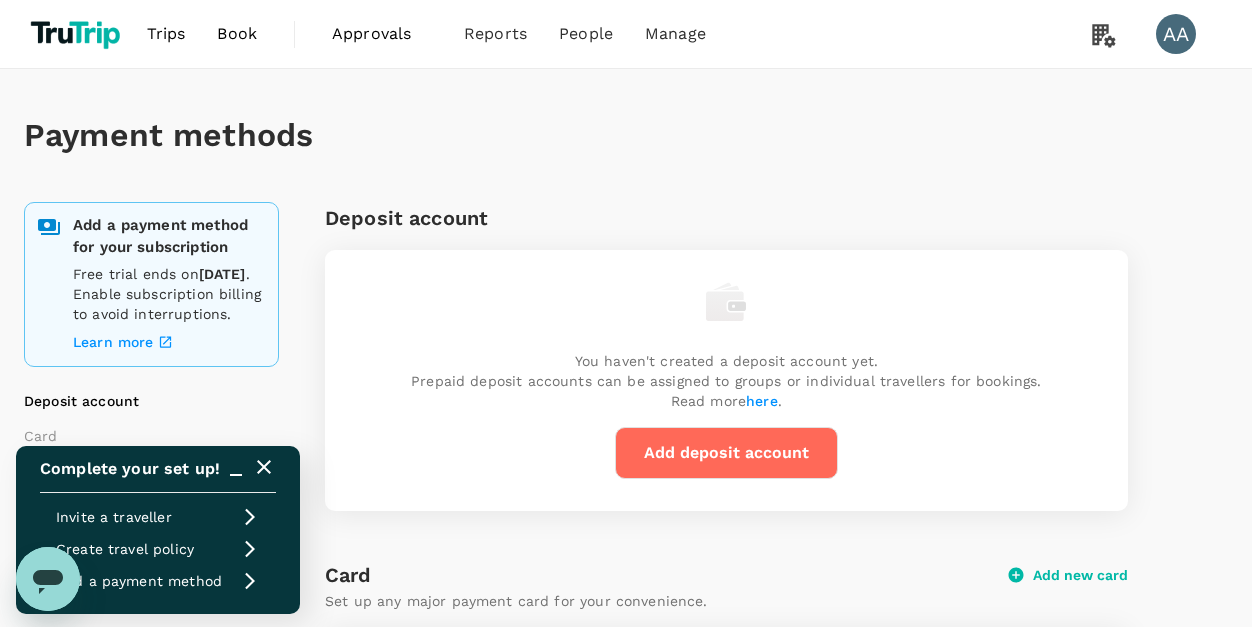 click on "Book" at bounding box center [237, 34] 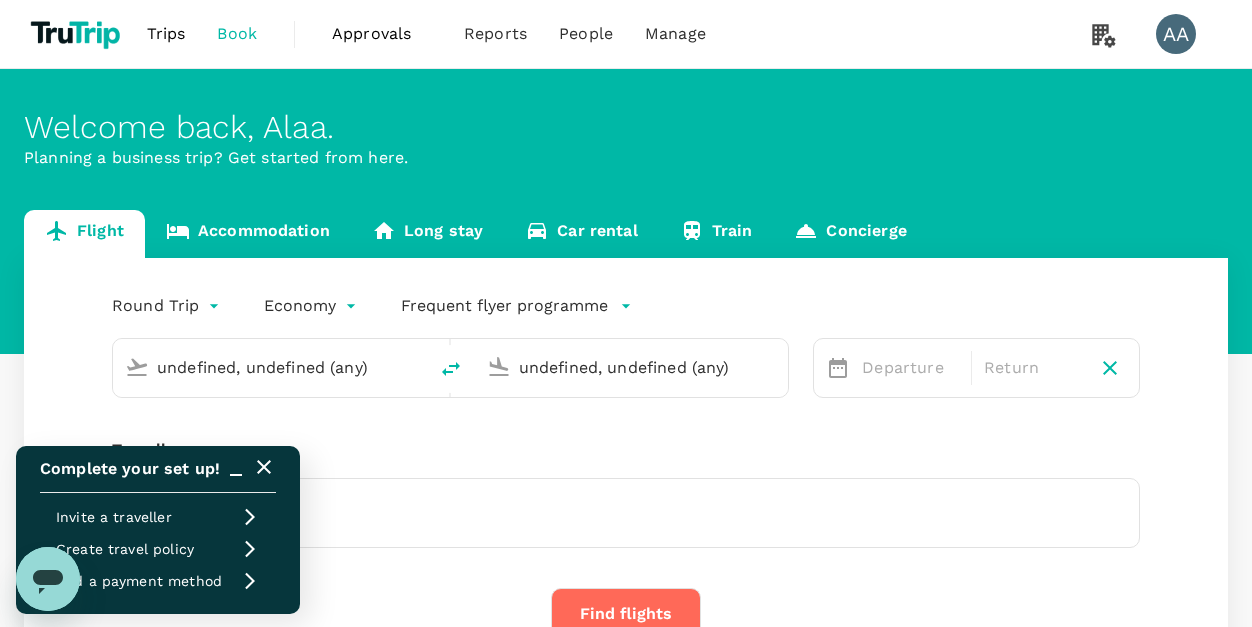 type 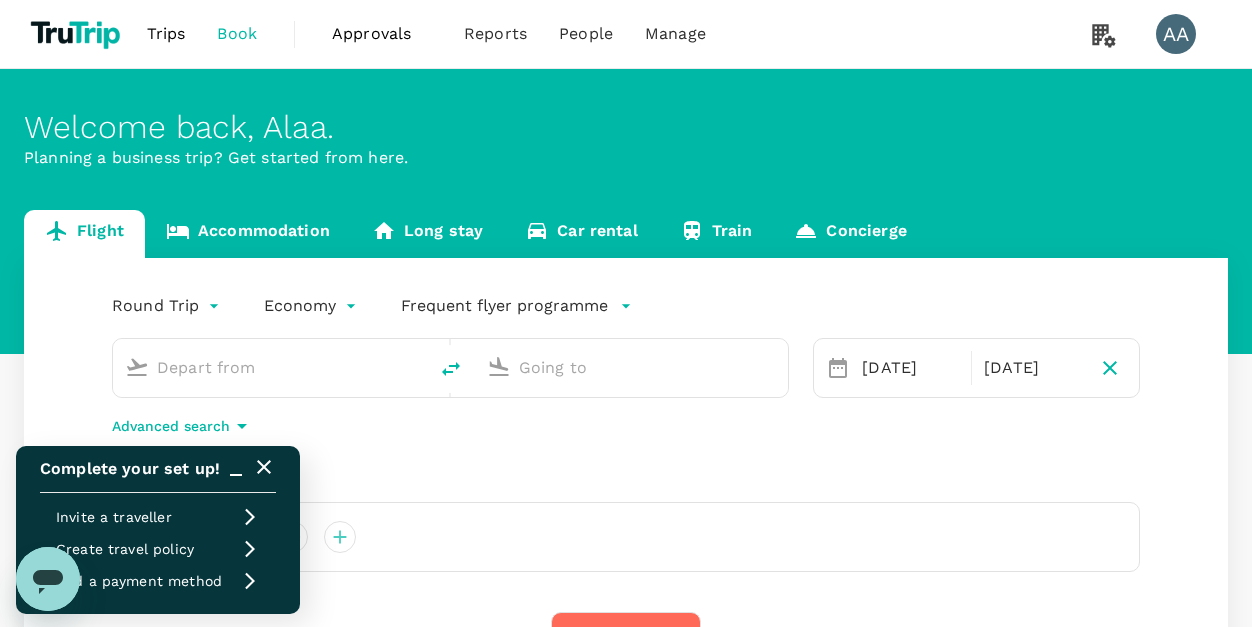 type on "Muscat Intl (MCT)" 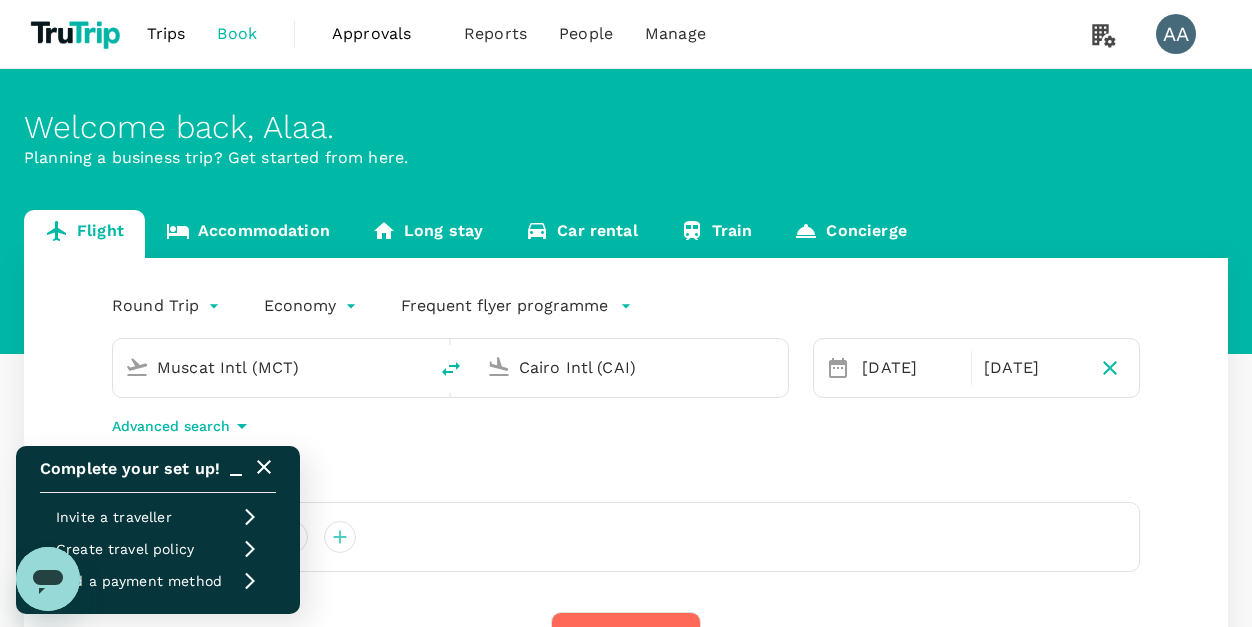 type 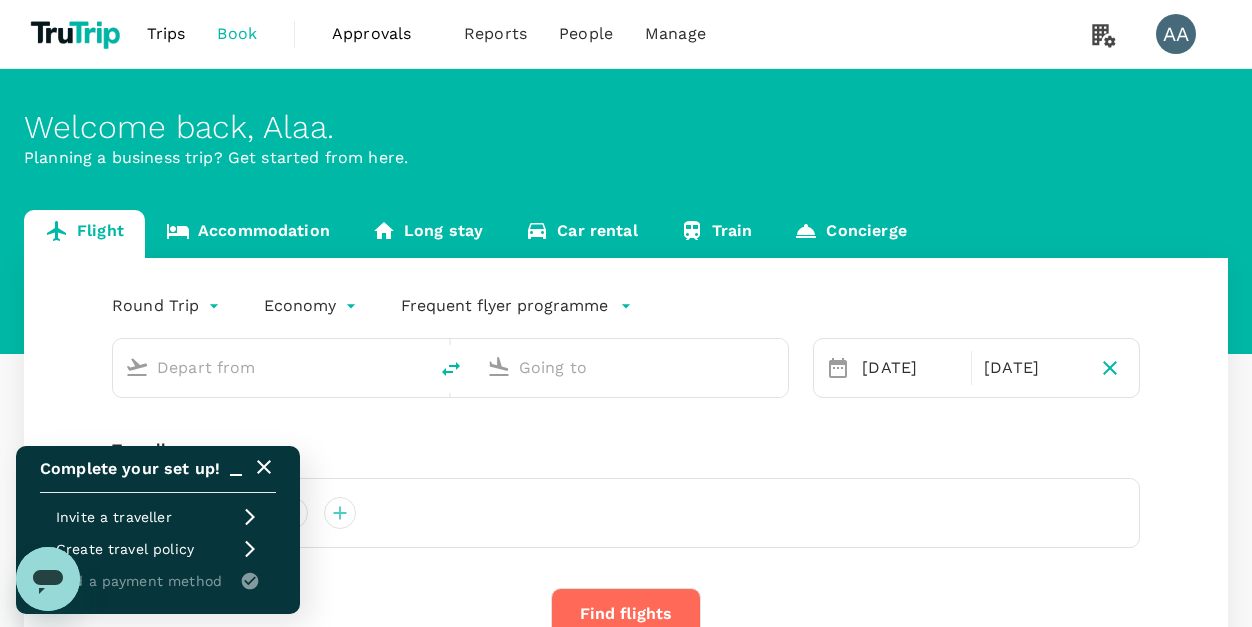 type on "Muscat Intl (MCT)" 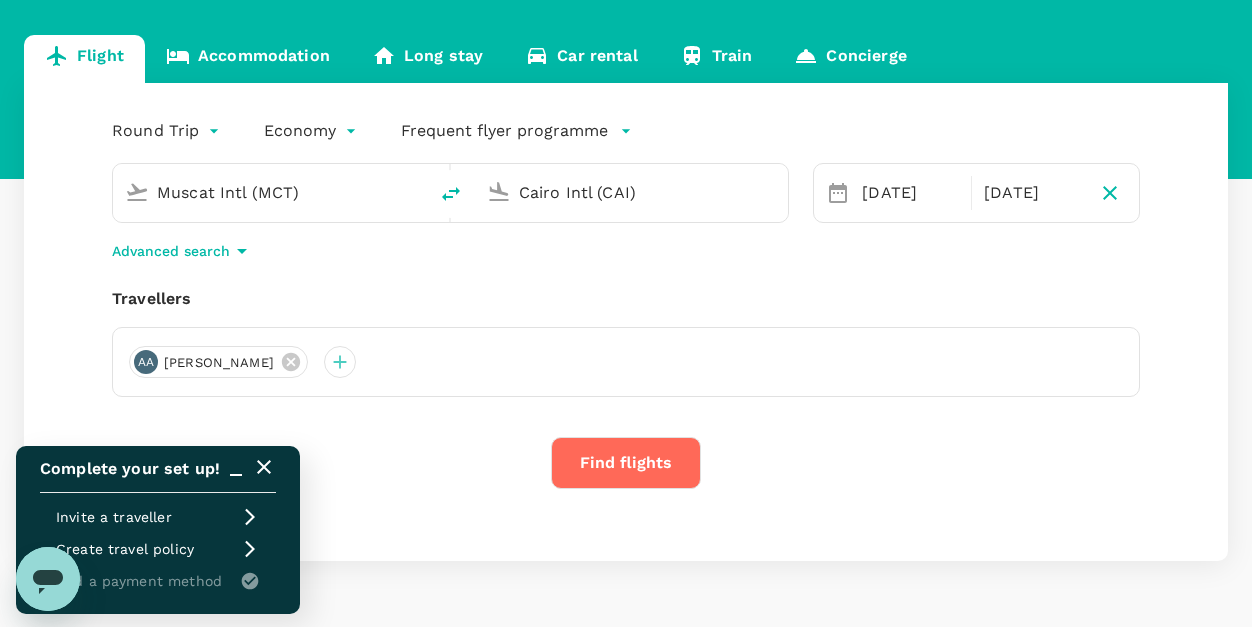 scroll, scrollTop: 176, scrollLeft: 0, axis: vertical 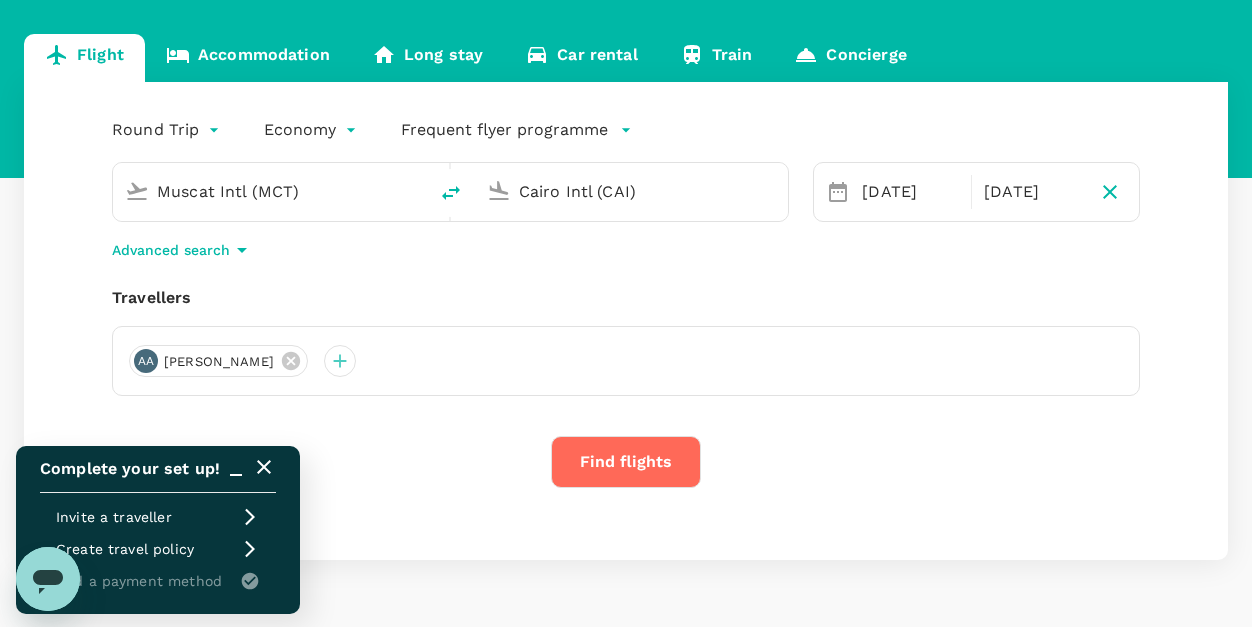 click on "Find flights" at bounding box center (626, 462) 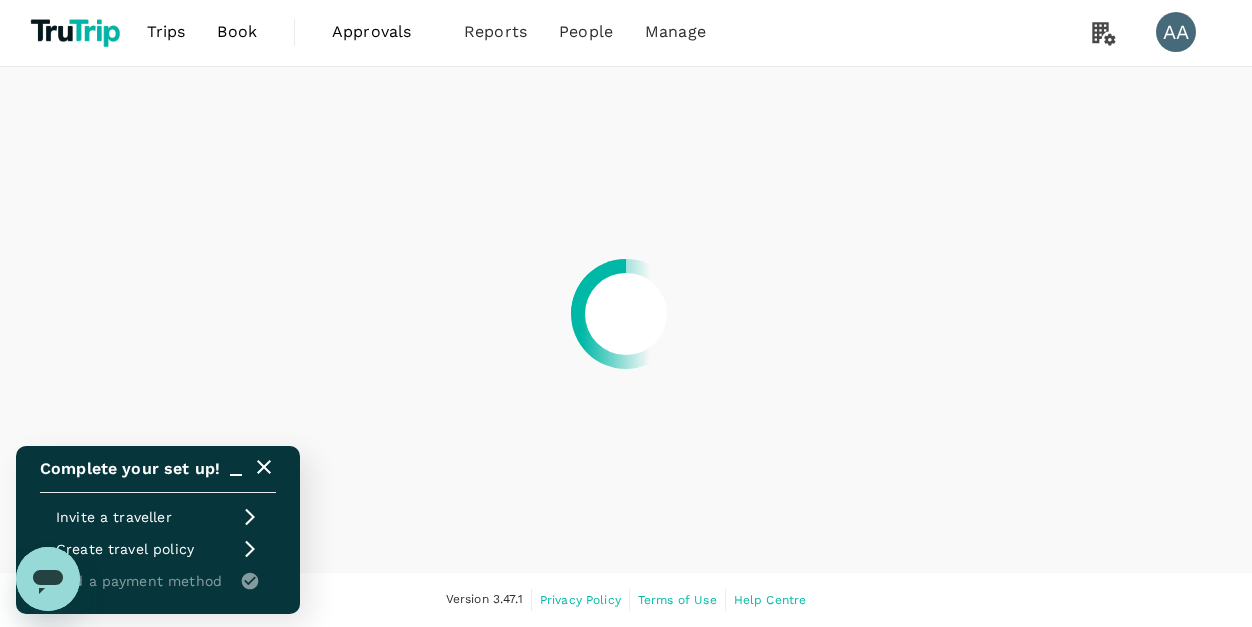 scroll, scrollTop: 0, scrollLeft: 0, axis: both 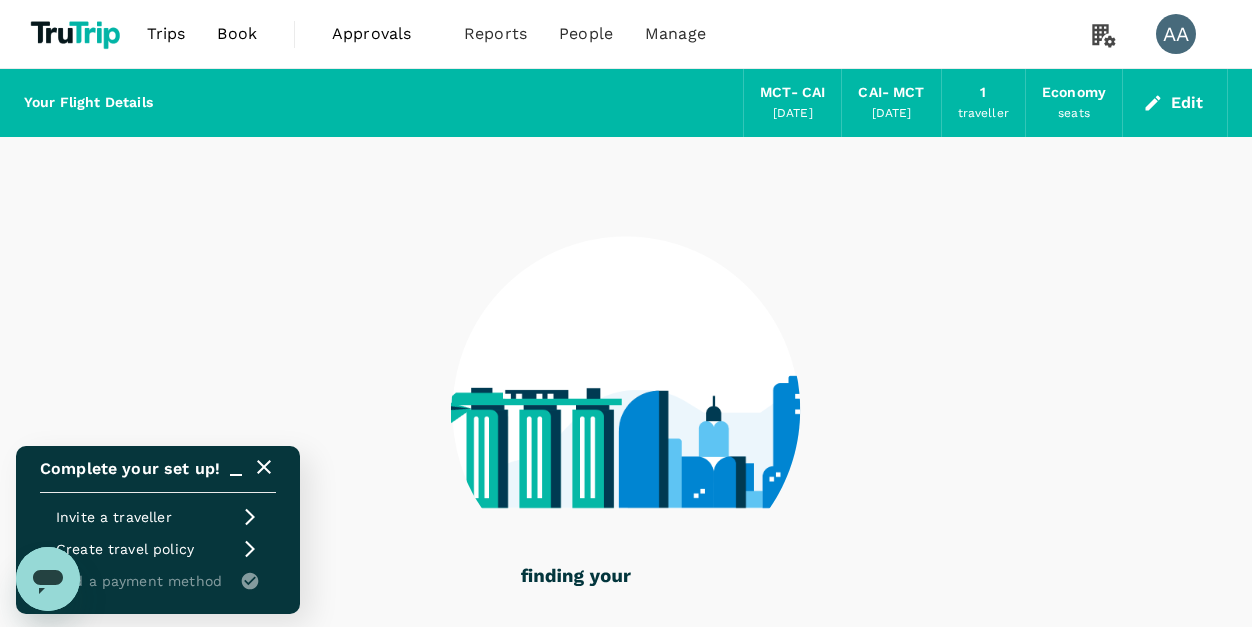 click 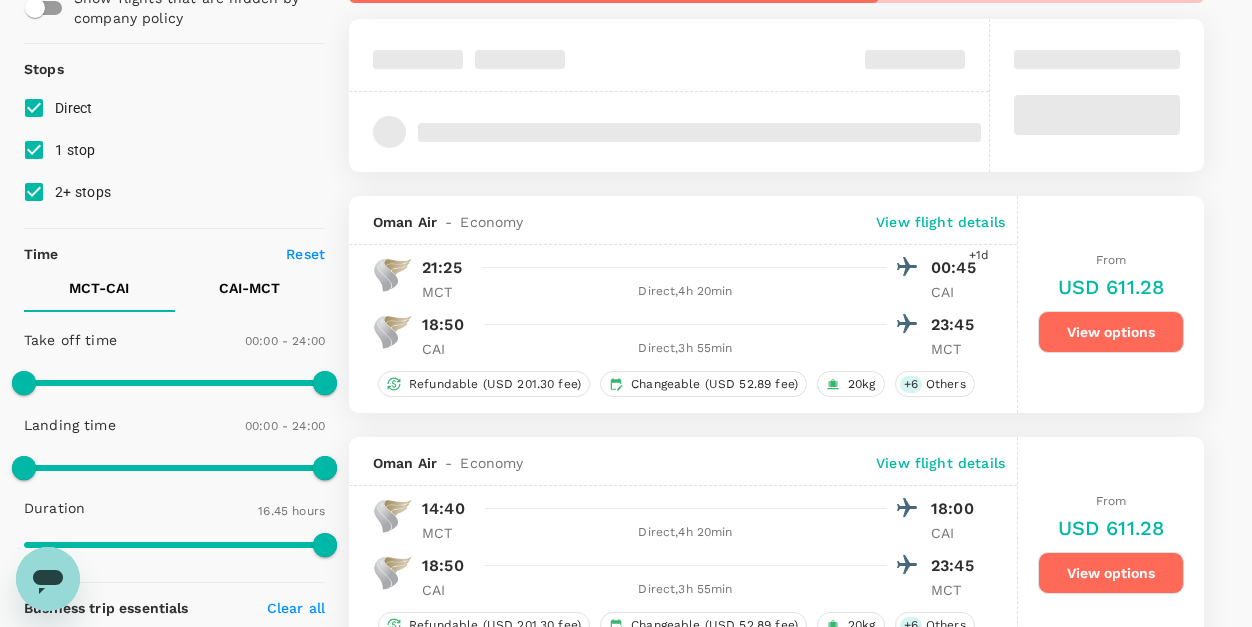 scroll, scrollTop: 213, scrollLeft: 0, axis: vertical 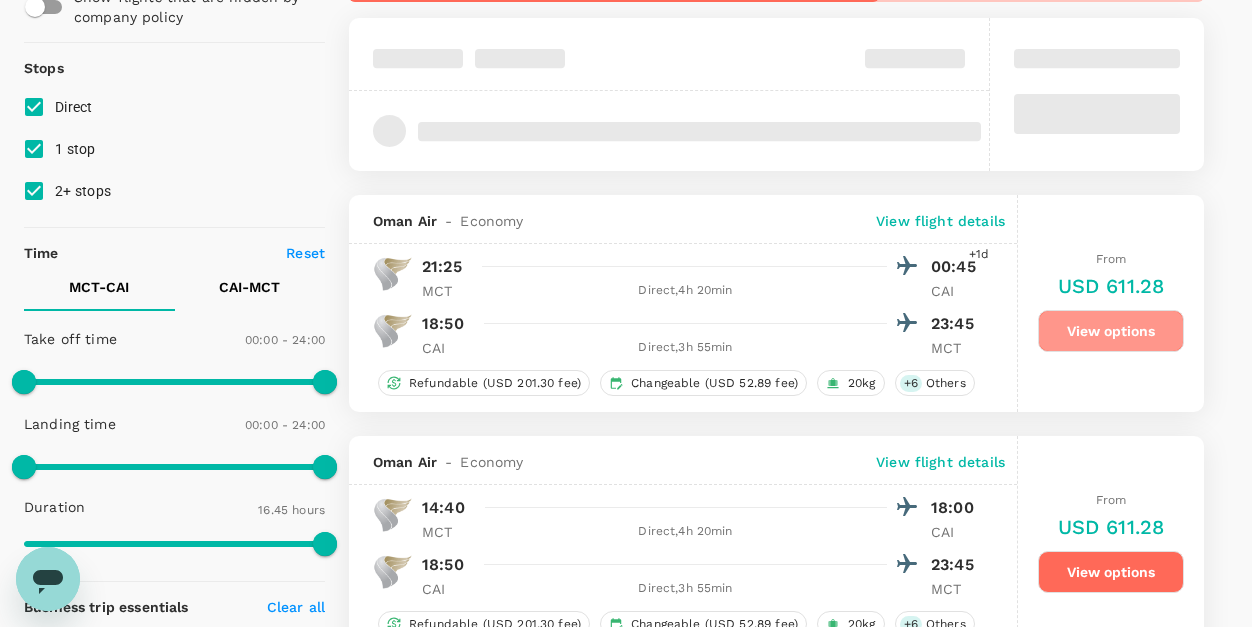 click on "View options" at bounding box center (1111, 331) 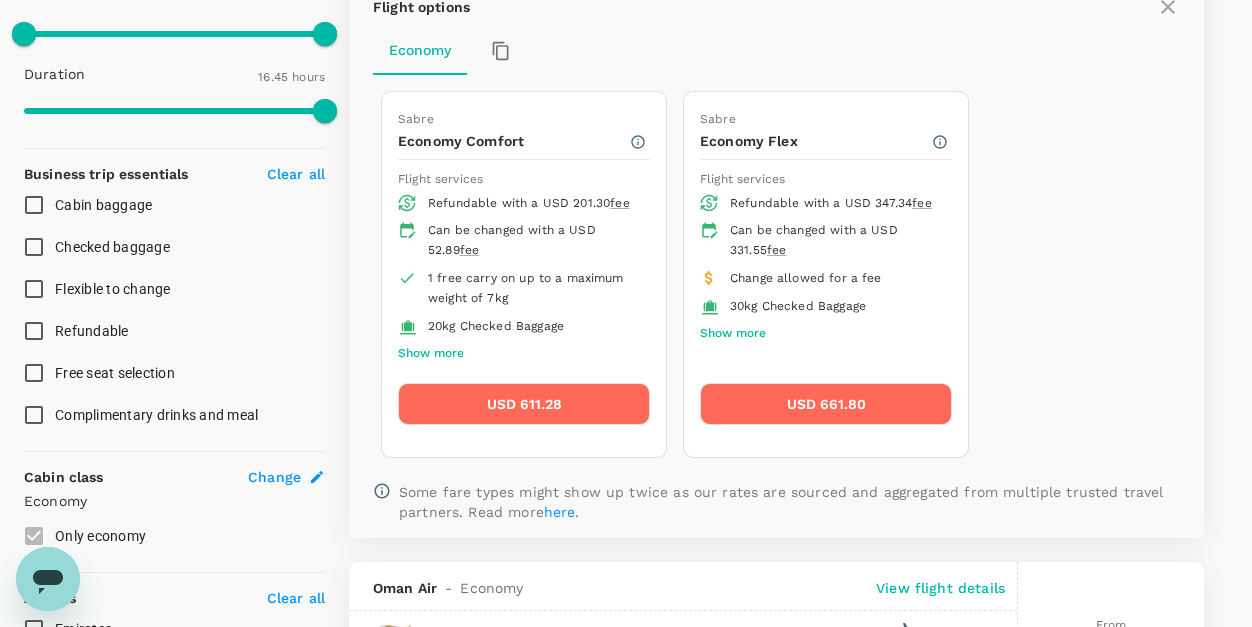 scroll, scrollTop: 647, scrollLeft: 0, axis: vertical 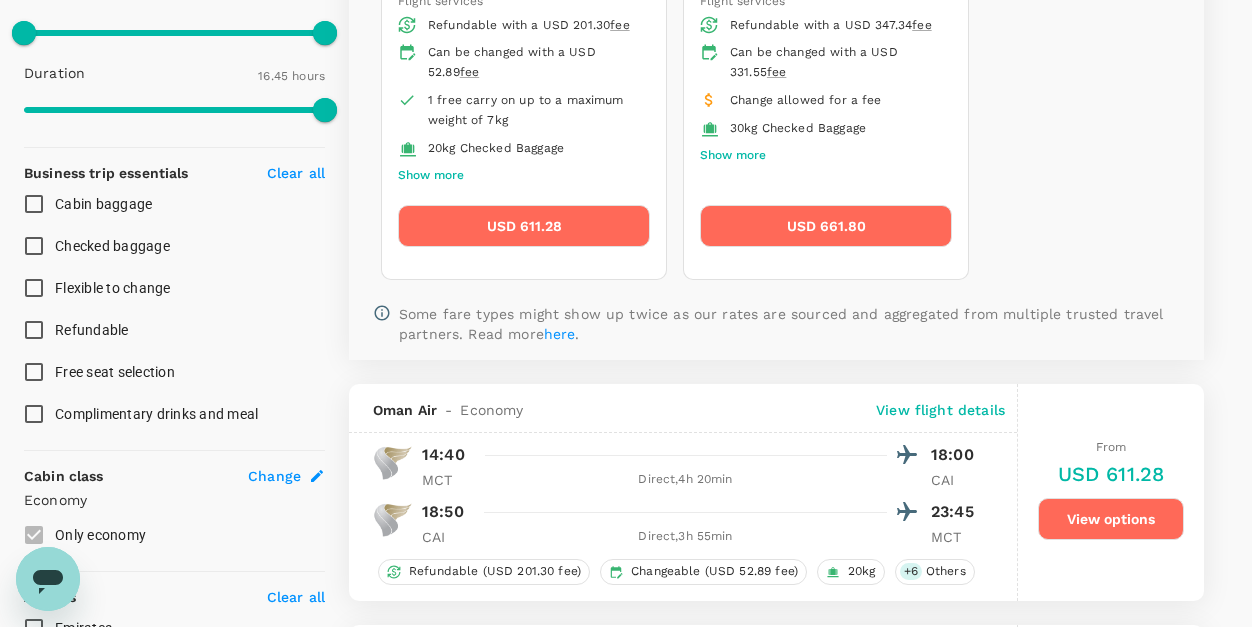 click on "Oman Air     - Economy   View flight details" at bounding box center (689, 410) 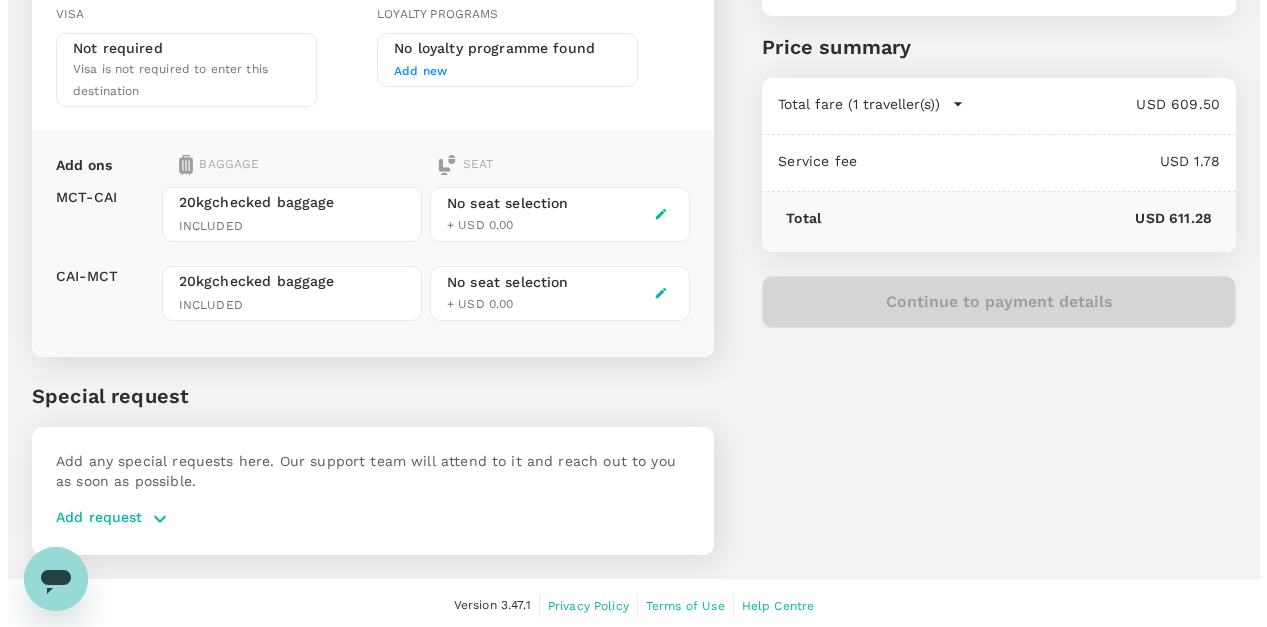 scroll, scrollTop: 397, scrollLeft: 0, axis: vertical 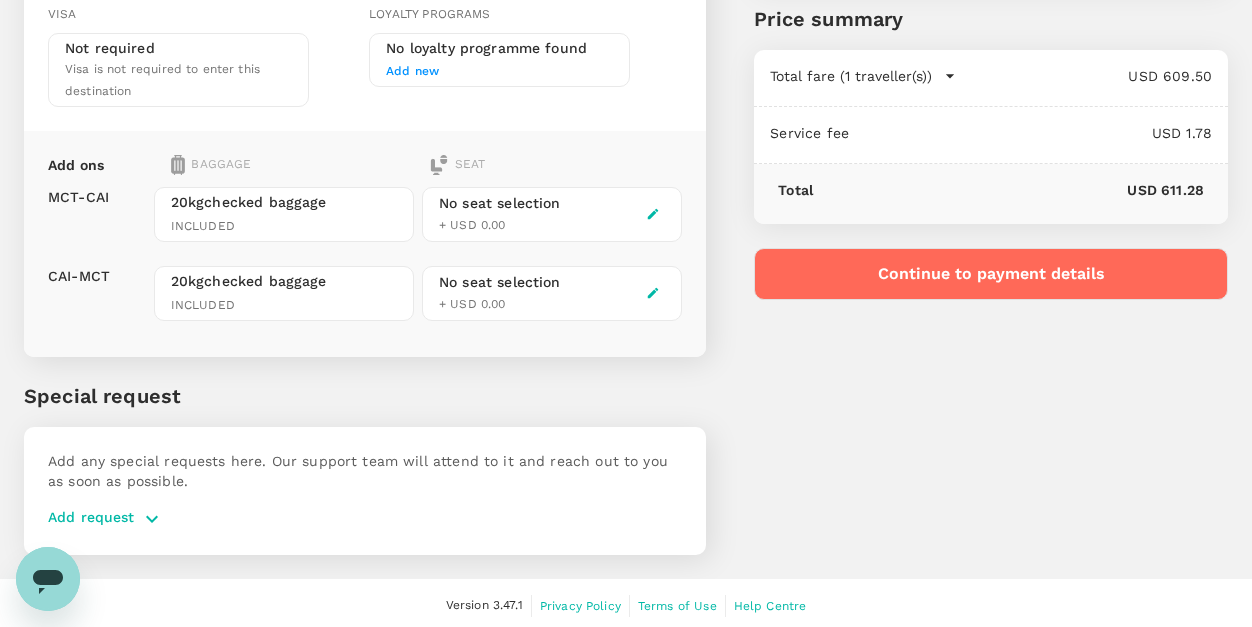 click on "Continue to payment details" at bounding box center (991, 274) 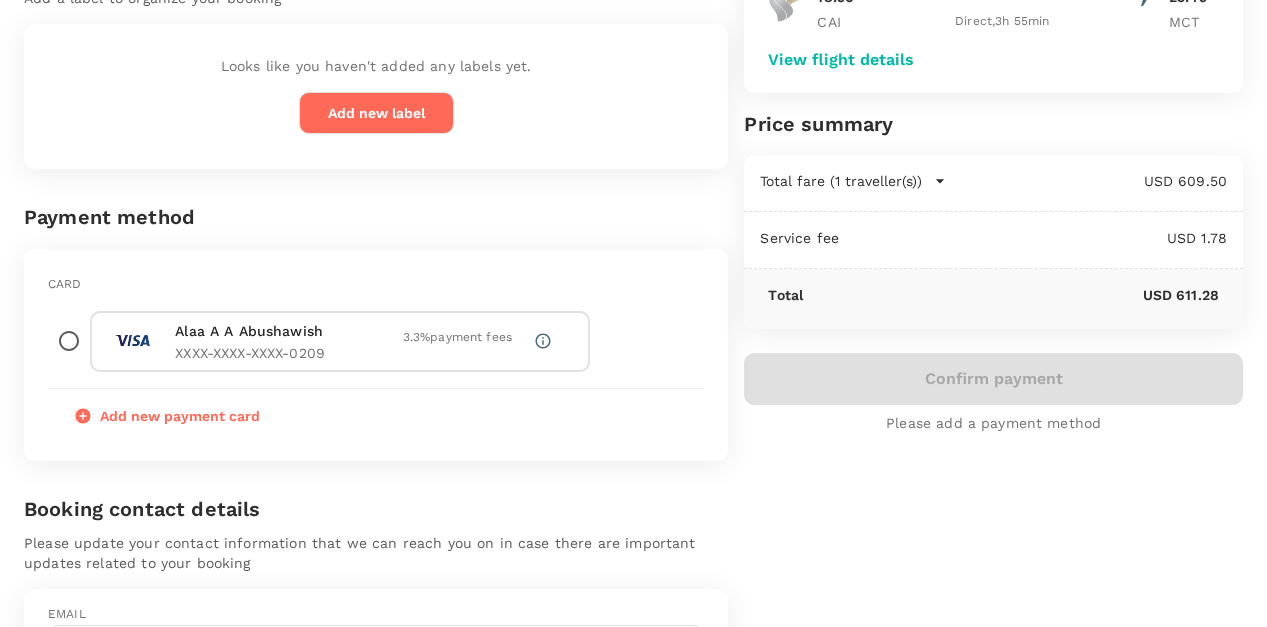 scroll, scrollTop: 308, scrollLeft: 0, axis: vertical 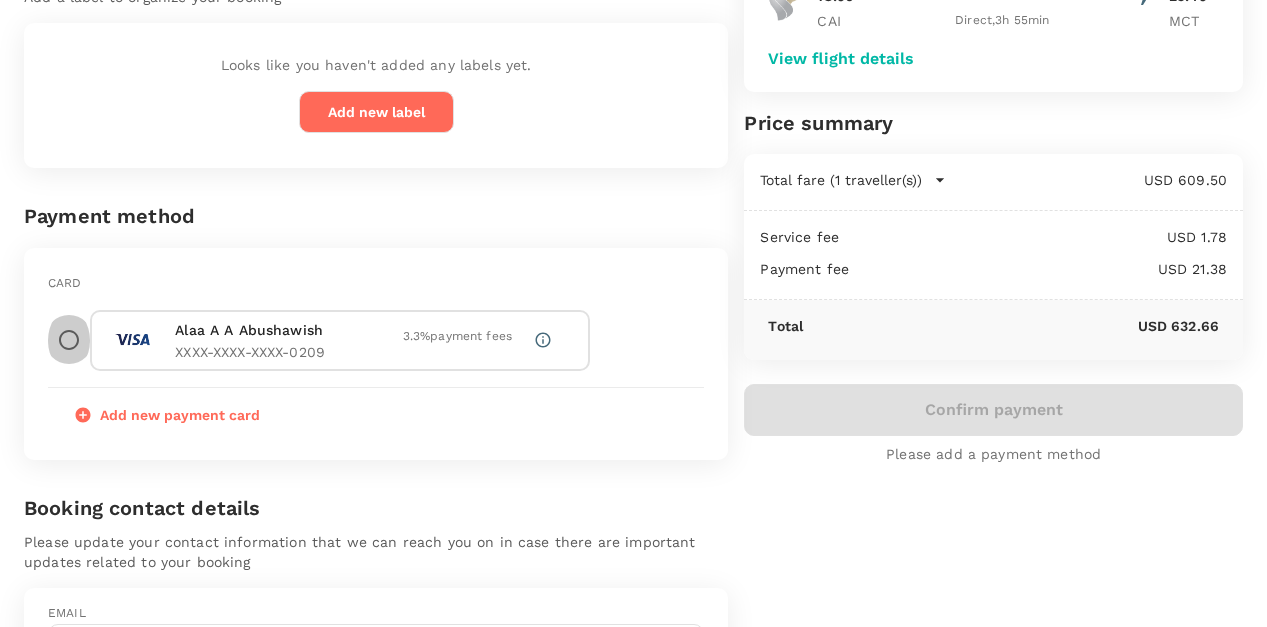 click at bounding box center (69, 340) 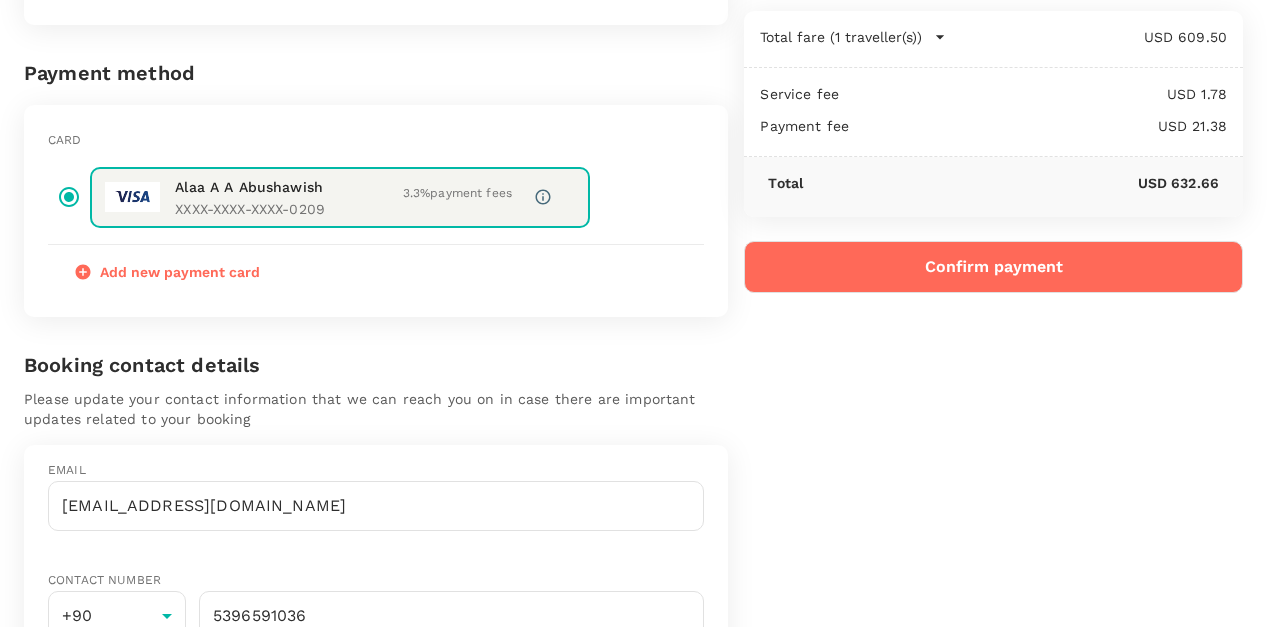 scroll, scrollTop: 453, scrollLeft: 0, axis: vertical 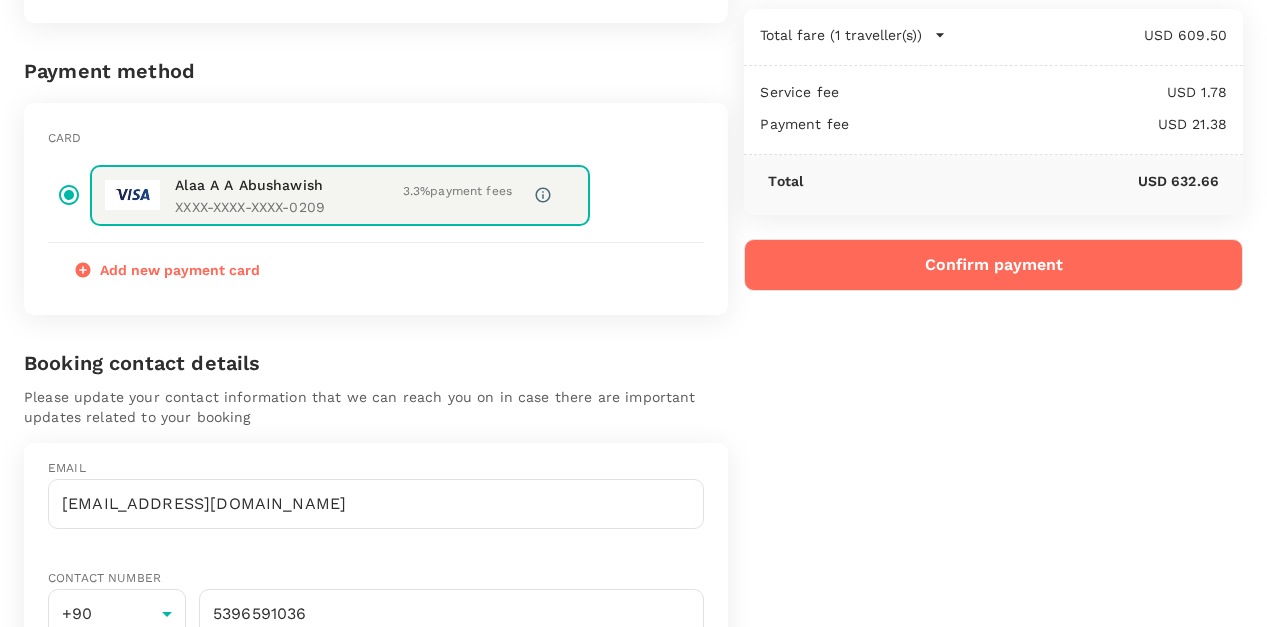 click on "Confirm payment" at bounding box center (993, 265) 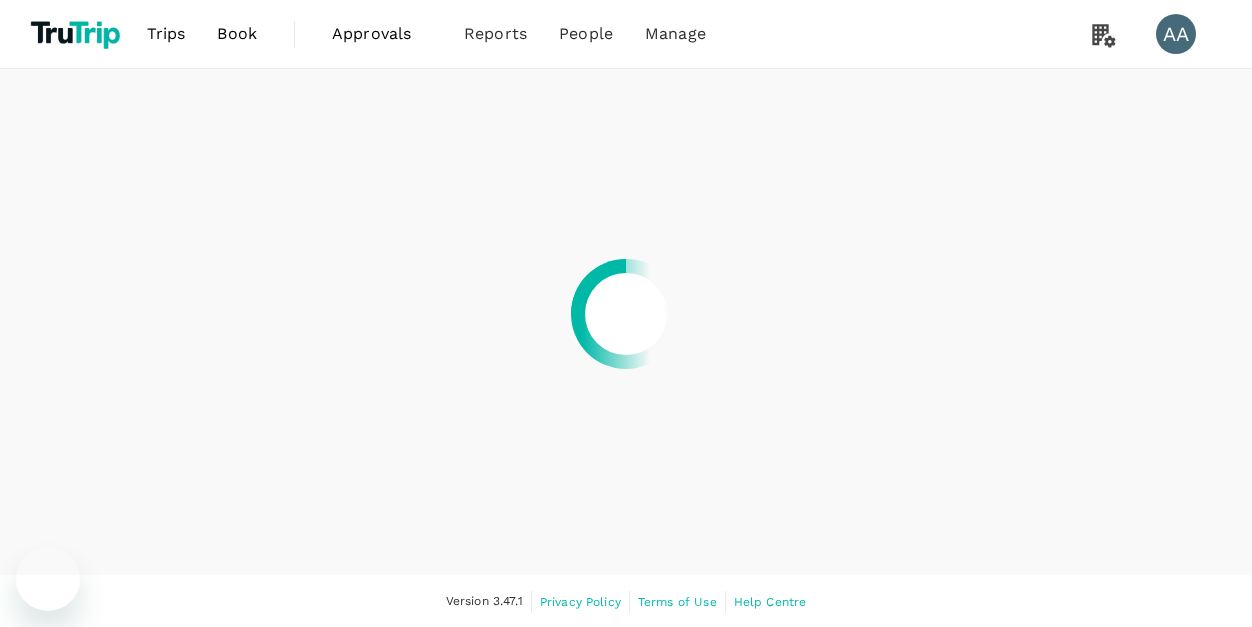 scroll, scrollTop: 0, scrollLeft: 0, axis: both 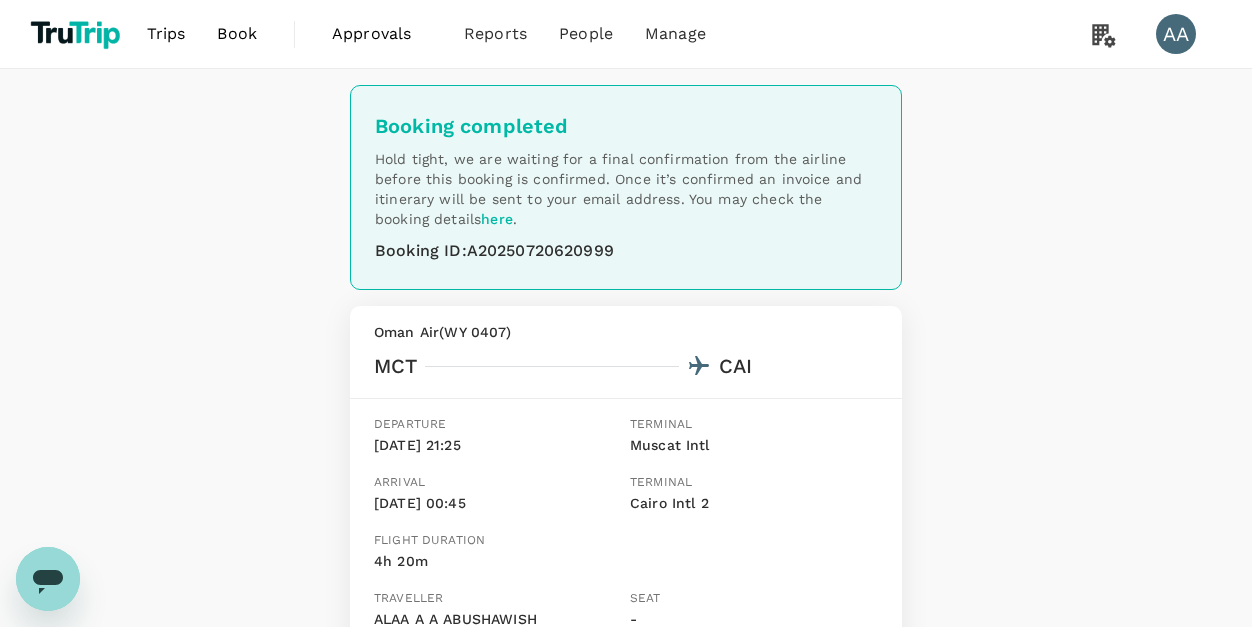click on "Hold tight, we are waiting for a final confirmation from the airline before this booking is confirmed. Once it’s confirmed an invoice and itinerary will be sent to your email address. You may check the booking details  here ." at bounding box center [626, 189] 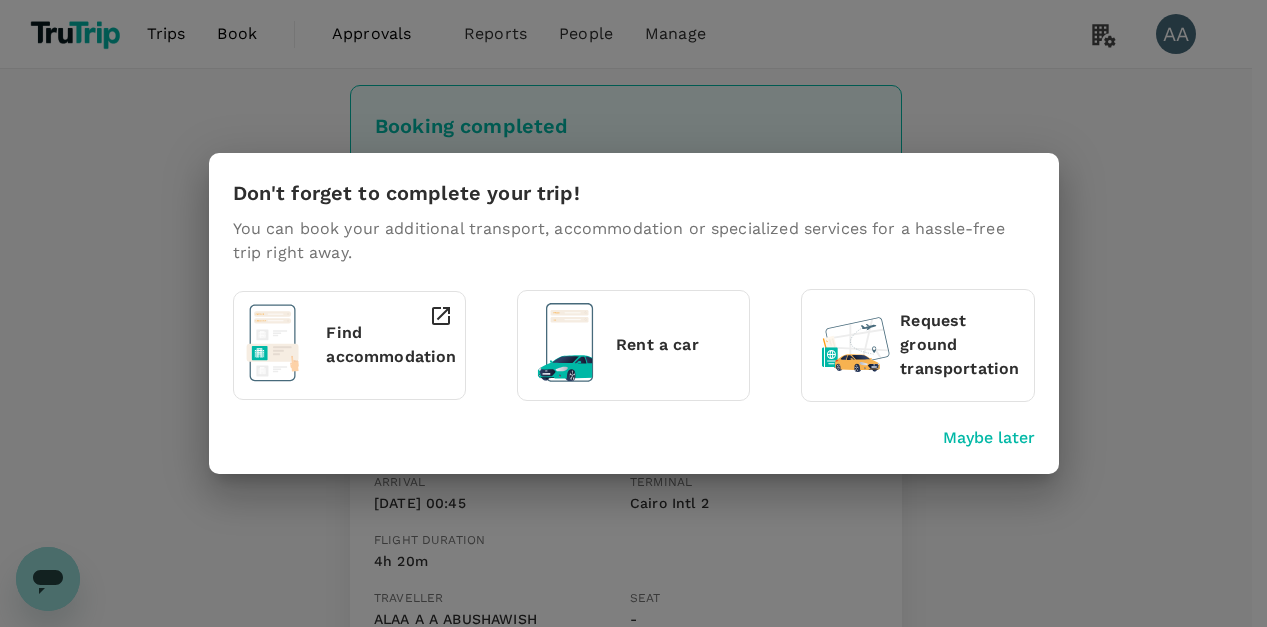 click on "Don't forget to complete your trip! You can book your additional transport, accommodation or specialized services for a hassle-free trip right away. Find accommodation Rent a car Request ground transportation Maybe later" at bounding box center (634, 313) 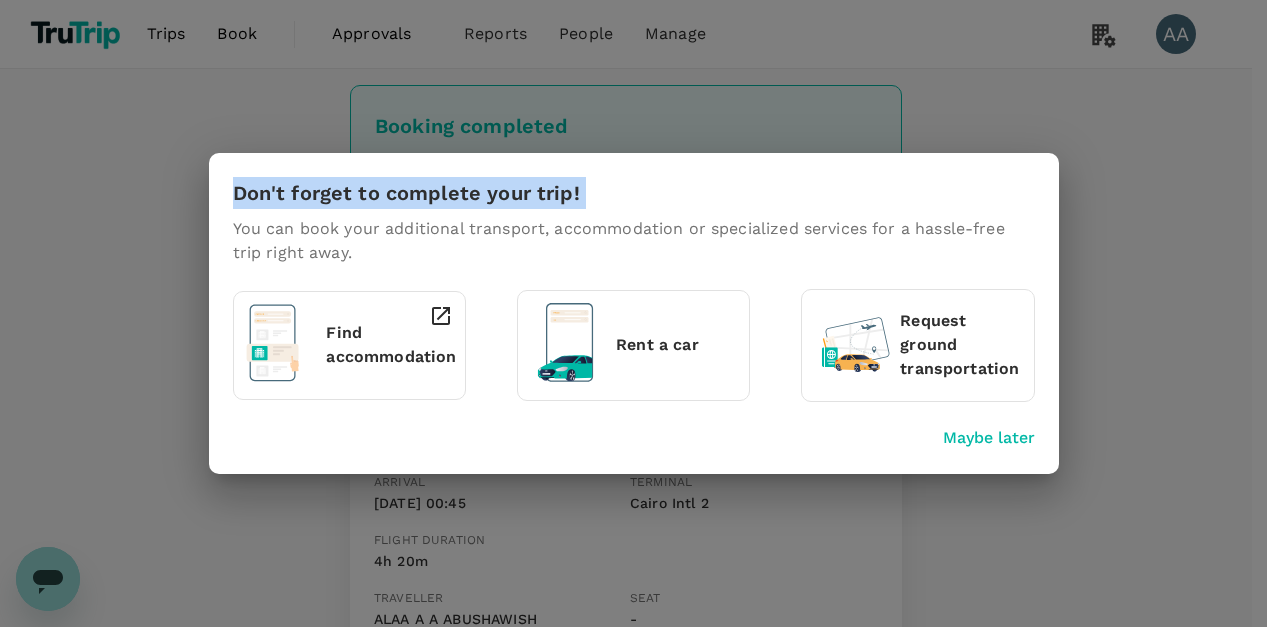 click on "Don't forget to complete your trip! You can book your additional transport, accommodation or specialized services for a hassle-free trip right away. Find accommodation Rent a car Request ground transportation Maybe later" at bounding box center [634, 313] 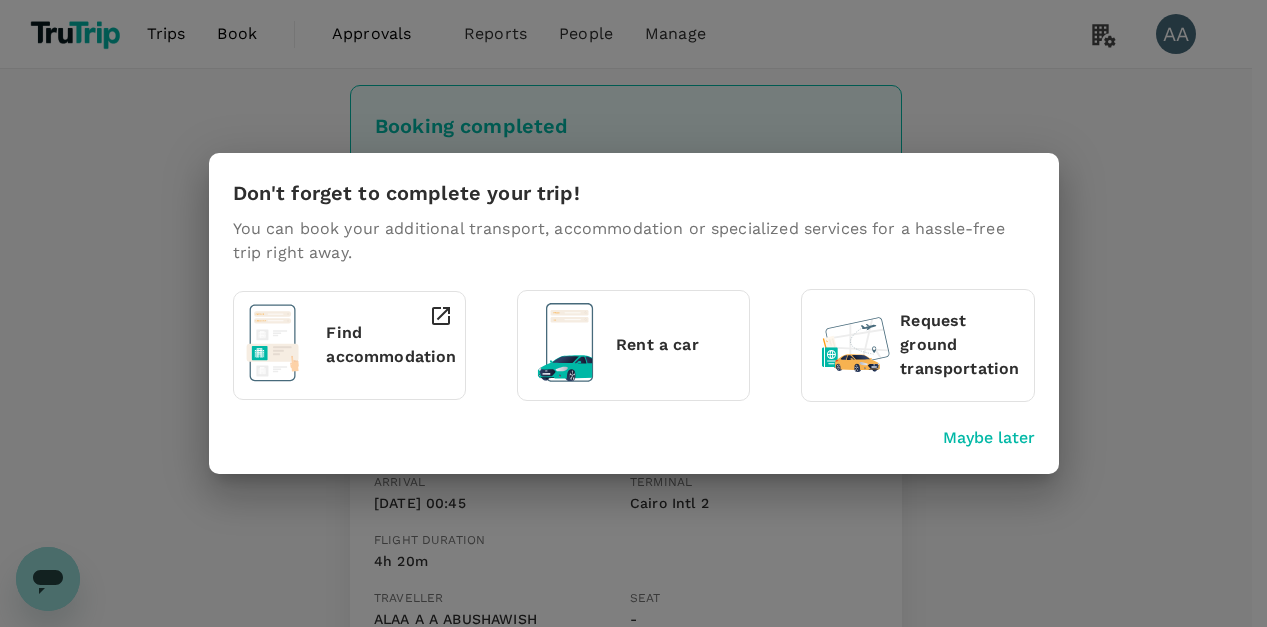 click on "Maybe later" at bounding box center (989, 438) 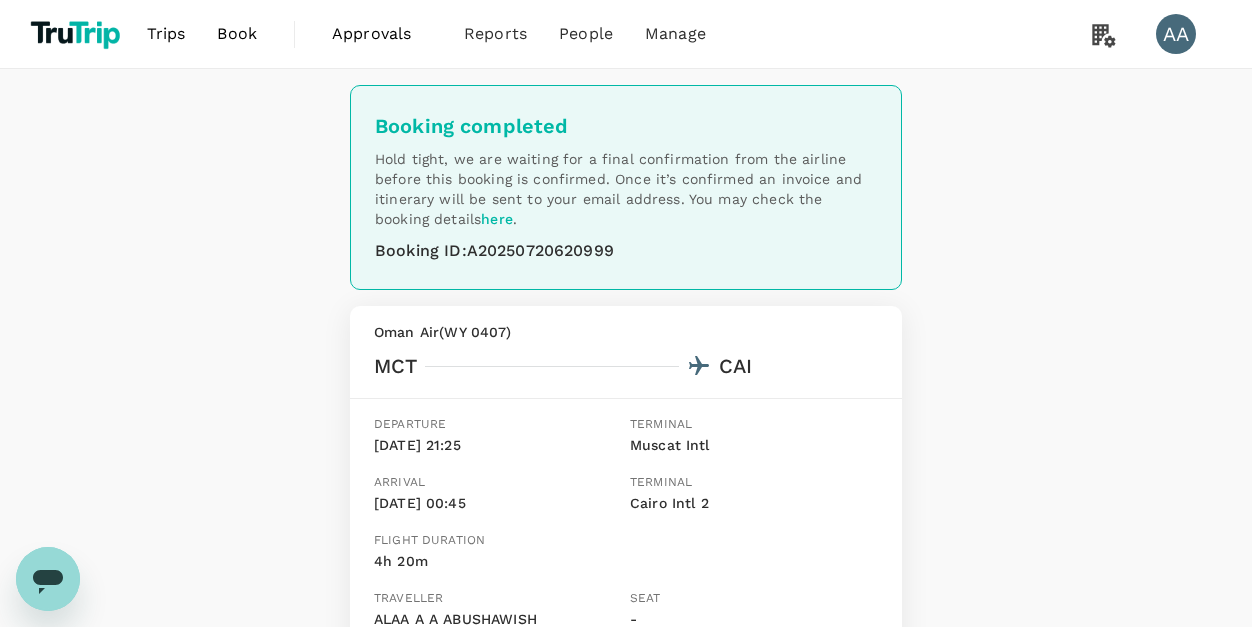 click on "Hold tight, we are waiting for a final confirmation from the airline before this booking is confirmed. Once it’s confirmed an invoice and itinerary will be sent to your email address. You may check the booking details  here ." at bounding box center [626, 189] 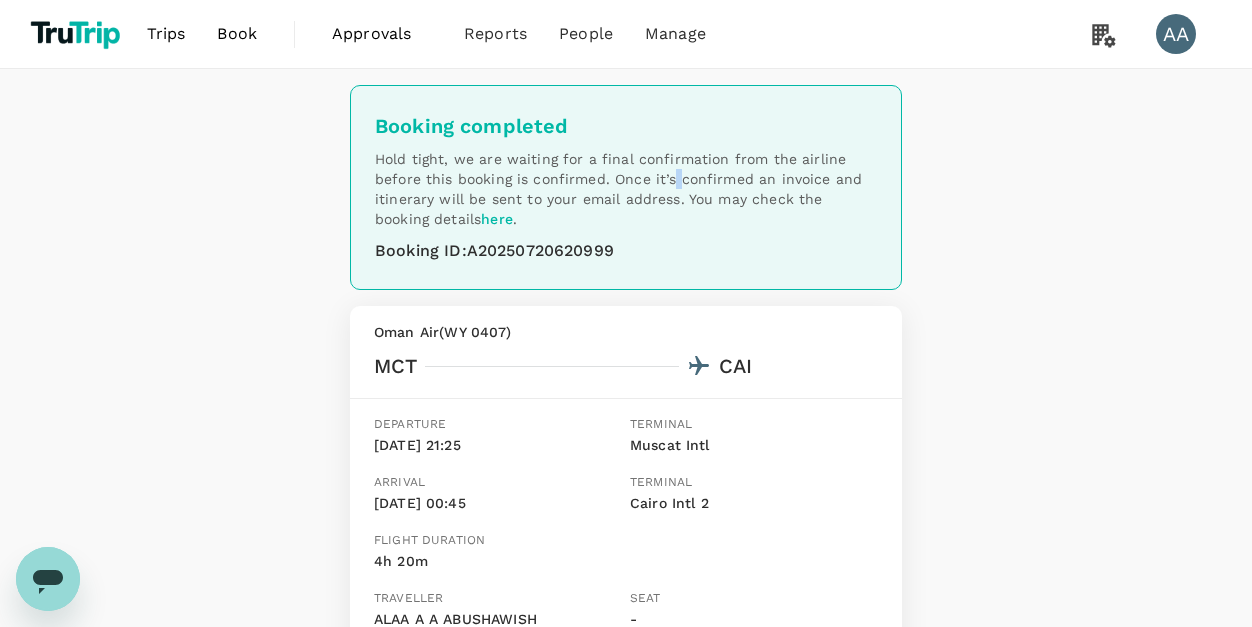 click on "Hold tight, we are waiting for a final confirmation from the airline before this booking is confirmed. Once it’s confirmed an invoice and itinerary will be sent to your email address. You may check the booking details  here ." at bounding box center [626, 189] 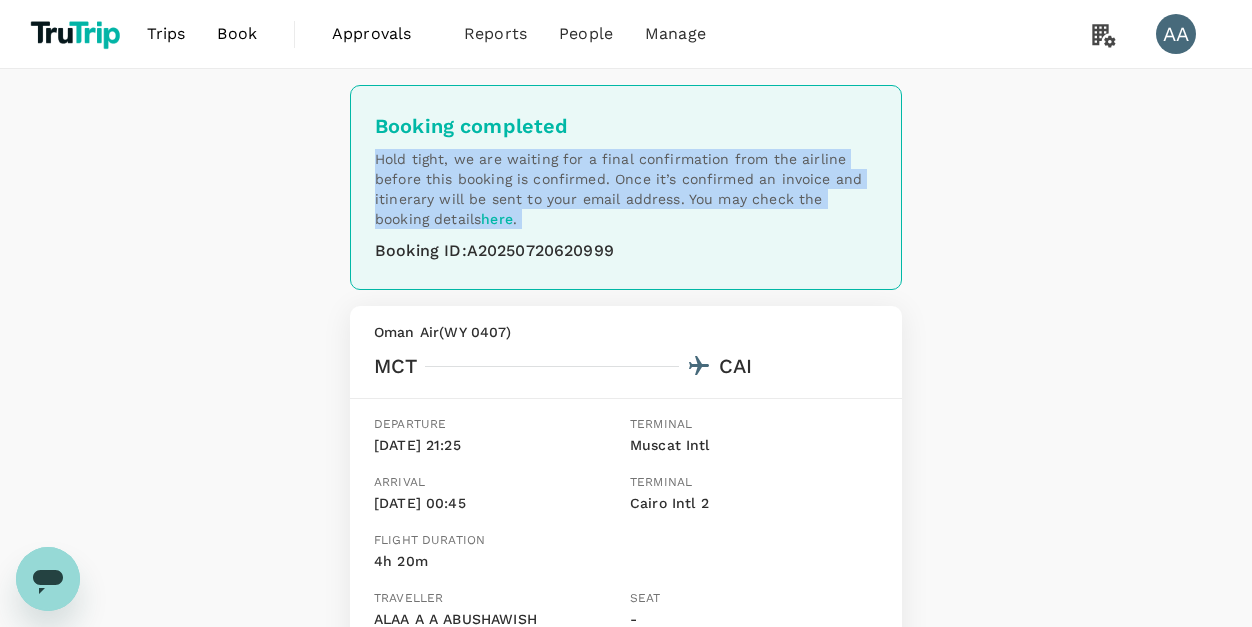 click on "Hold tight, we are waiting for a final confirmation from the airline before this booking is confirmed. Once it’s confirmed an invoice and itinerary will be sent to your email address. You may check the booking details  here ." at bounding box center (626, 189) 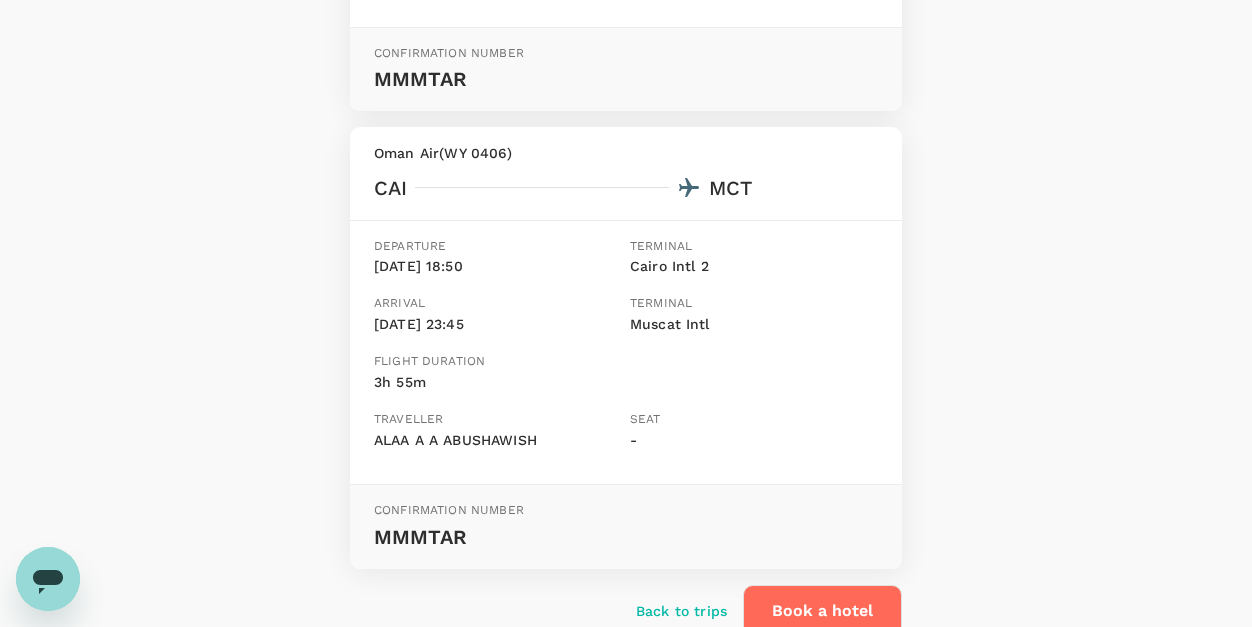 scroll, scrollTop: 763, scrollLeft: 0, axis: vertical 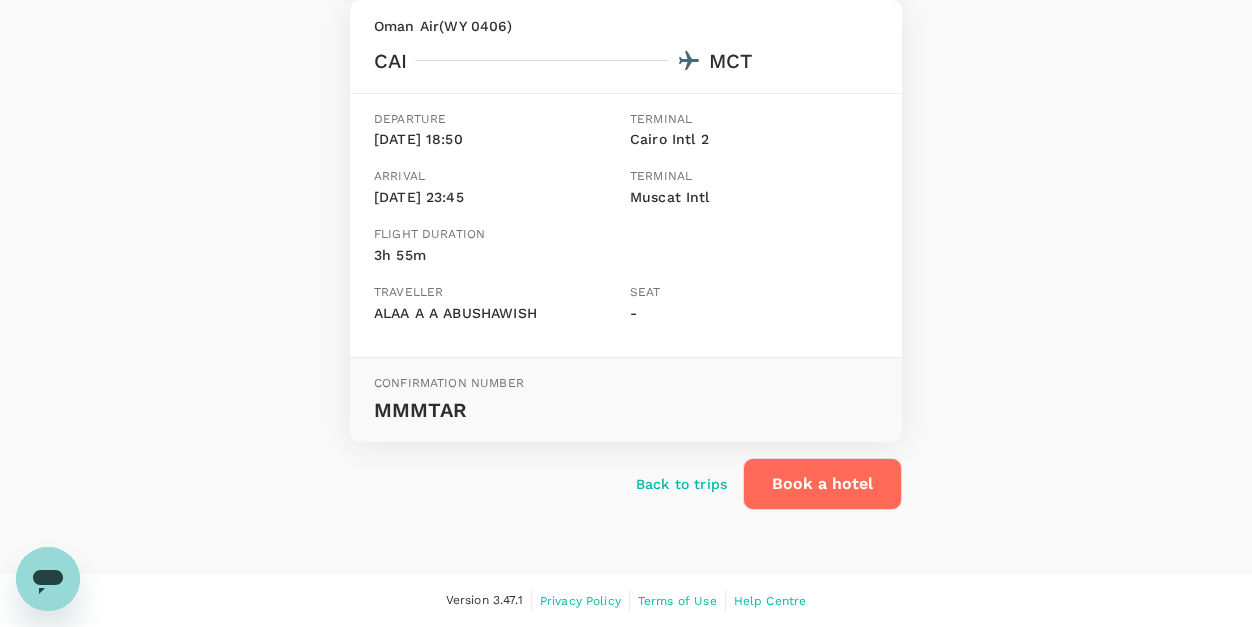 click on "Back to trips" at bounding box center [681, 484] 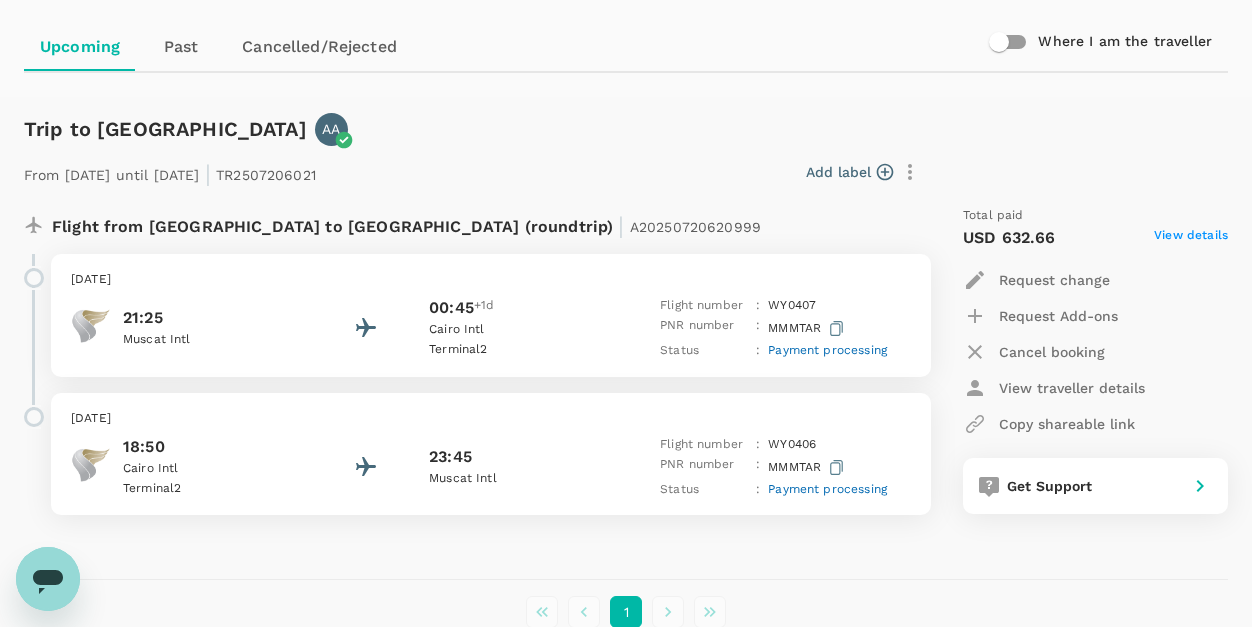 scroll, scrollTop: 191, scrollLeft: 0, axis: vertical 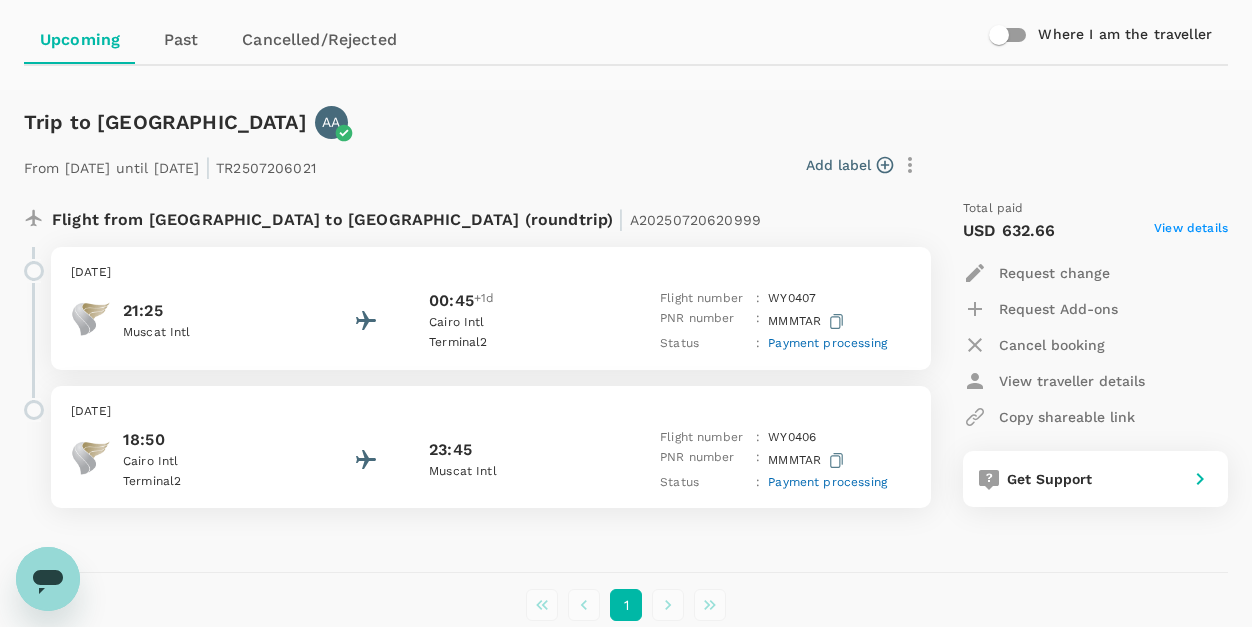 click 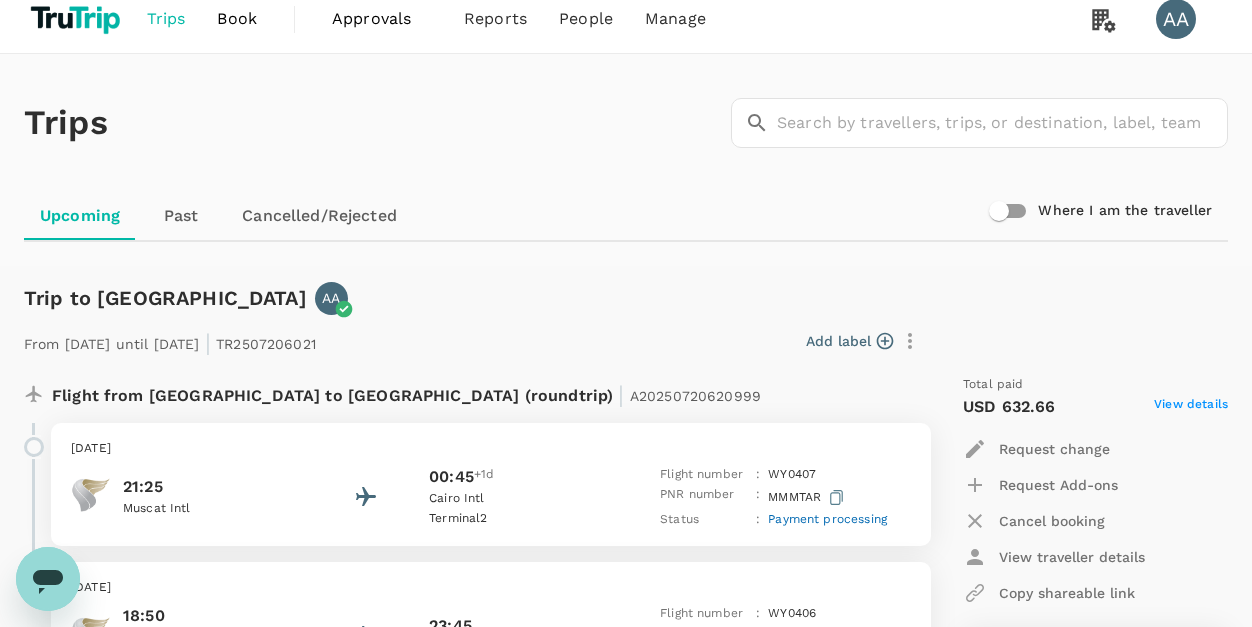 scroll, scrollTop: 0, scrollLeft: 0, axis: both 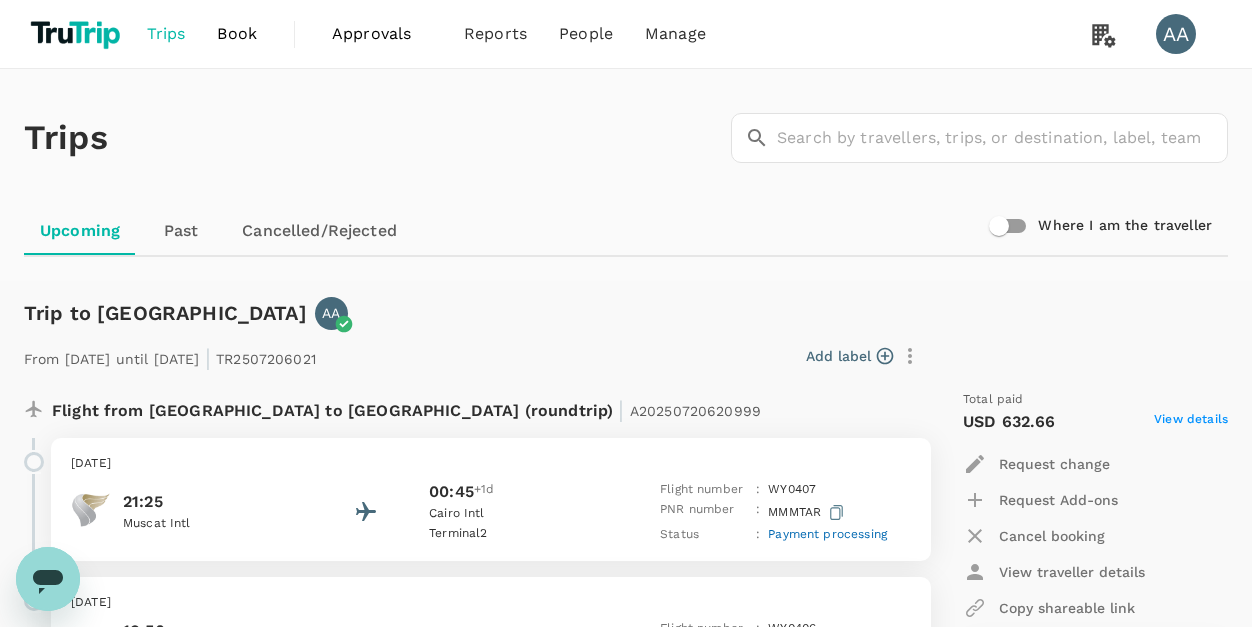 click on "Trips" at bounding box center (166, 34) 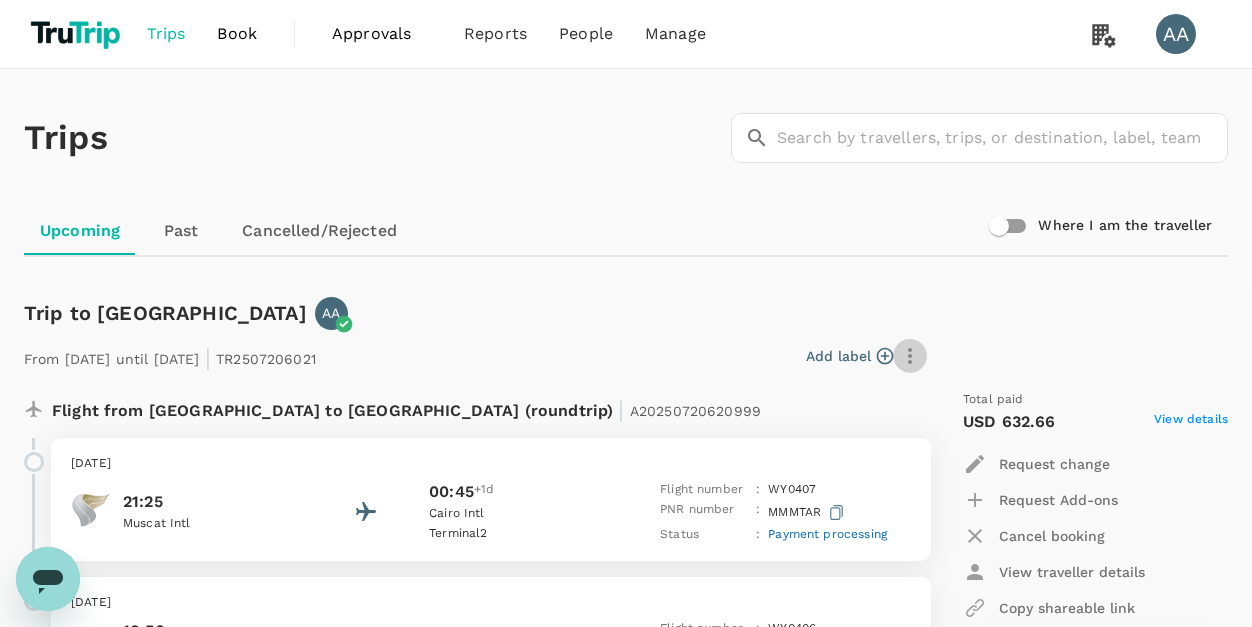 click 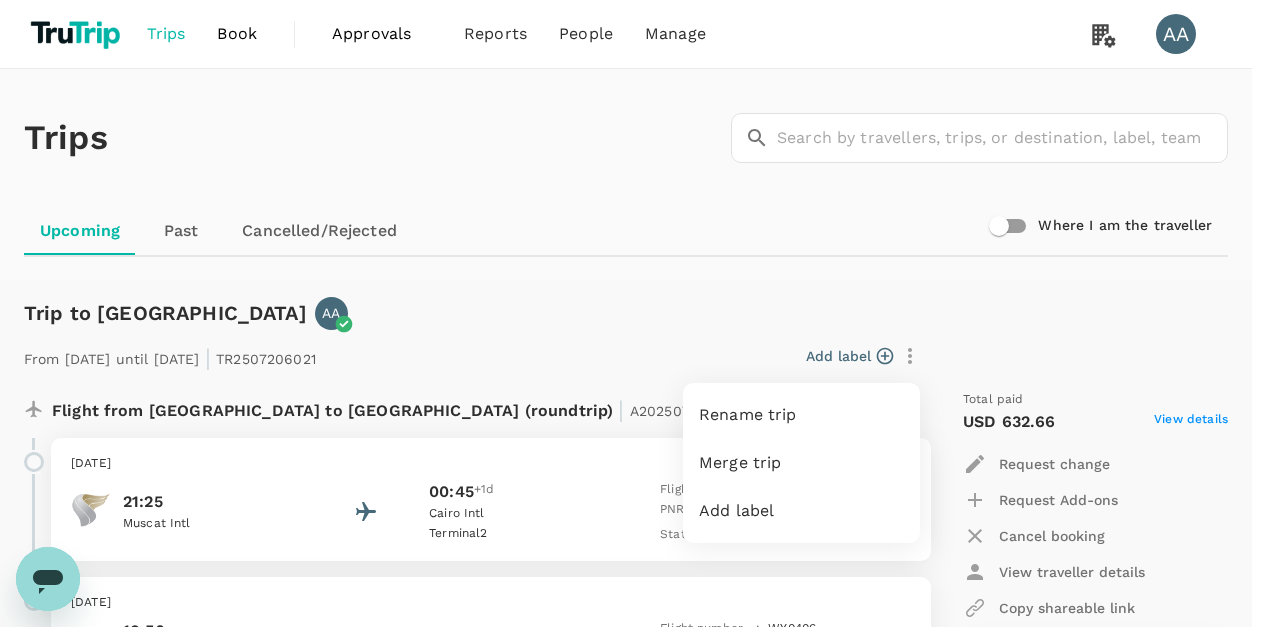click at bounding box center (633, 313) 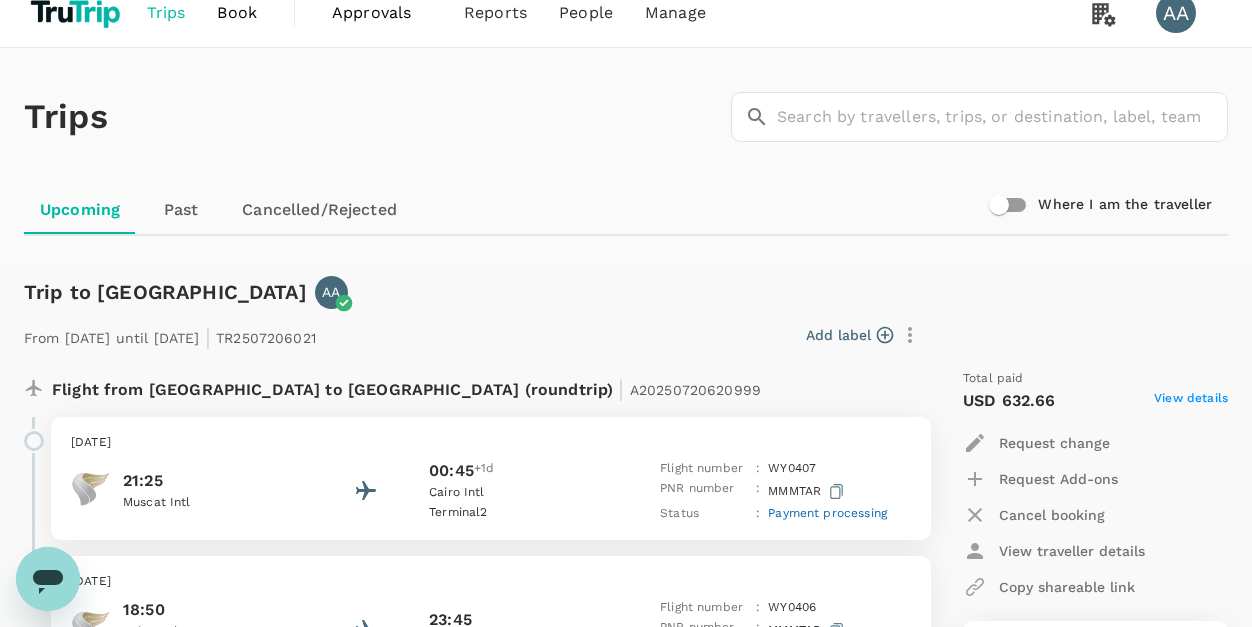 scroll, scrollTop: 23, scrollLeft: 0, axis: vertical 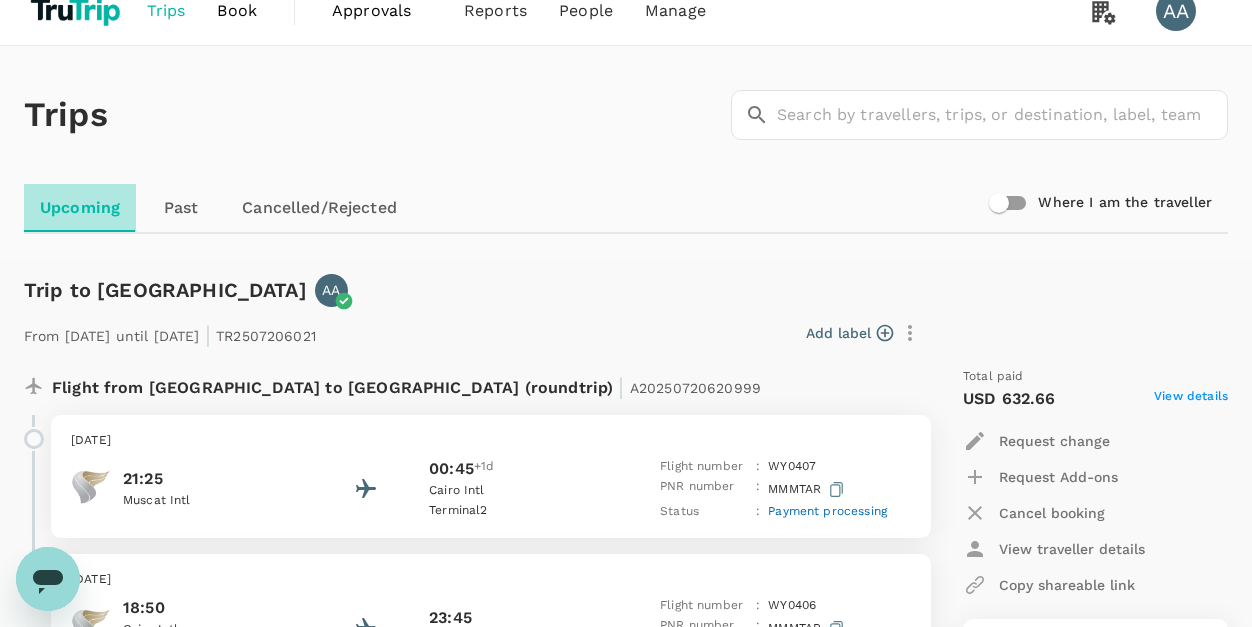 click on "Upcoming" at bounding box center (80, 208) 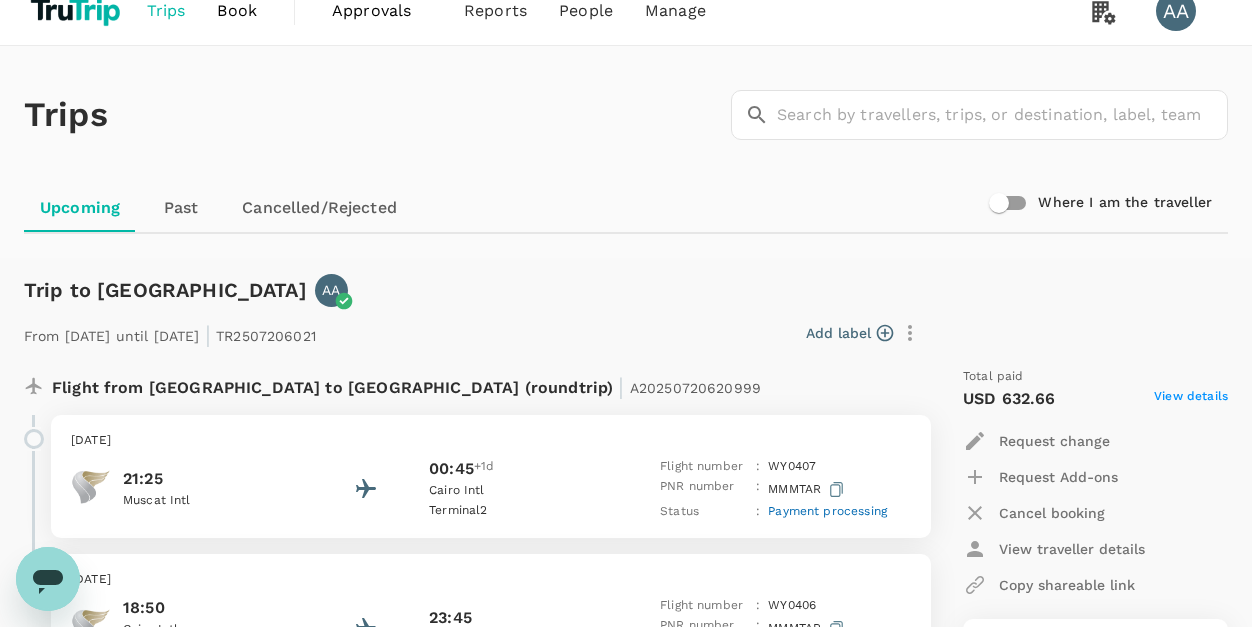 click on "Past" at bounding box center (181, 208) 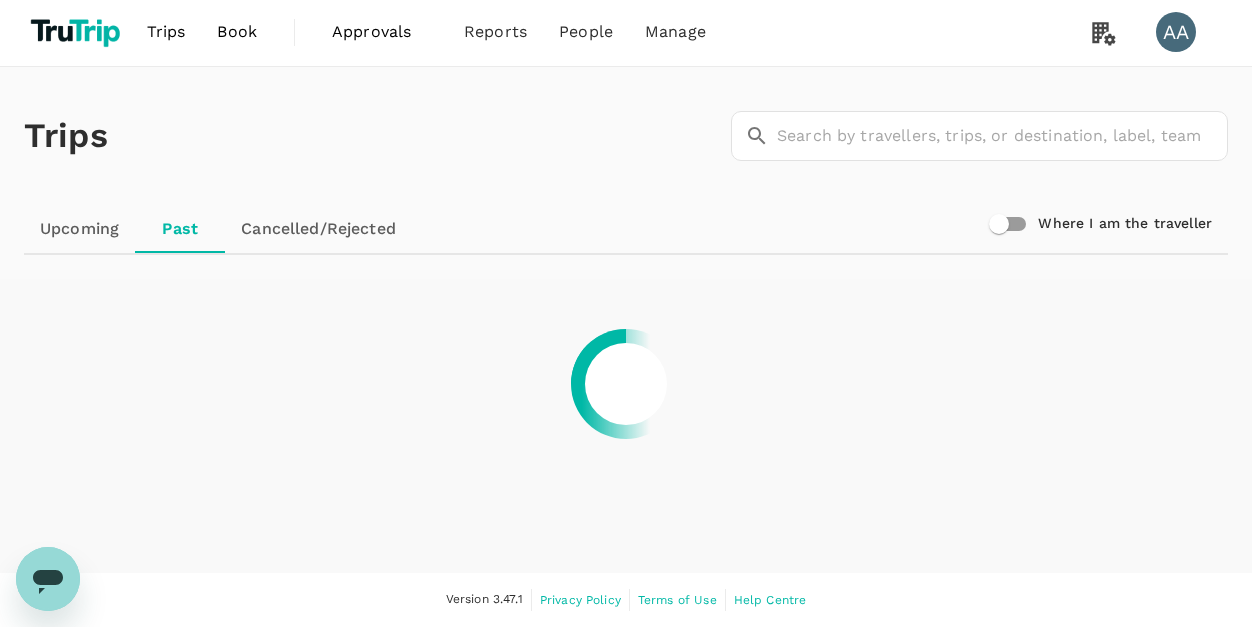 scroll, scrollTop: 0, scrollLeft: 0, axis: both 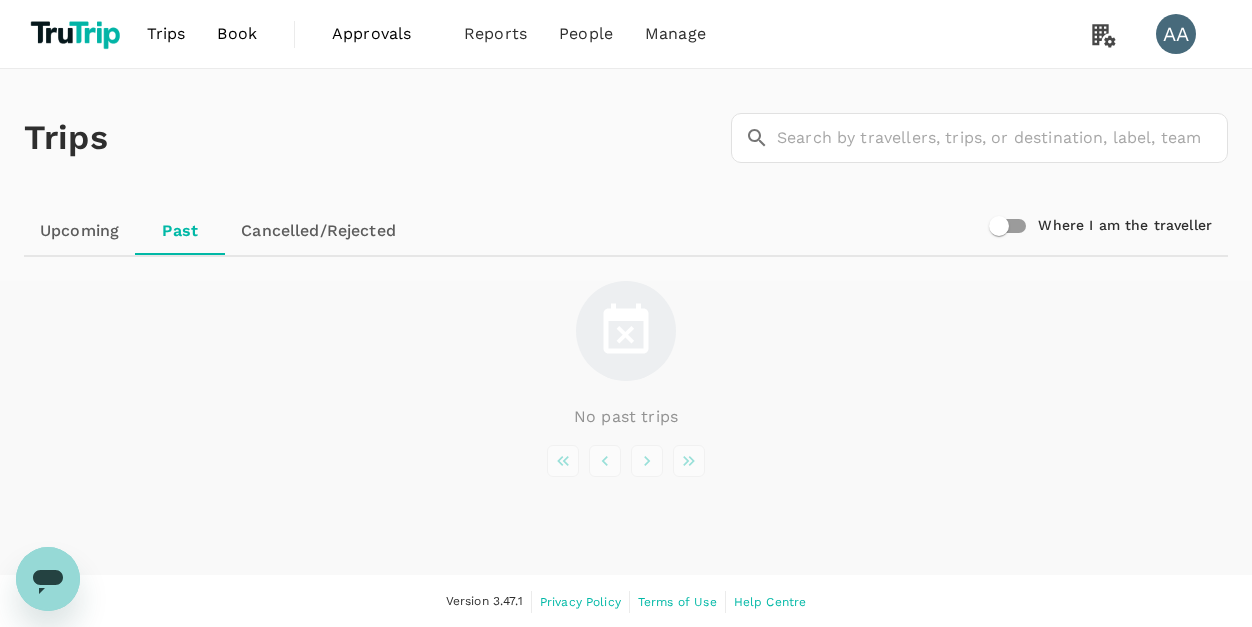 click on "Upcoming" at bounding box center (79, 231) 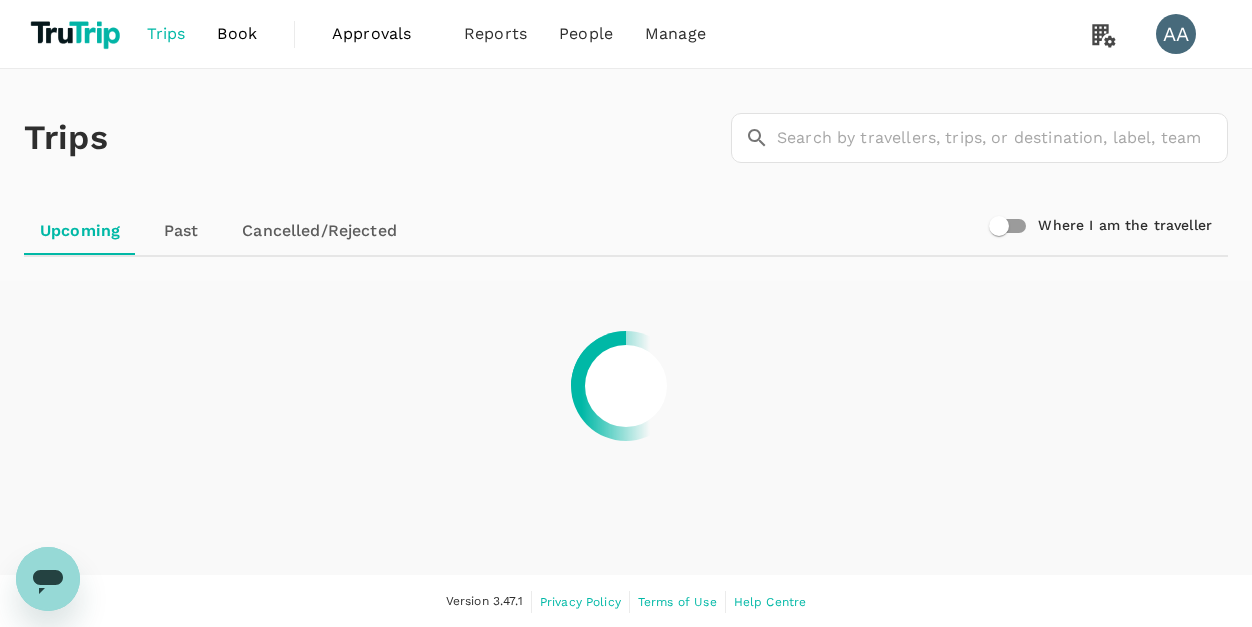 click on "Trips" at bounding box center (66, 138) 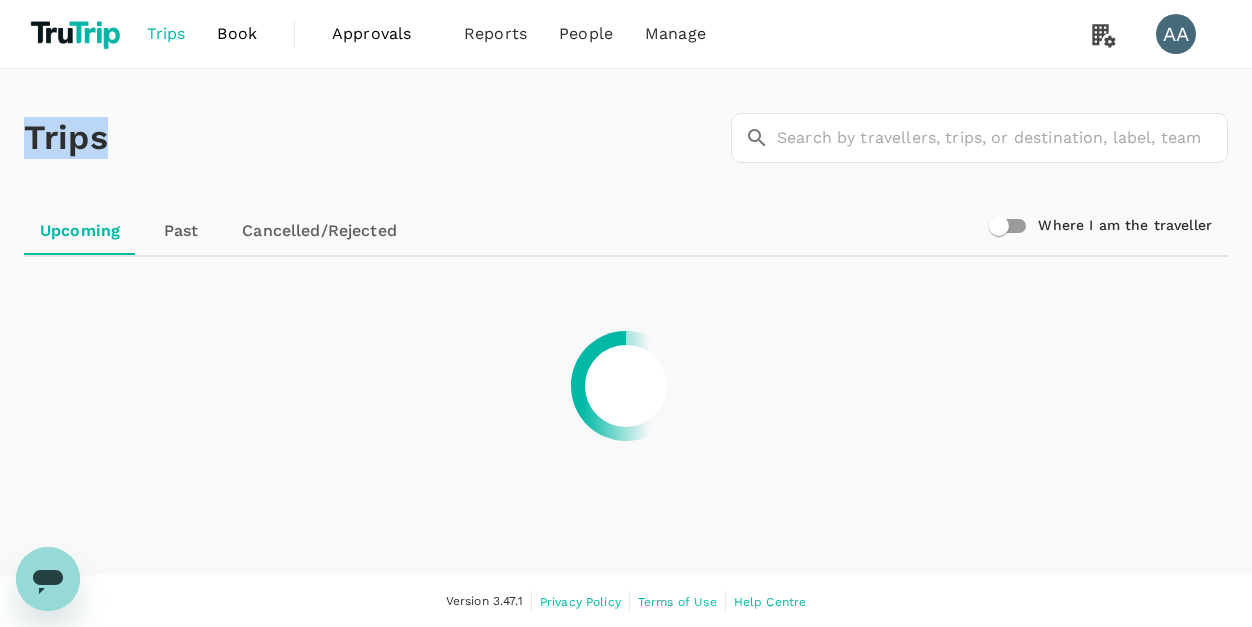 click on "Trips" at bounding box center [66, 138] 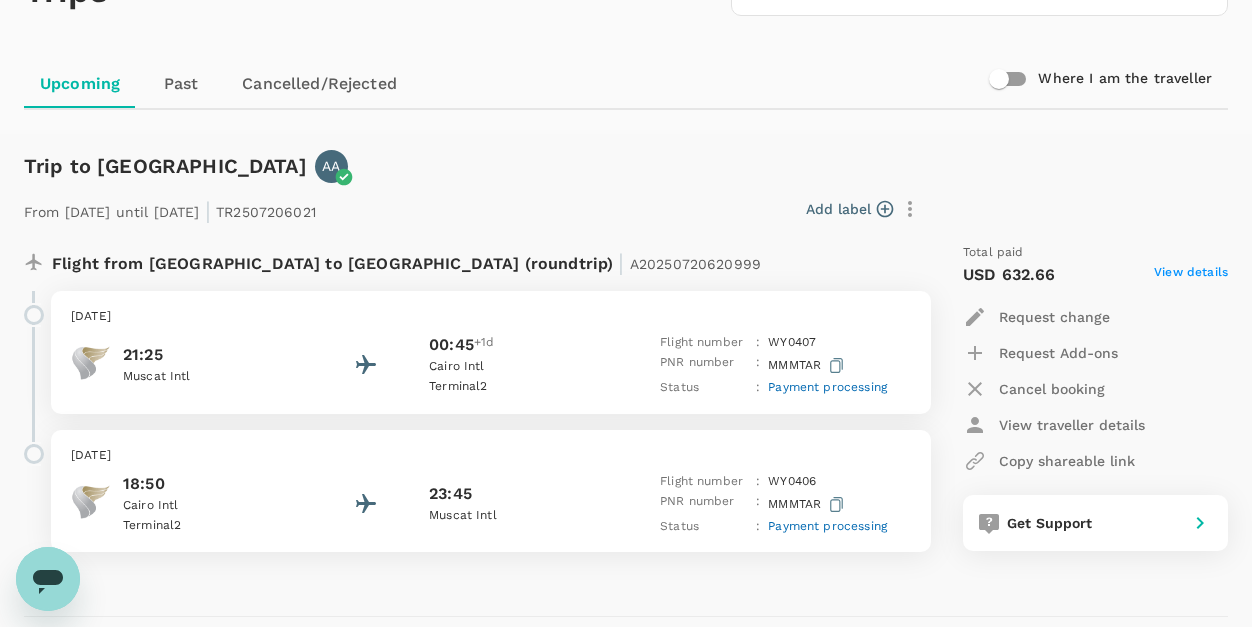 scroll, scrollTop: 148, scrollLeft: 0, axis: vertical 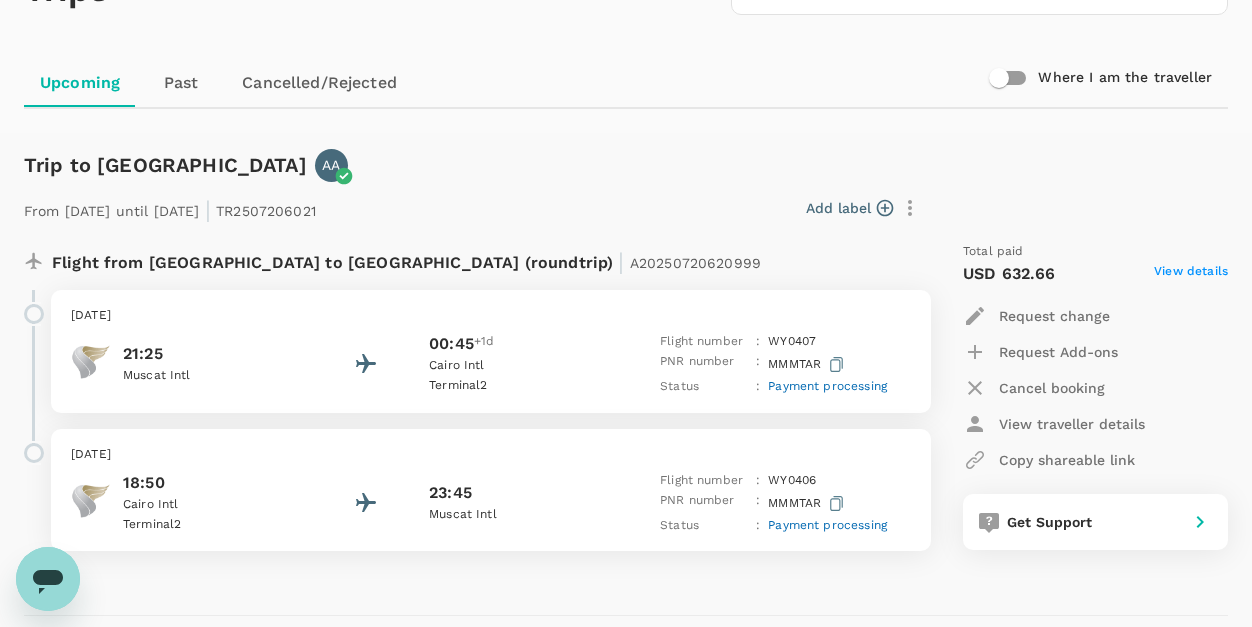 click on "Payment processing" at bounding box center (827, 386) 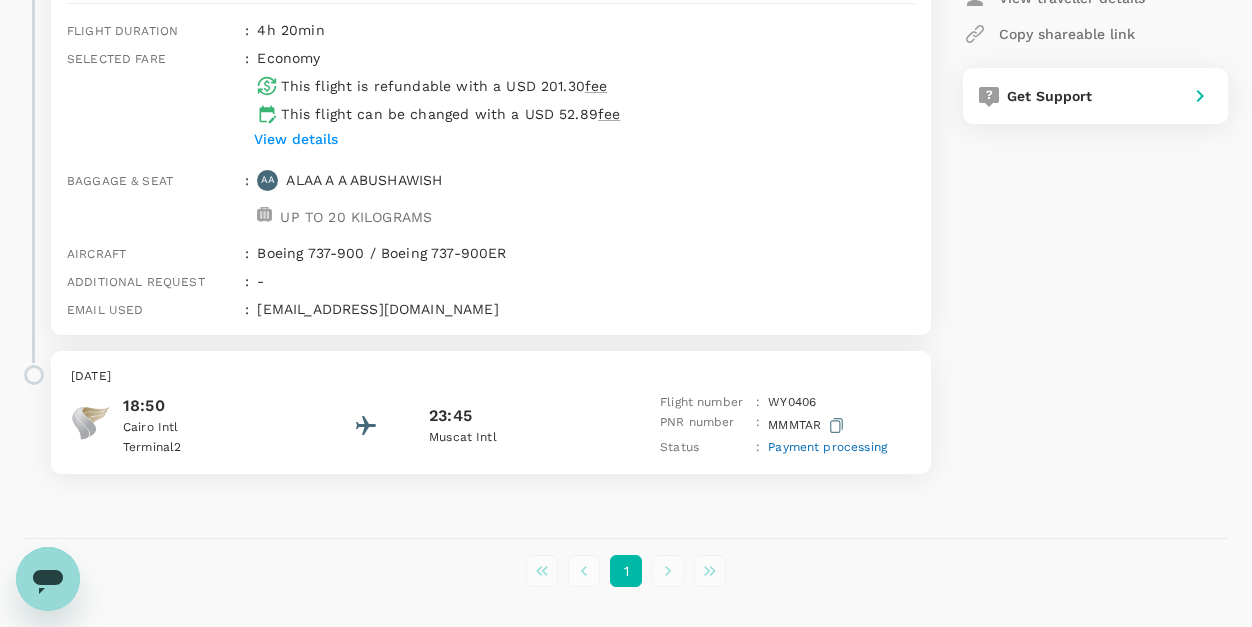 scroll, scrollTop: 591, scrollLeft: 0, axis: vertical 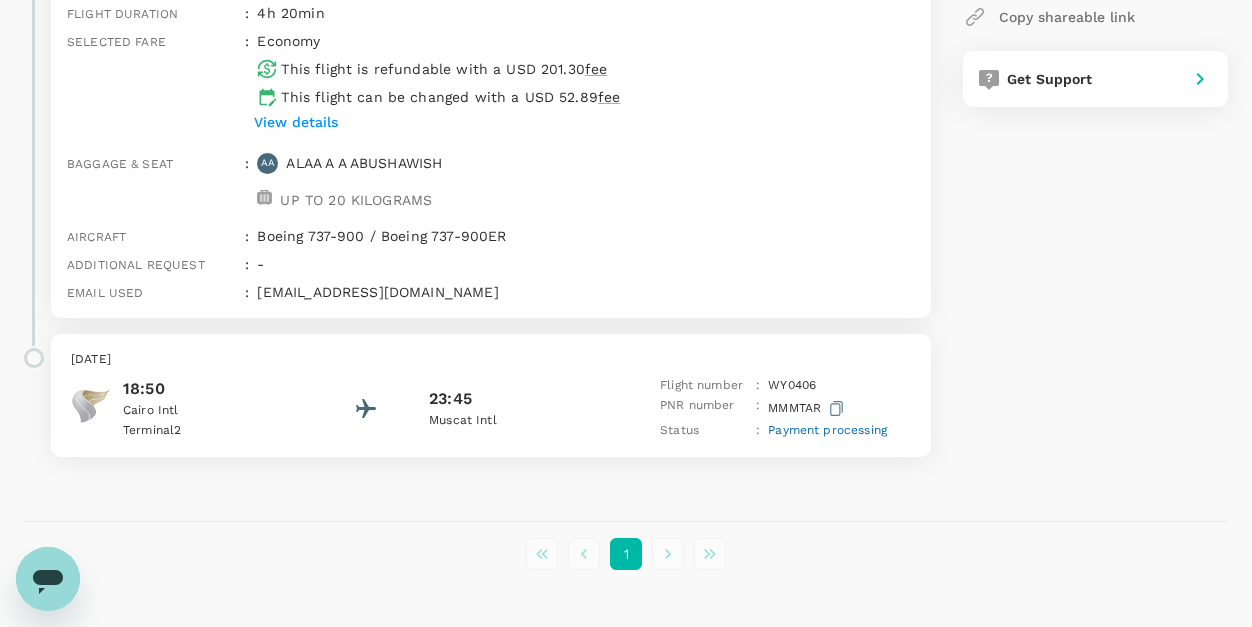 click on "Payment processing" at bounding box center (827, 430) 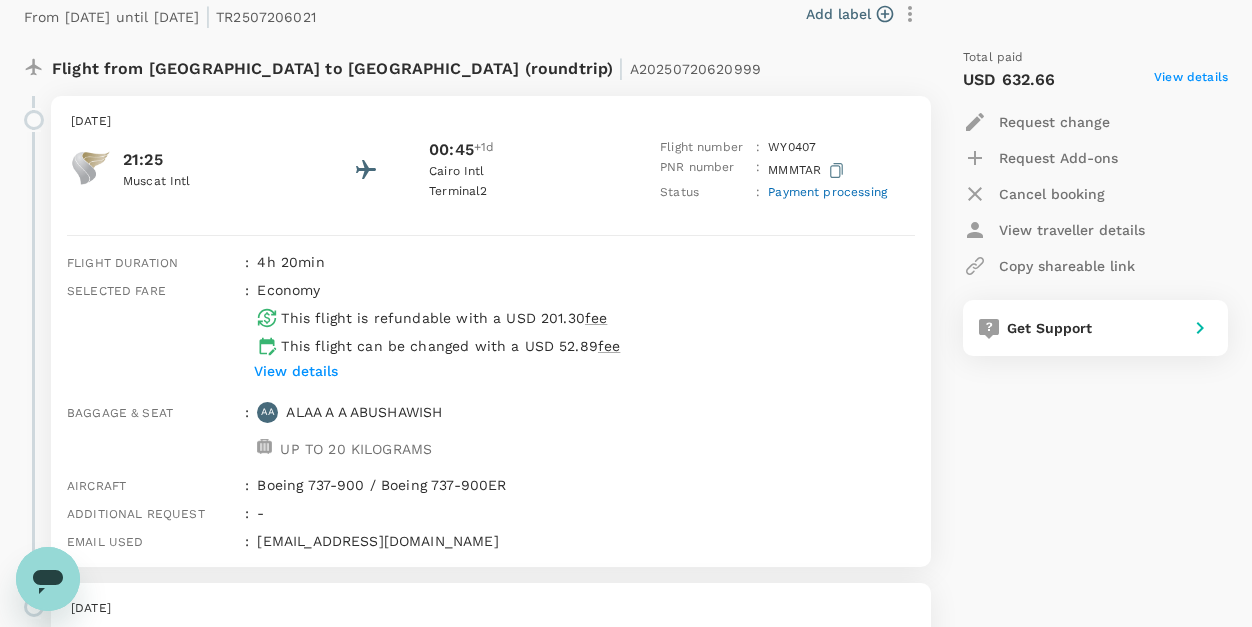 scroll, scrollTop: 341, scrollLeft: 0, axis: vertical 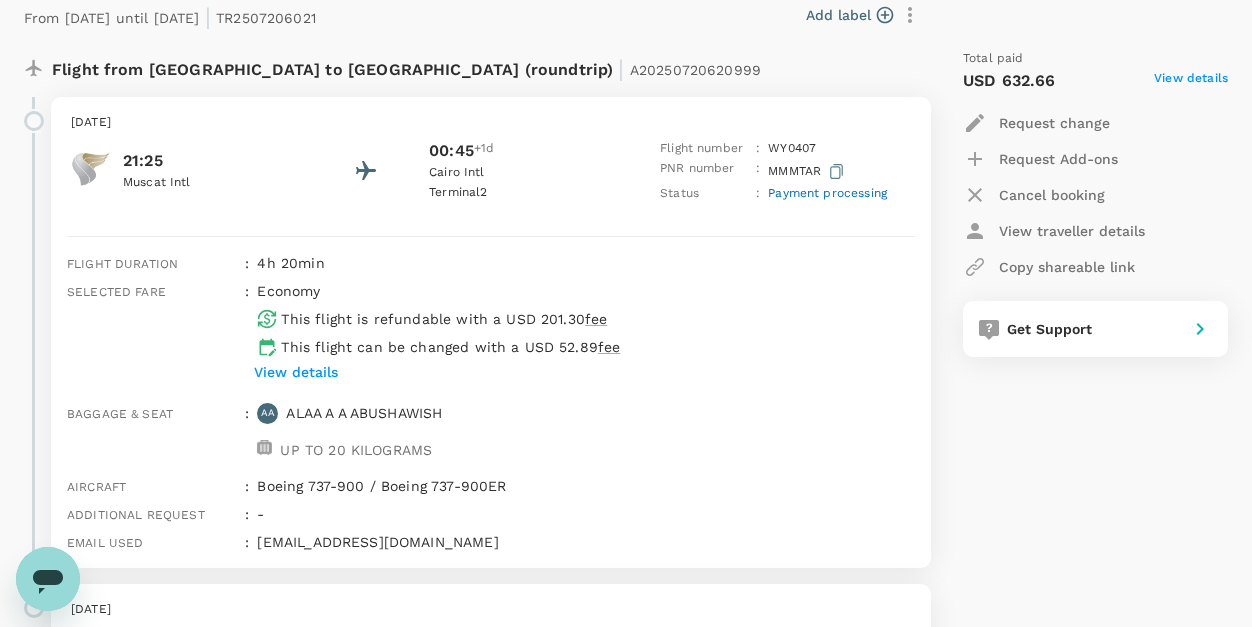 click on "Payment processing" at bounding box center [827, 193] 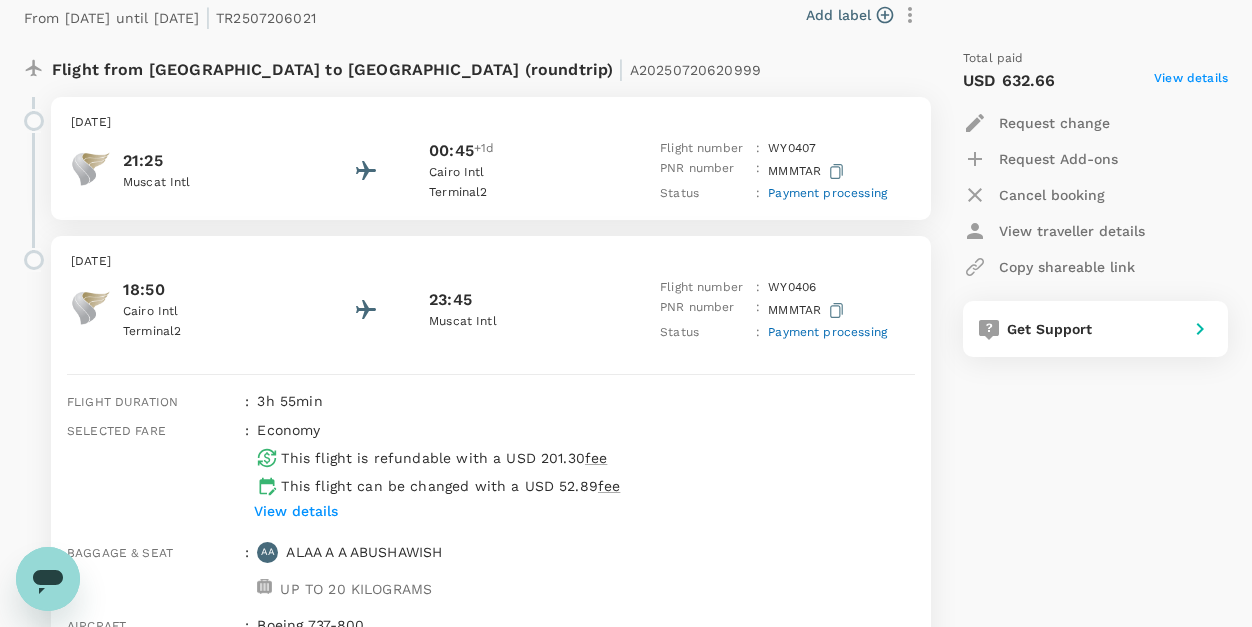 click on "Payment processing" at bounding box center [827, 193] 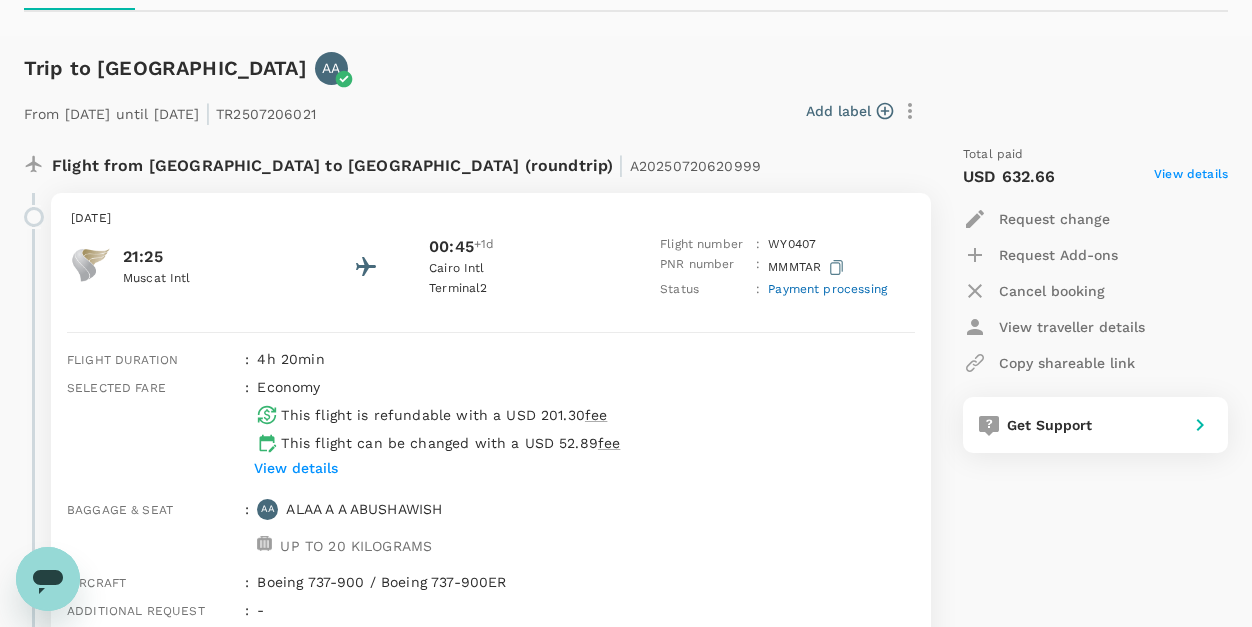 scroll, scrollTop: 289, scrollLeft: 0, axis: vertical 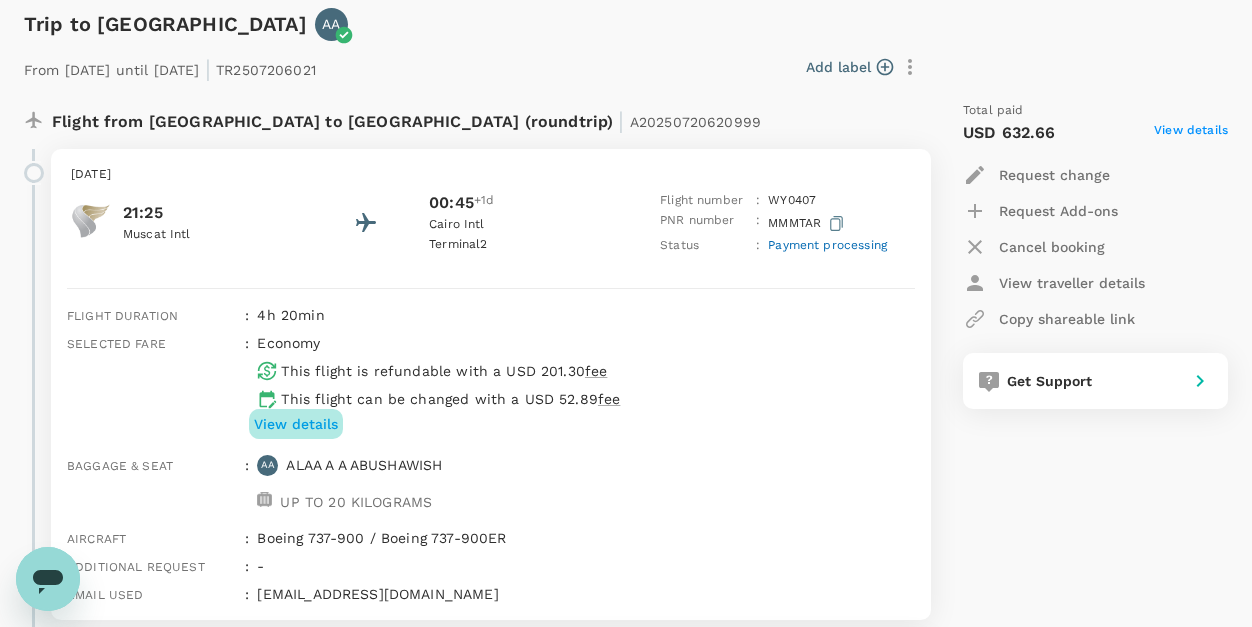 click on "View details" at bounding box center [296, 424] 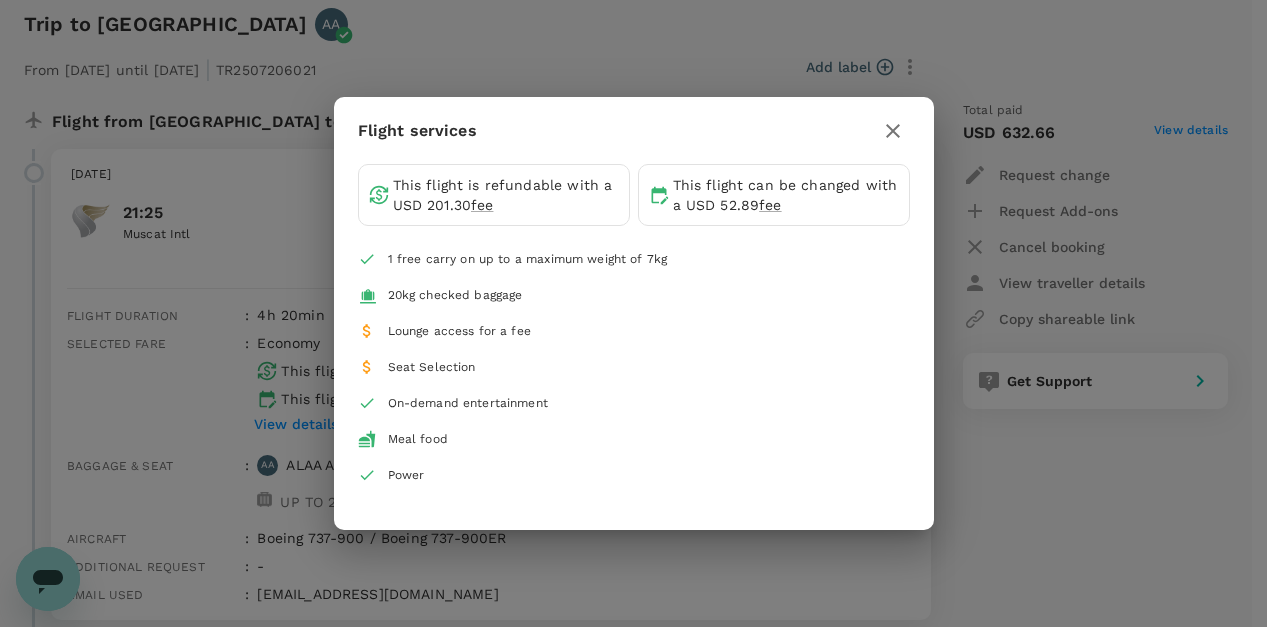 click on "Lounge access for a fee" at bounding box center (459, 332) 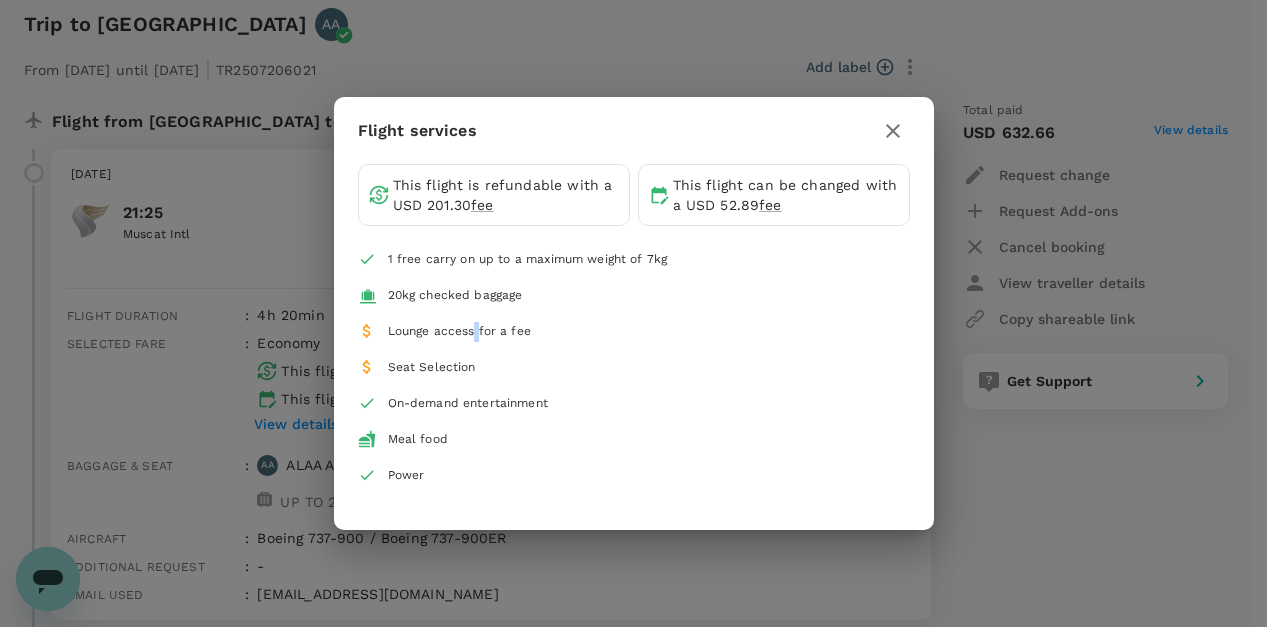 click on "Lounge access for a fee" at bounding box center [459, 332] 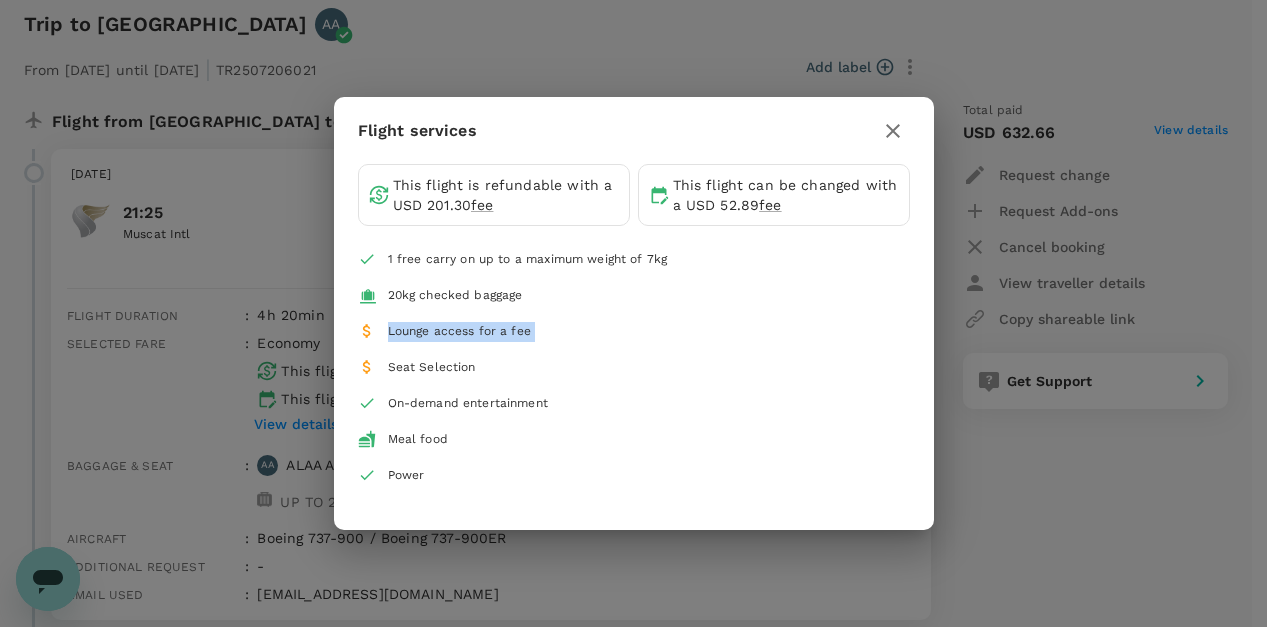 click on "Lounge access for a fee" at bounding box center [459, 332] 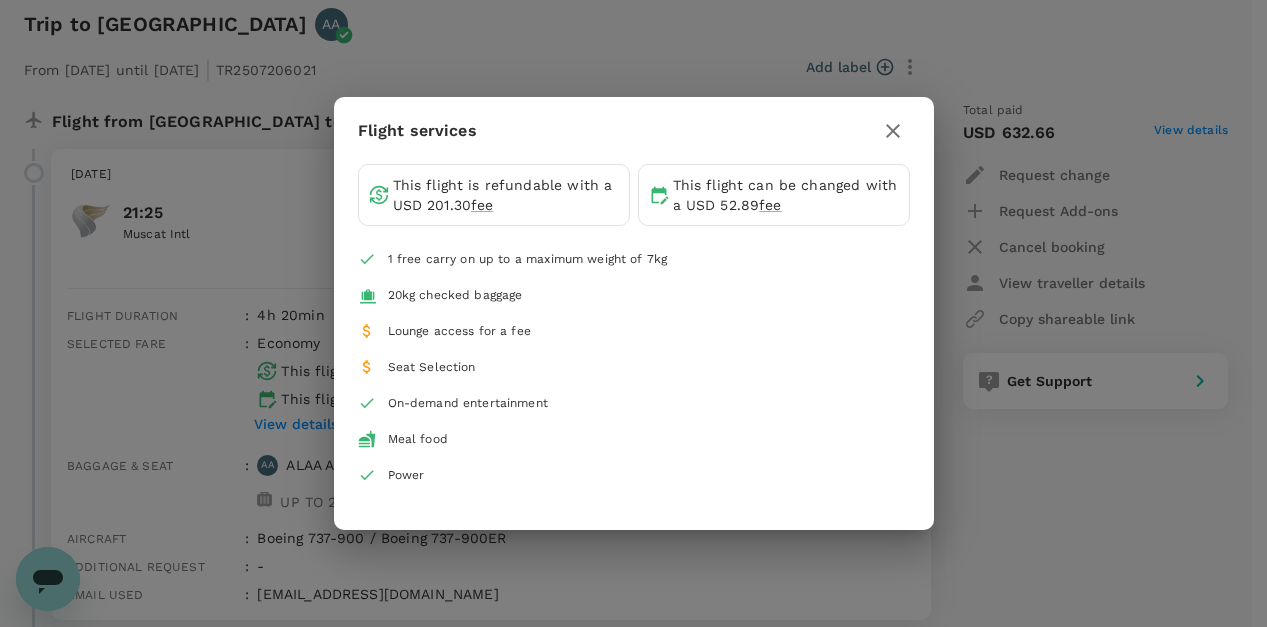 click on "Seat Selection" at bounding box center [432, 368] 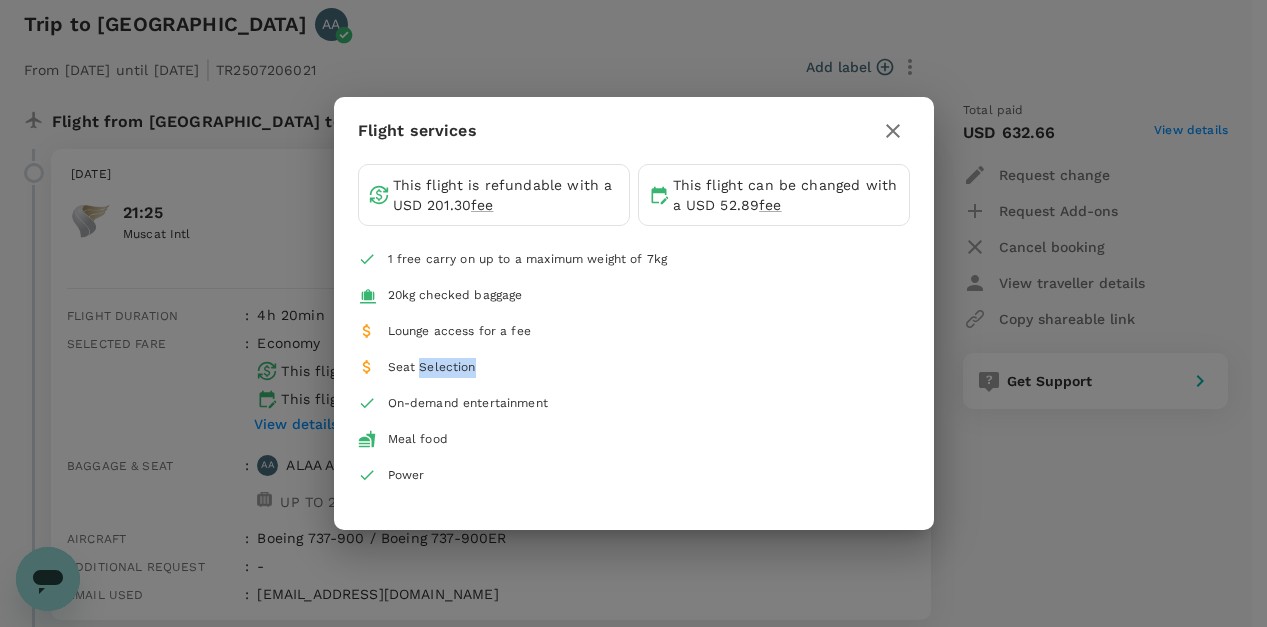 click on "Seat Selection" at bounding box center (432, 368) 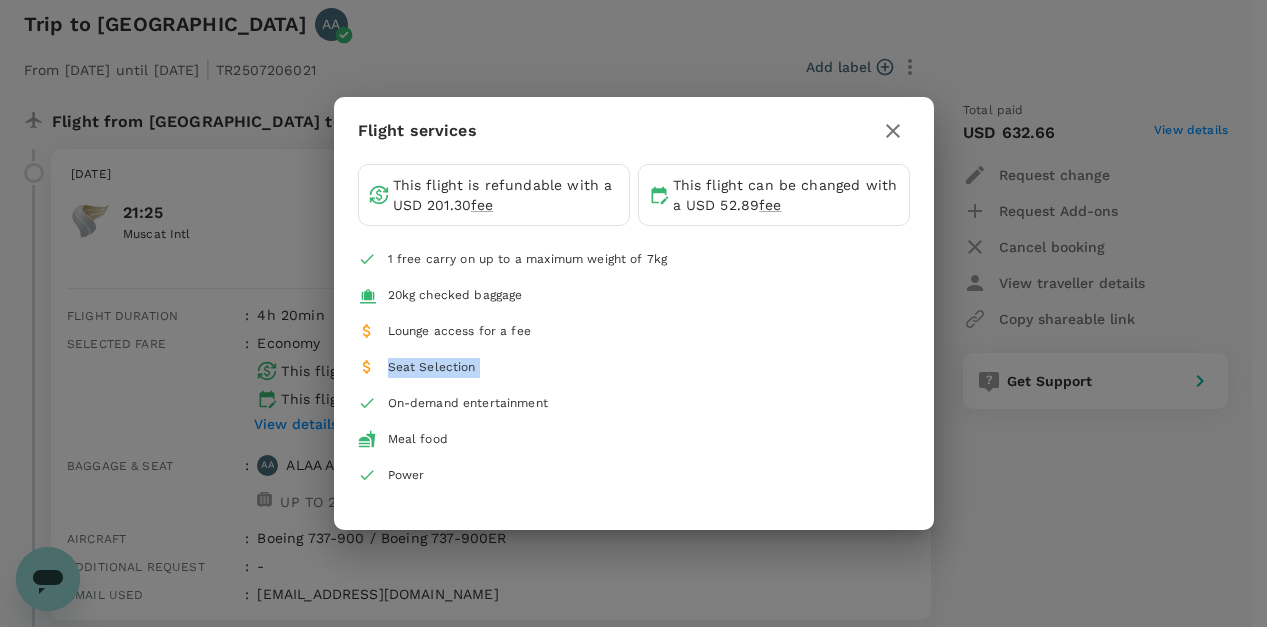 click on "Seat Selection" at bounding box center [432, 368] 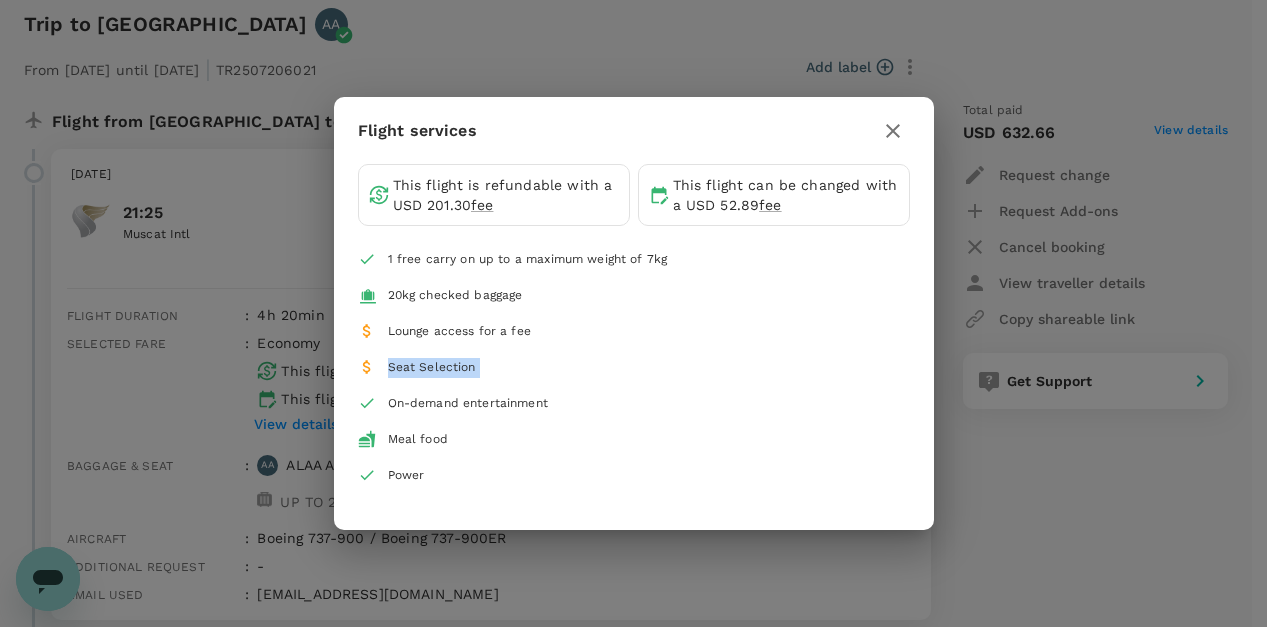 click 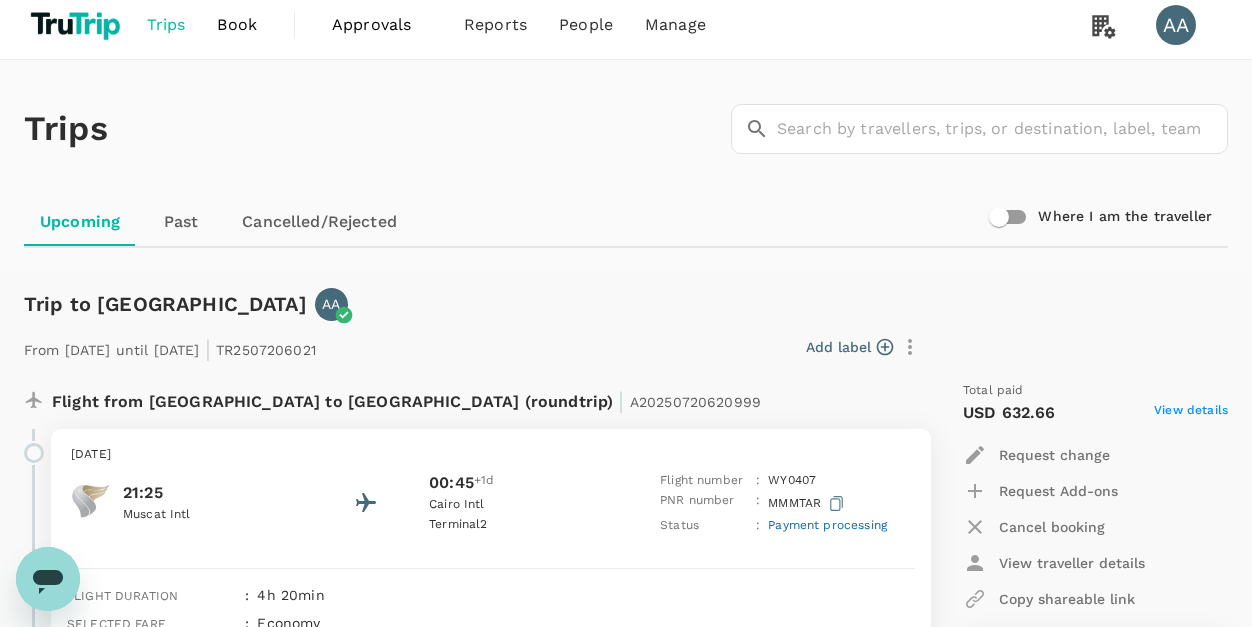 scroll, scrollTop: 0, scrollLeft: 0, axis: both 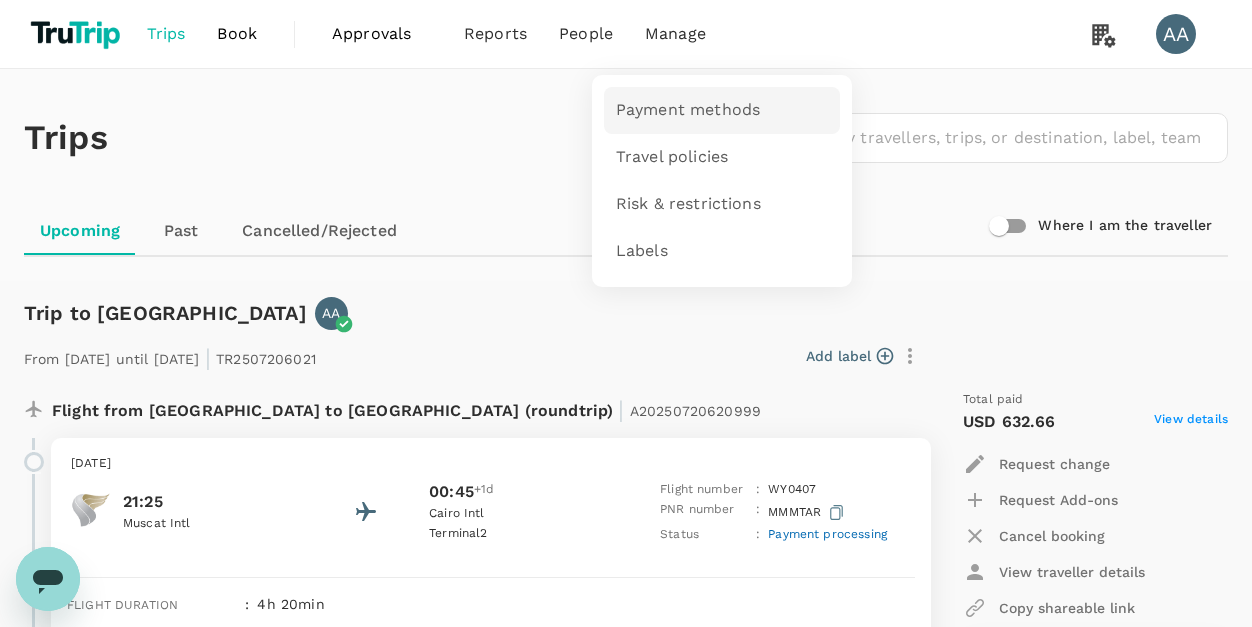 click on "Payment methods" at bounding box center (688, 110) 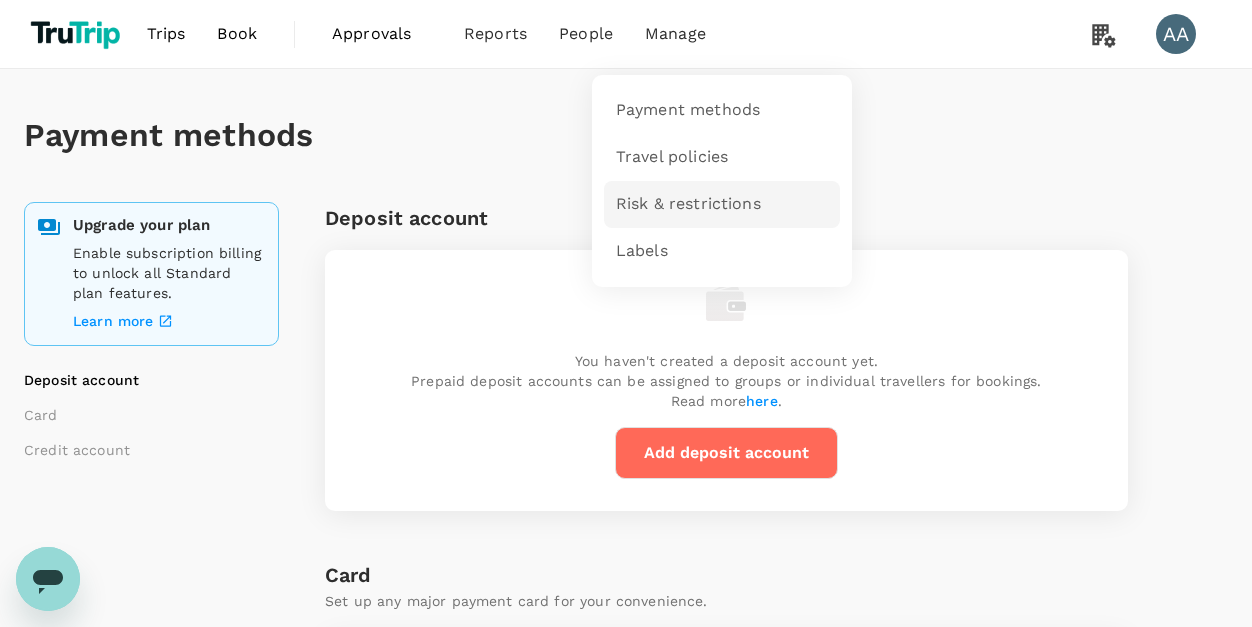 click on "Risk & restrictions" at bounding box center [688, 204] 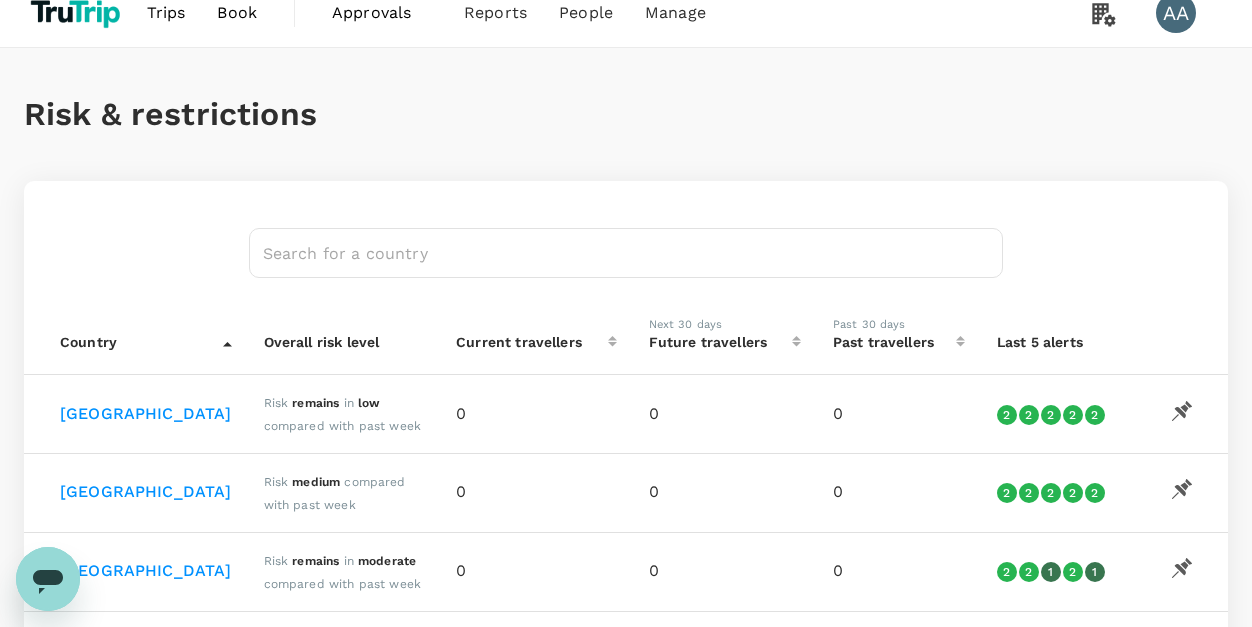 scroll, scrollTop: 0, scrollLeft: 0, axis: both 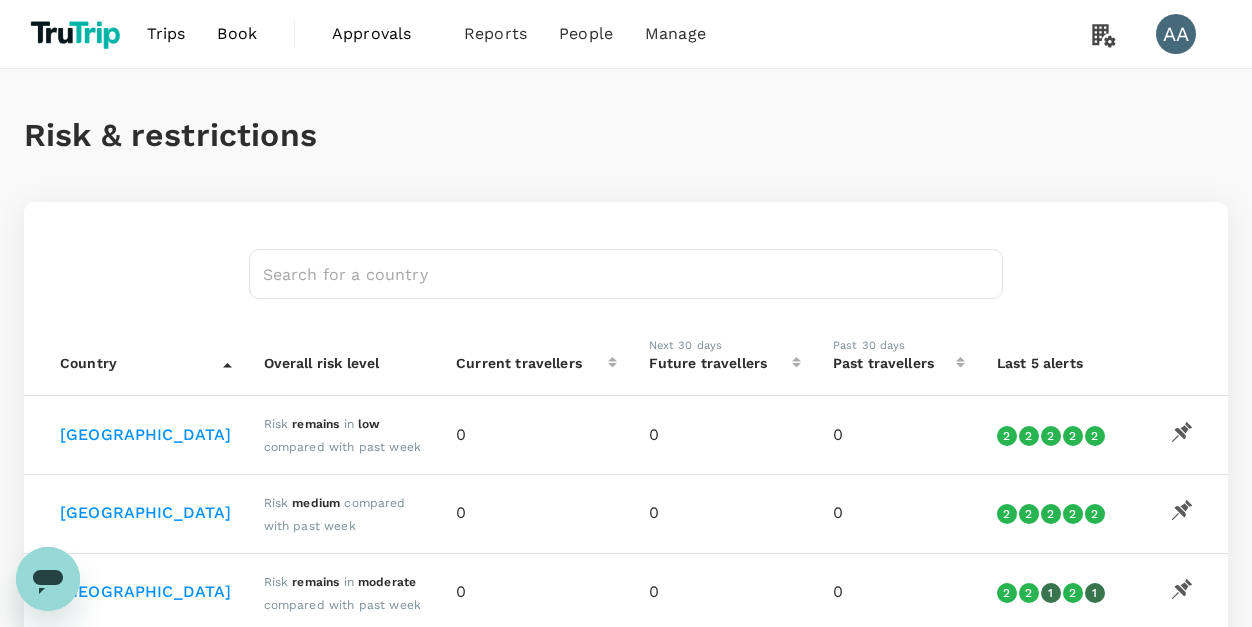 click on "Approvals" at bounding box center [382, 34] 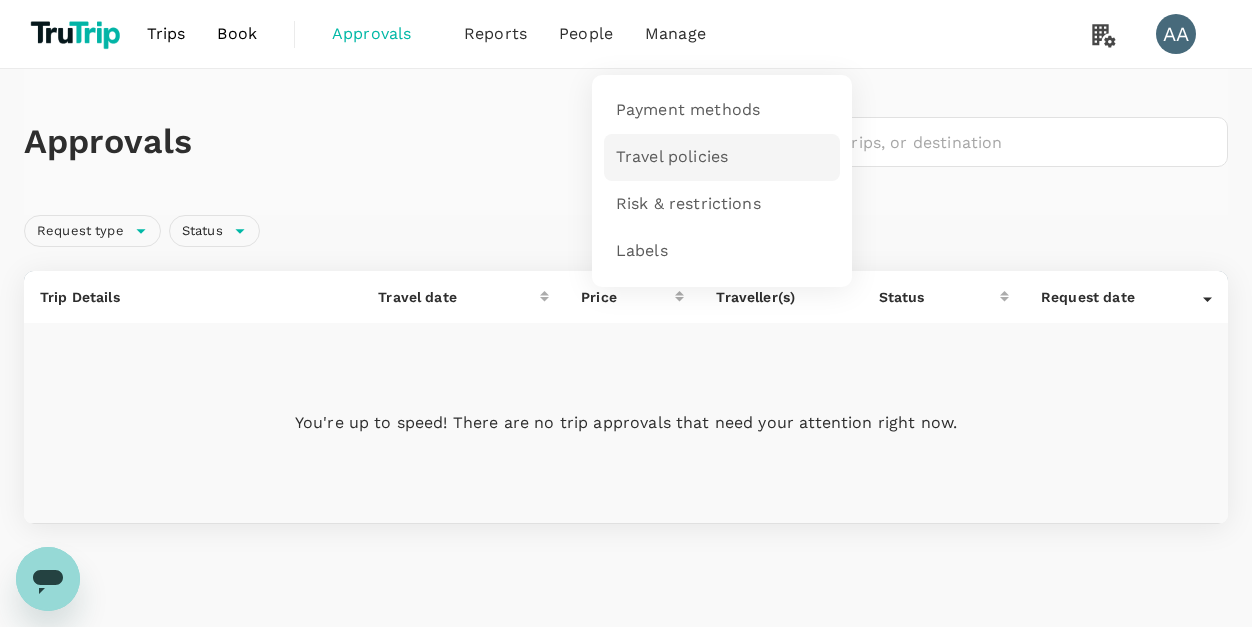 click on "Travel policies" at bounding box center [672, 157] 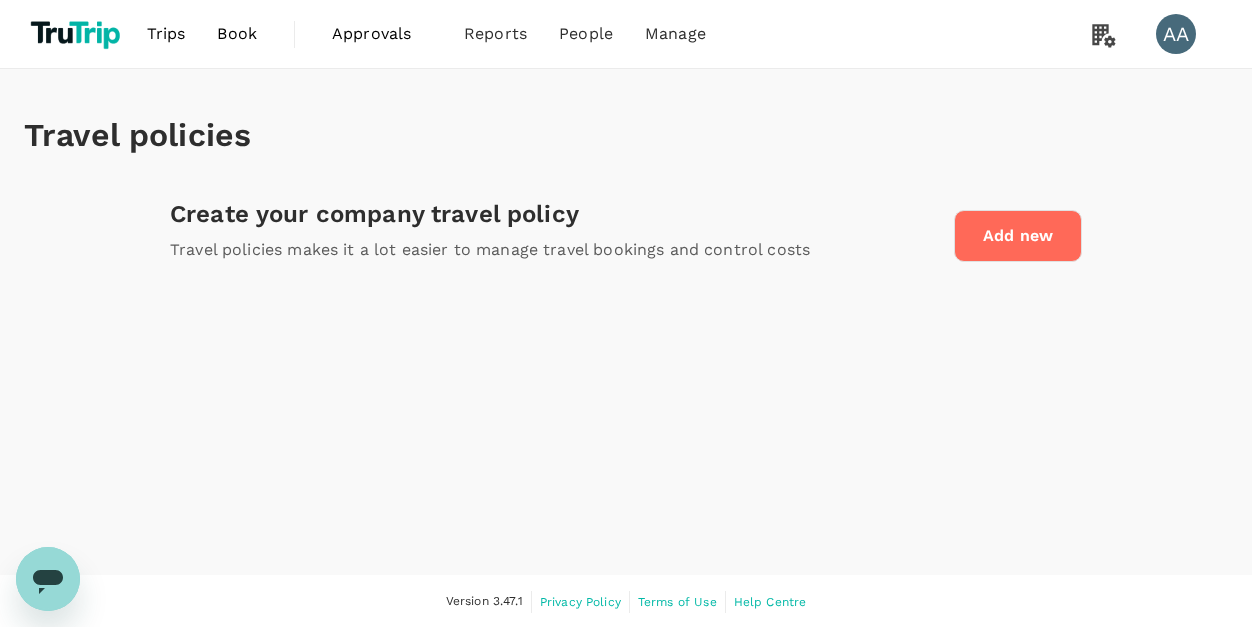 click on "Trips" at bounding box center [166, 34] 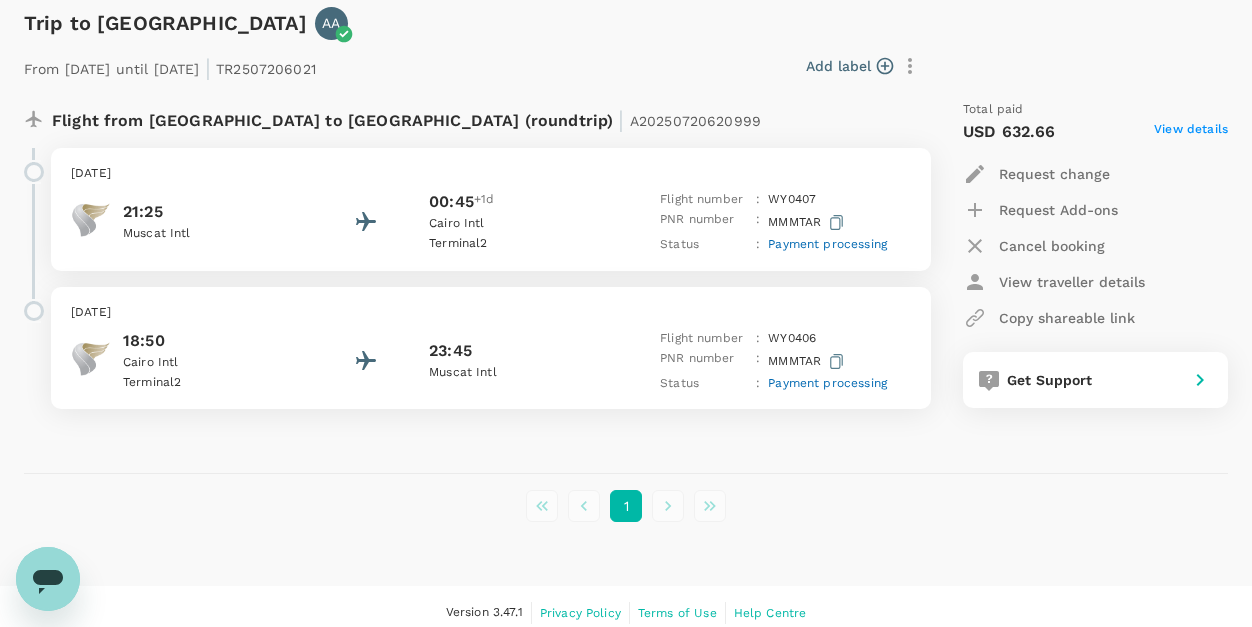 scroll, scrollTop: 291, scrollLeft: 0, axis: vertical 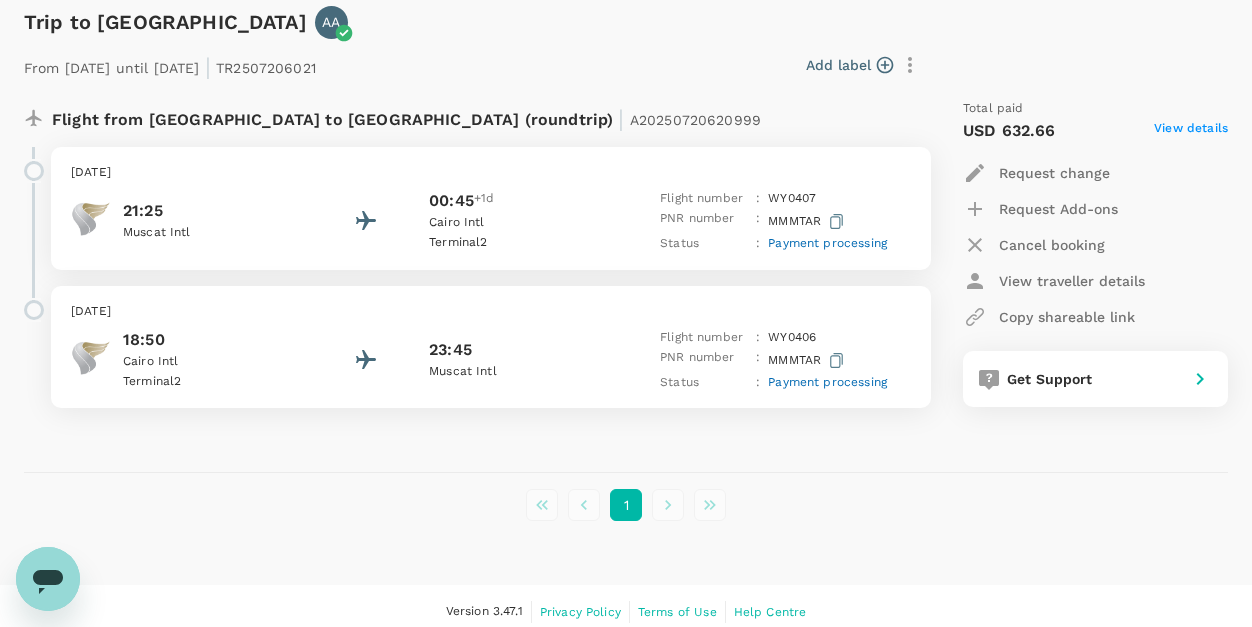 click on "View details" at bounding box center (1191, 131) 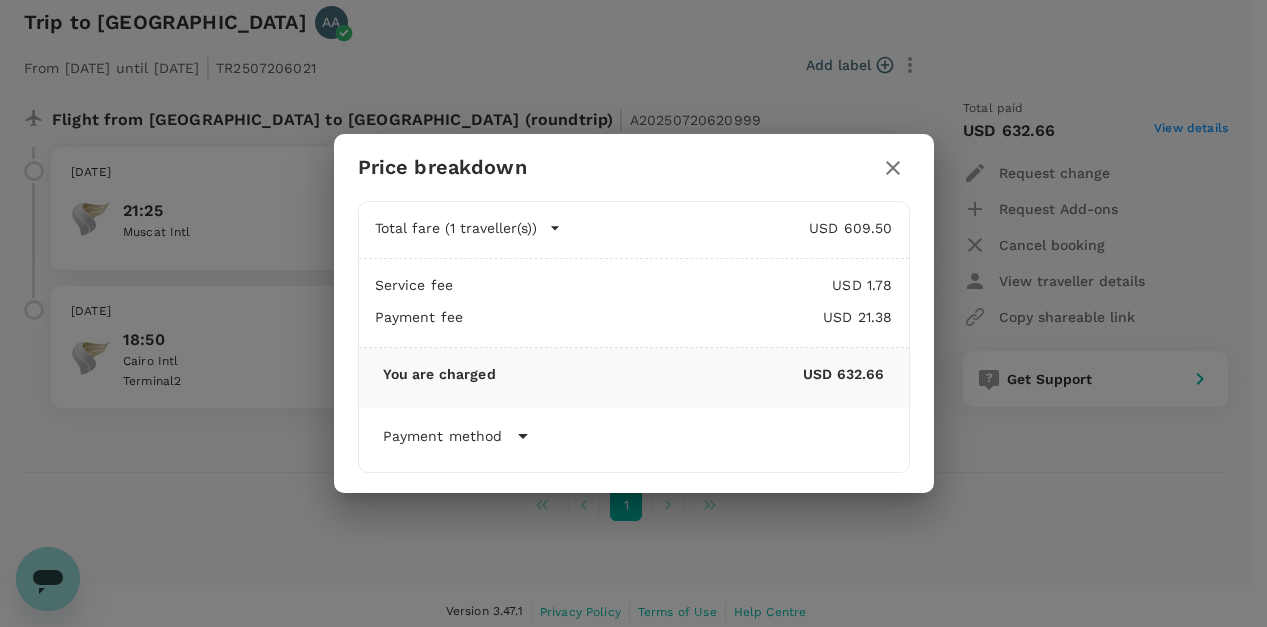 click 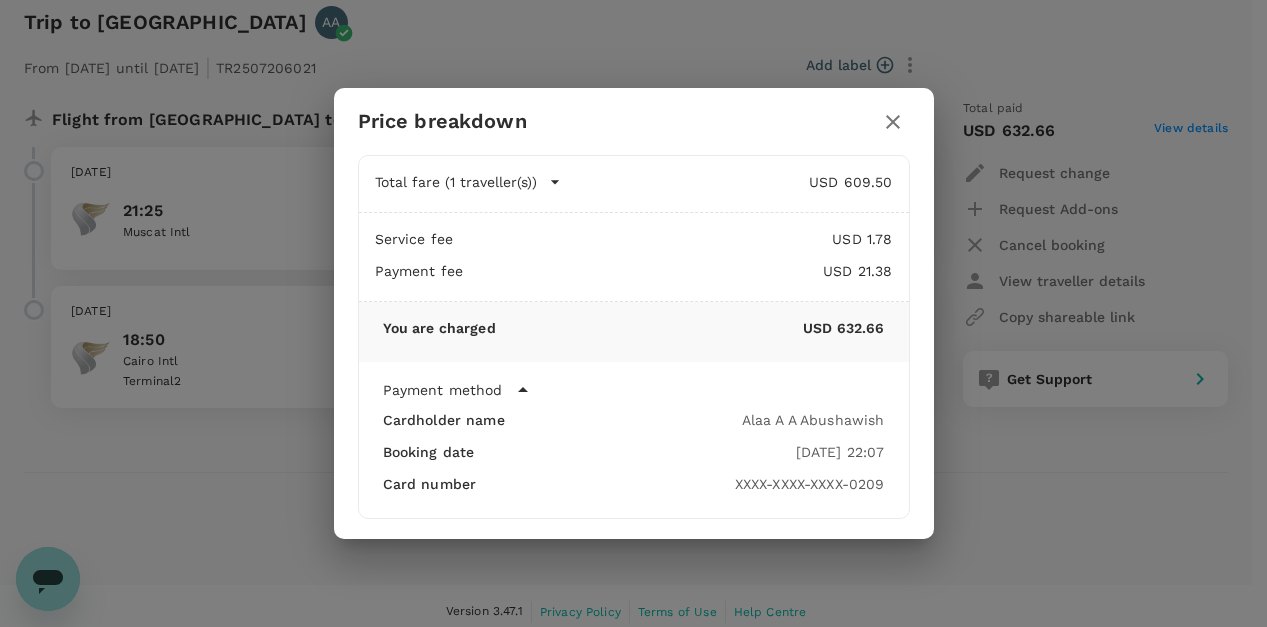 click on "You are charged" at bounding box center [439, 328] 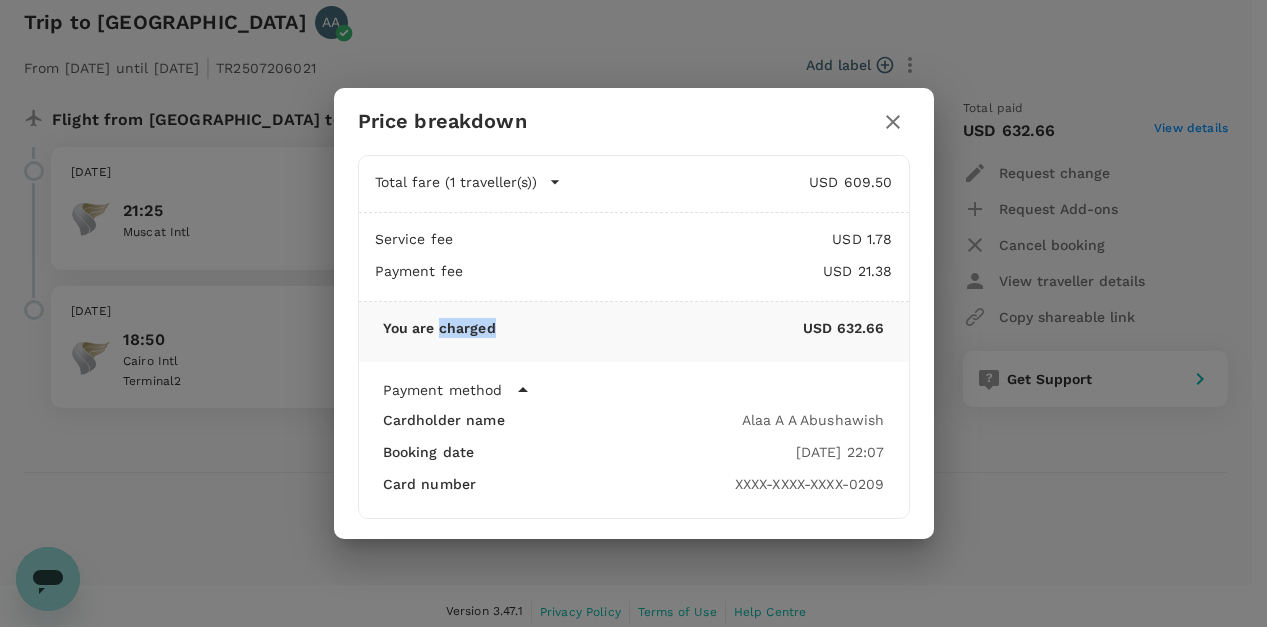 click on "You are charged" at bounding box center (439, 328) 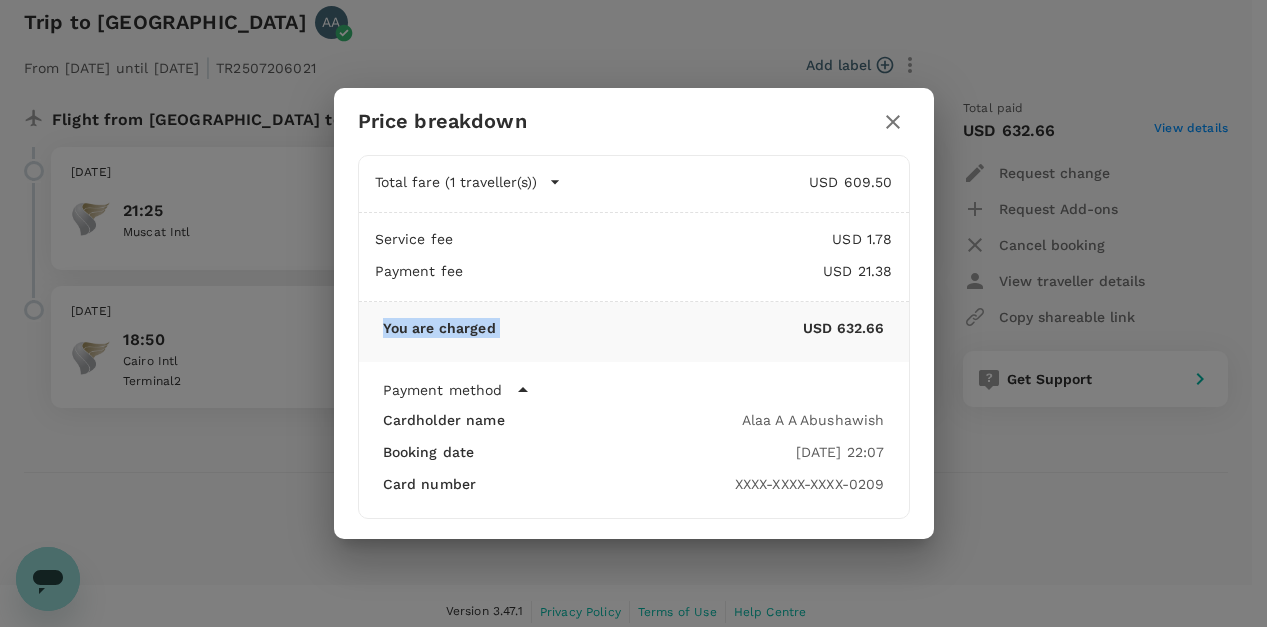 click on "You are charged" at bounding box center (439, 328) 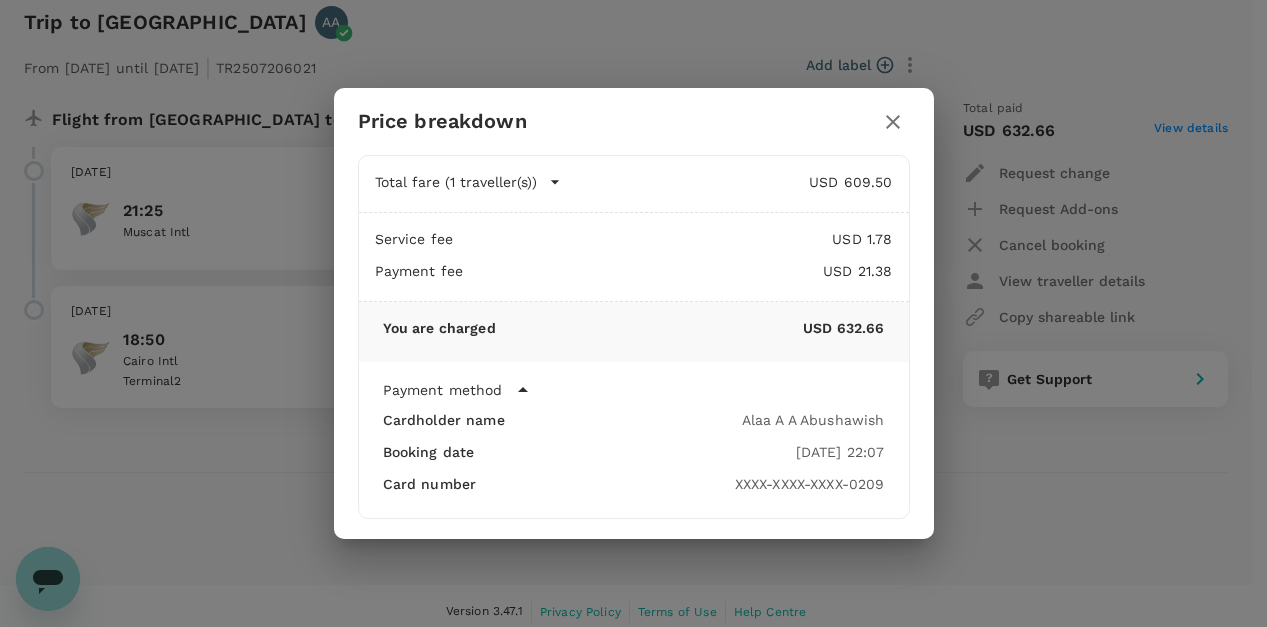 click 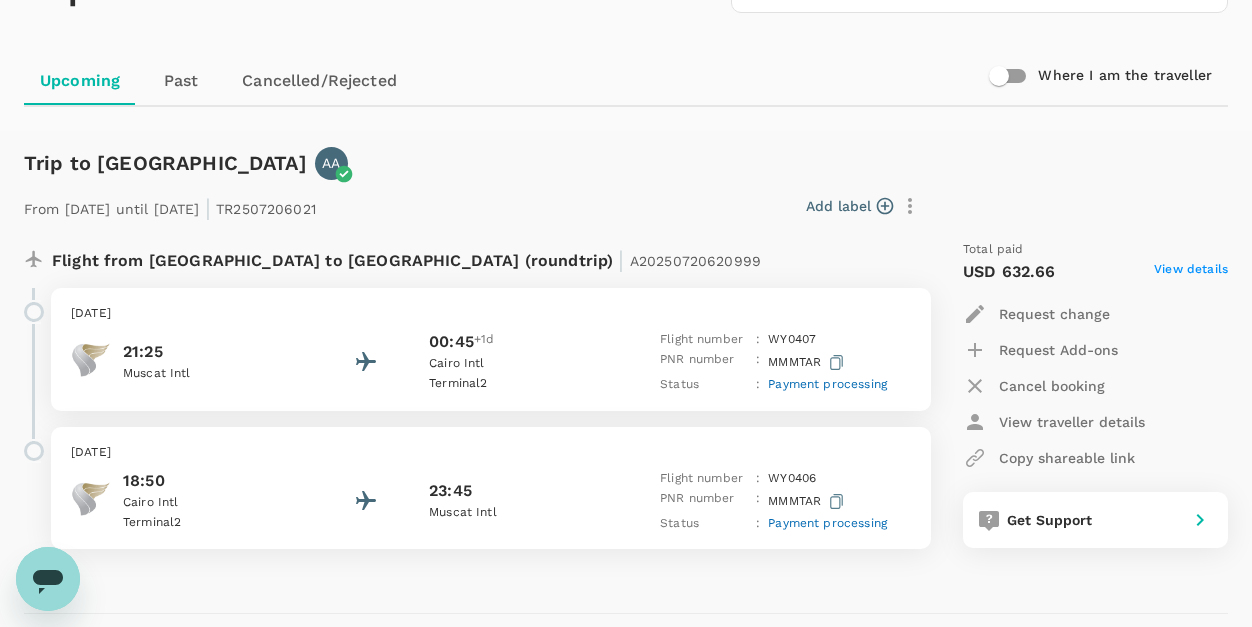 scroll, scrollTop: 0, scrollLeft: 0, axis: both 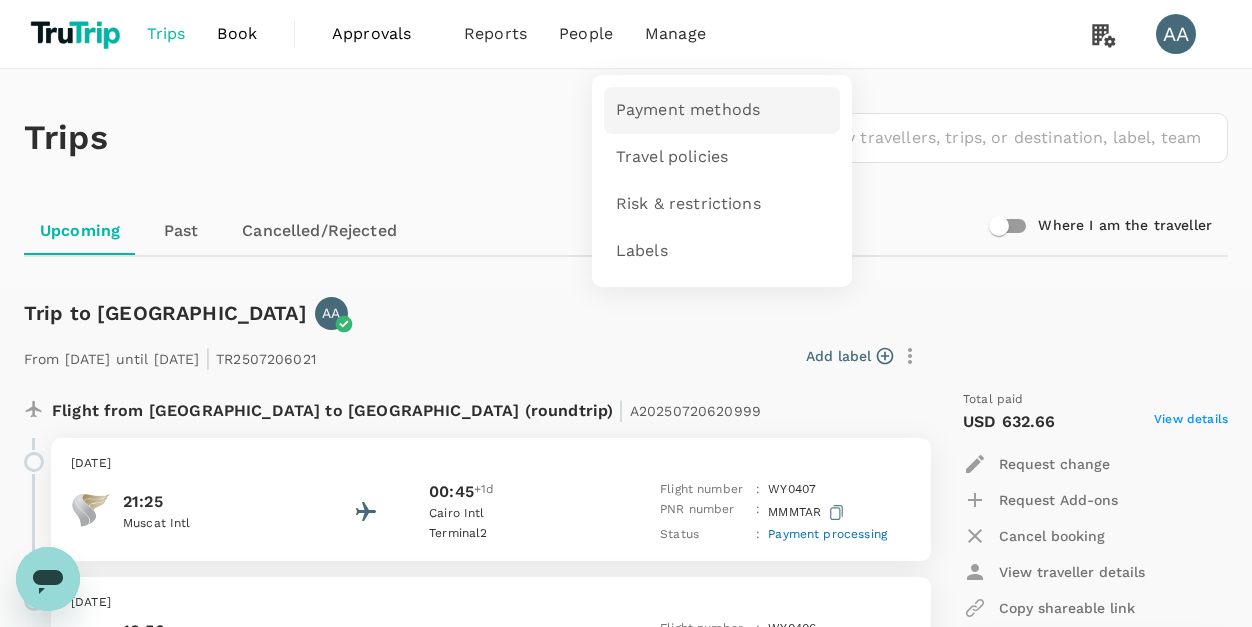 click on "Payment methods" at bounding box center [688, 110] 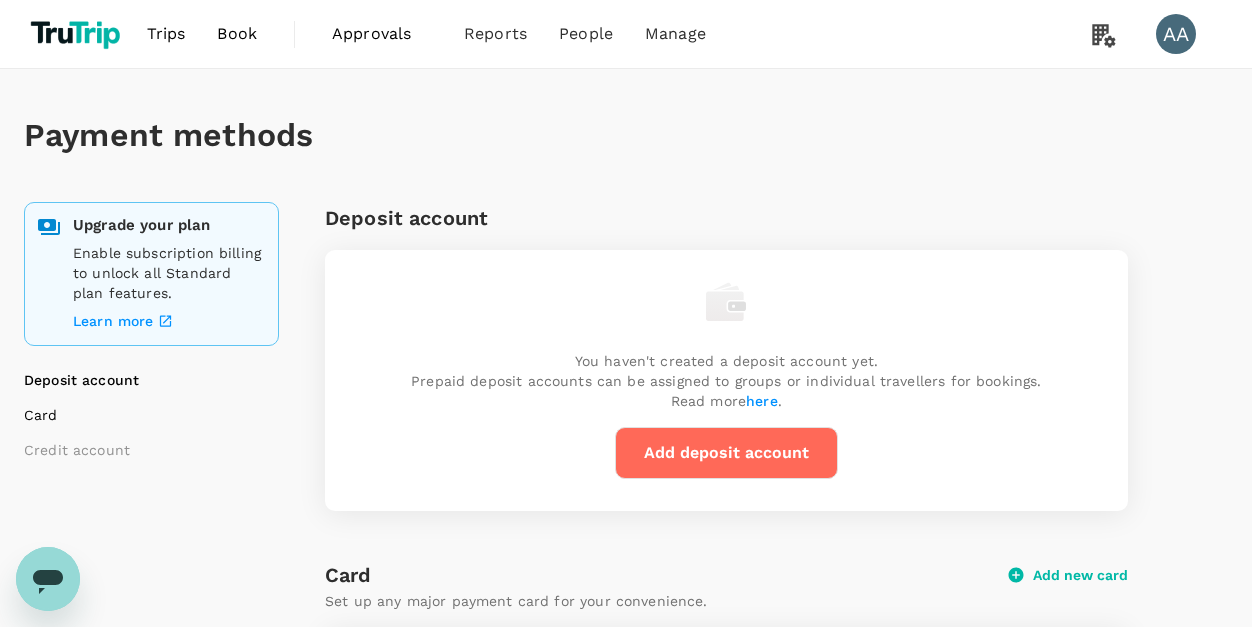 click on "Card" at bounding box center (149, 415) 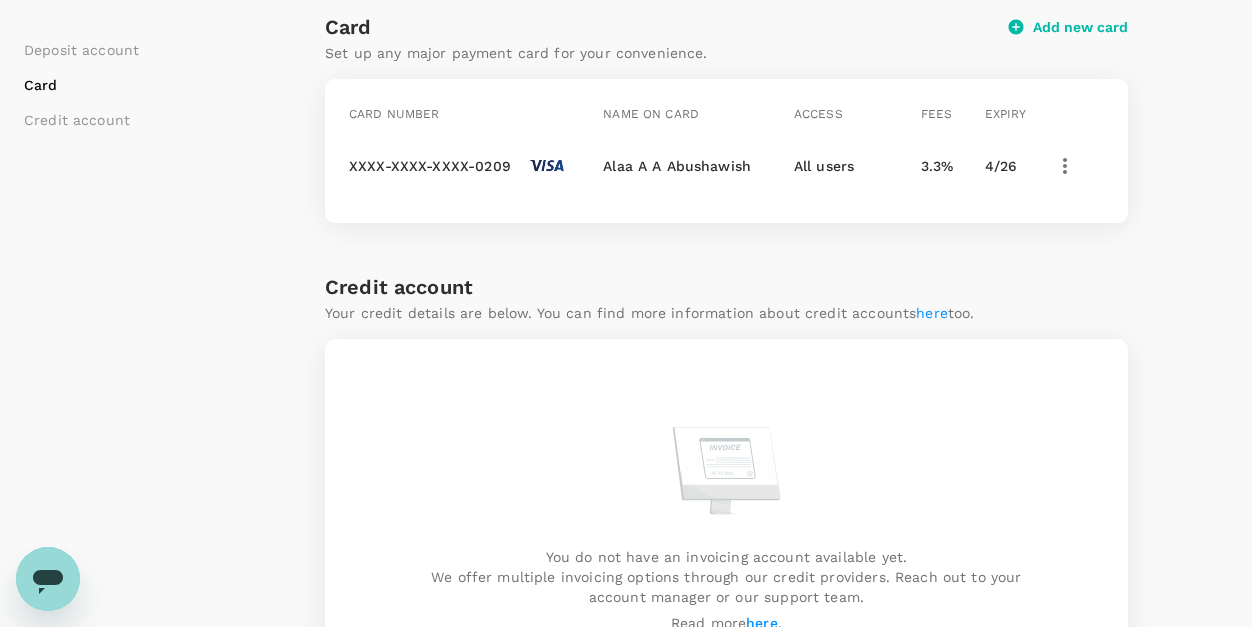 scroll, scrollTop: 560, scrollLeft: 0, axis: vertical 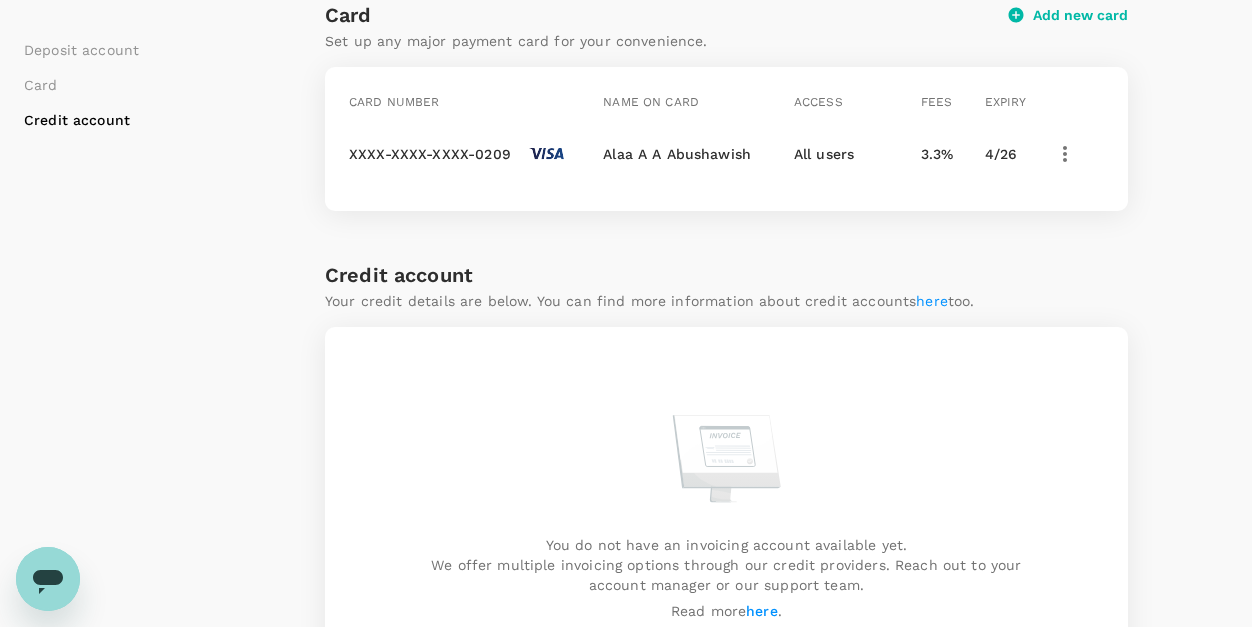 click 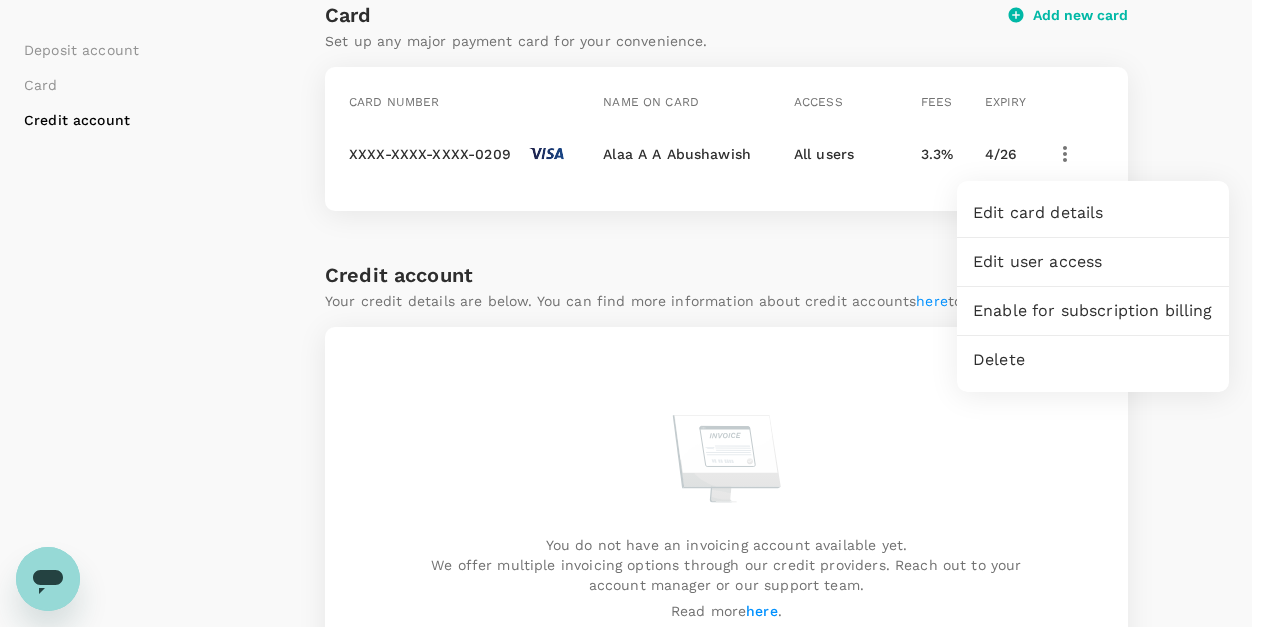 click on "Delete" at bounding box center (1093, 360) 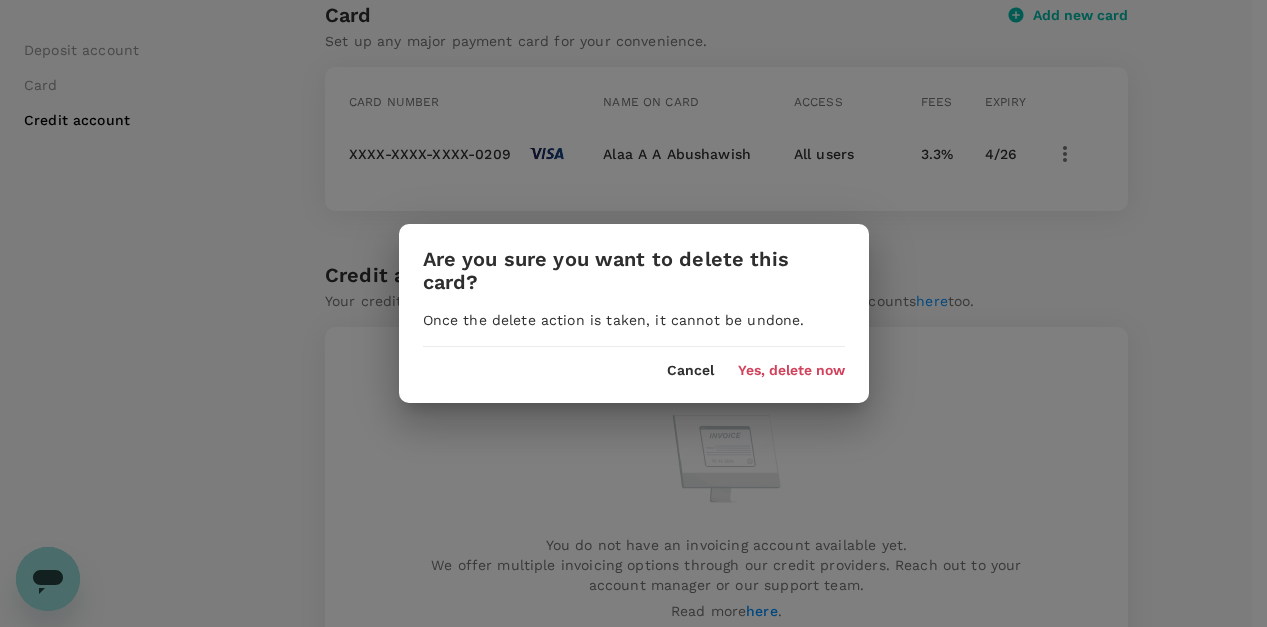 click on "Yes, delete now" at bounding box center [791, 371] 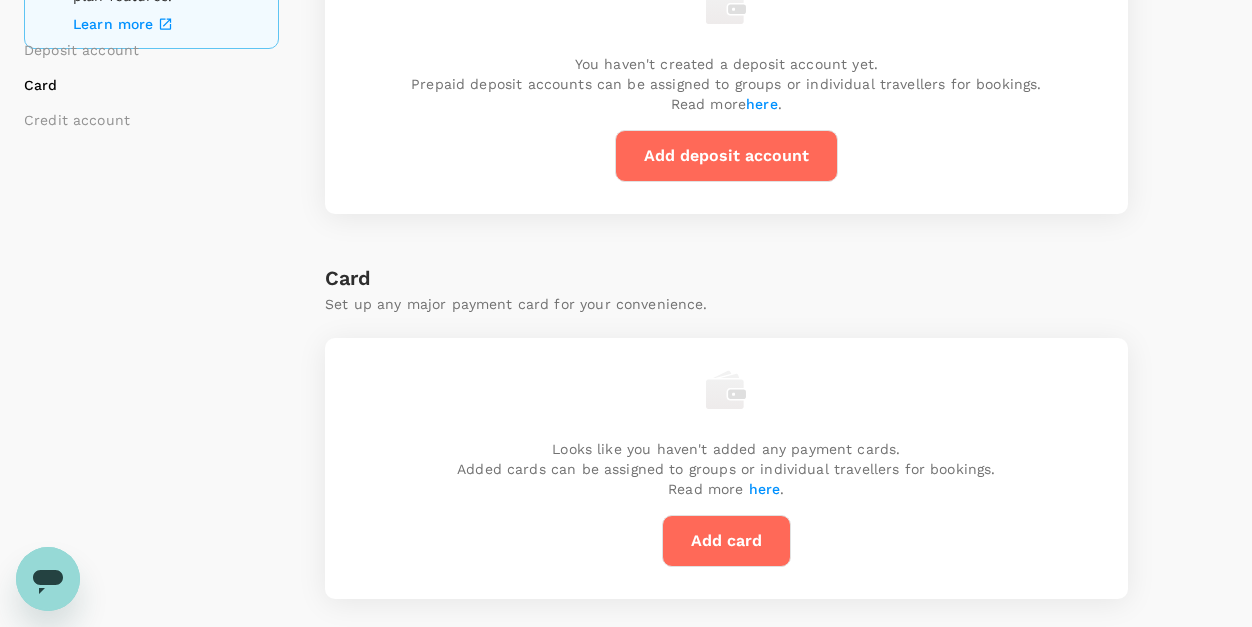 scroll, scrollTop: 0, scrollLeft: 0, axis: both 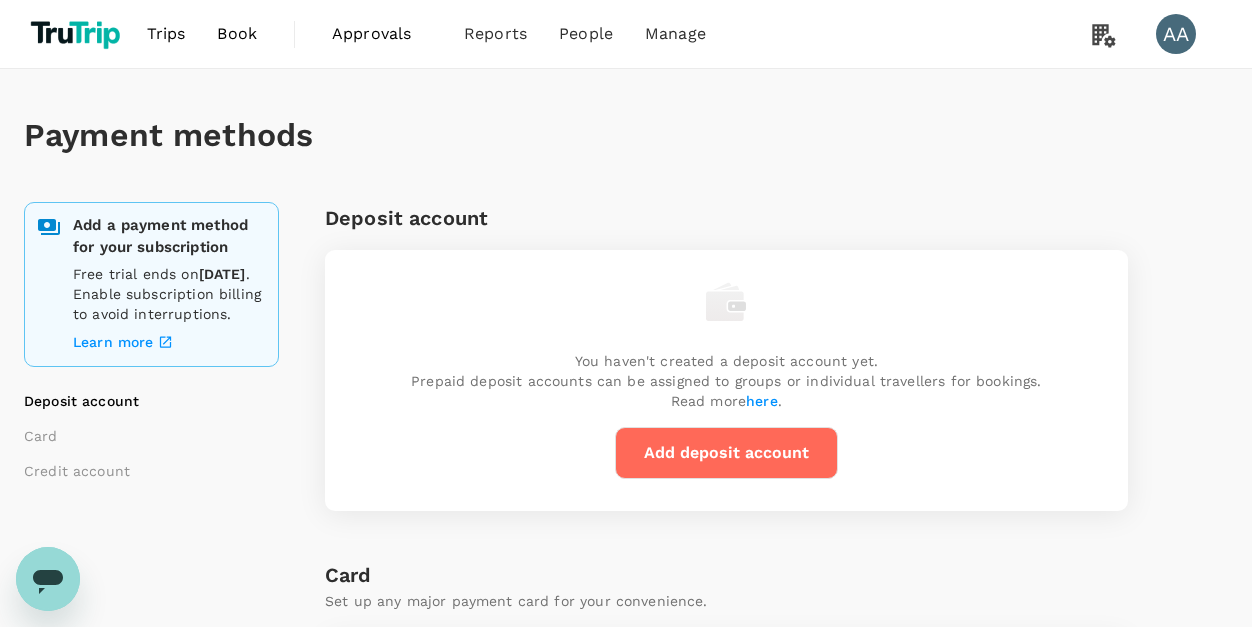 click on "Trips" at bounding box center (166, 34) 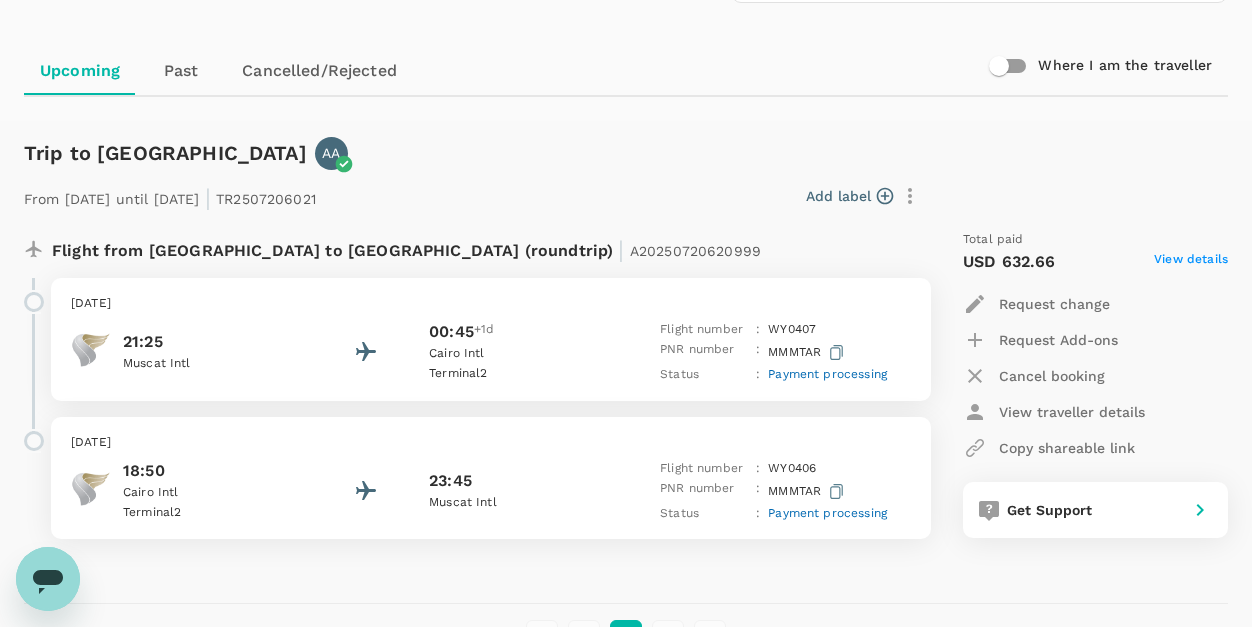 scroll, scrollTop: 161, scrollLeft: 0, axis: vertical 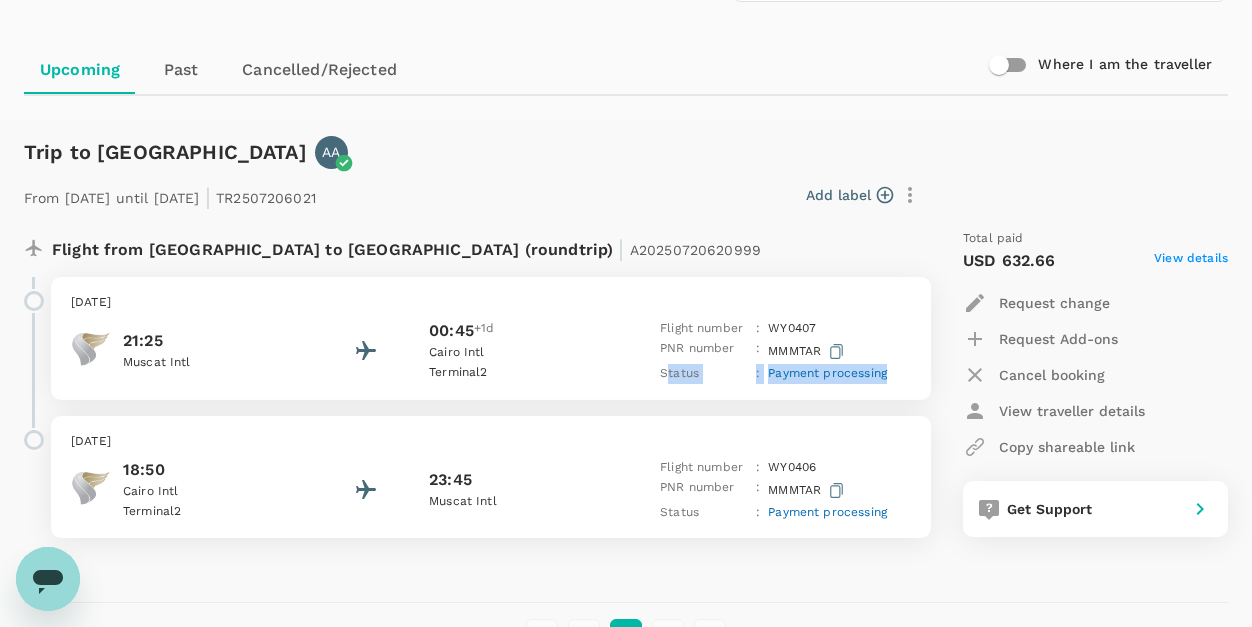 drag, startPoint x: 665, startPoint y: 373, endPoint x: 898, endPoint y: 393, distance: 233.8568 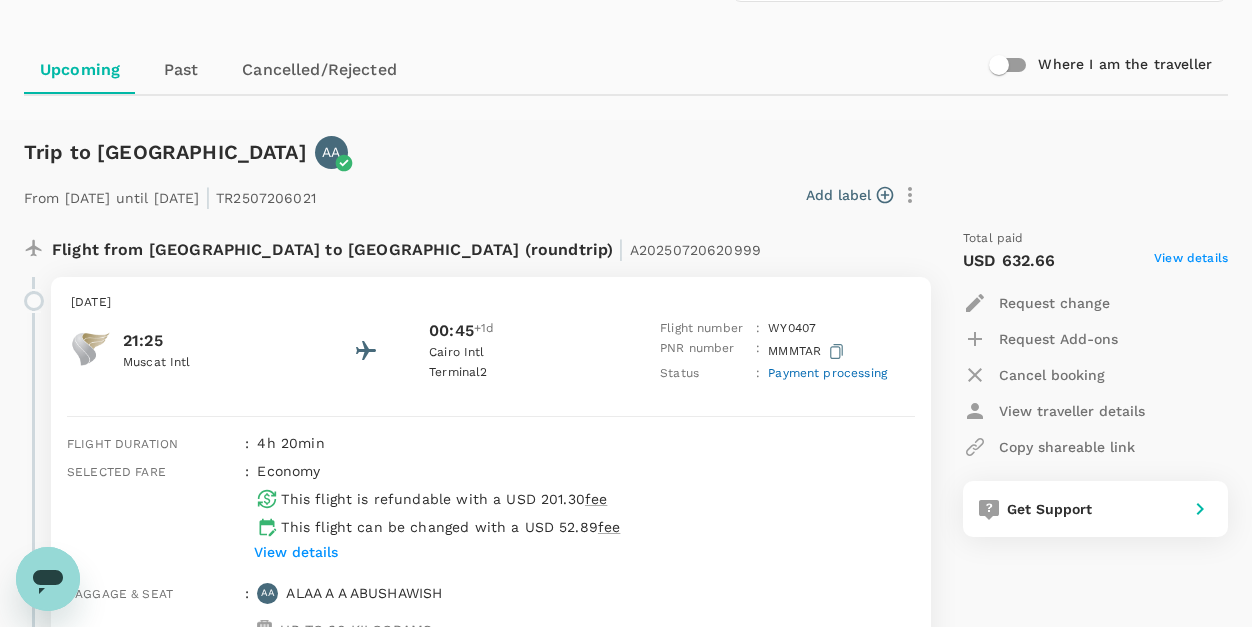 click on "[DATE]   21:25 Muscat Intl 00:45 +1d [GEOGRAPHIC_DATA]  2 Flight number : WY 0407 PNR number : MMMTAR   Status : Payment processing" at bounding box center [491, 338] 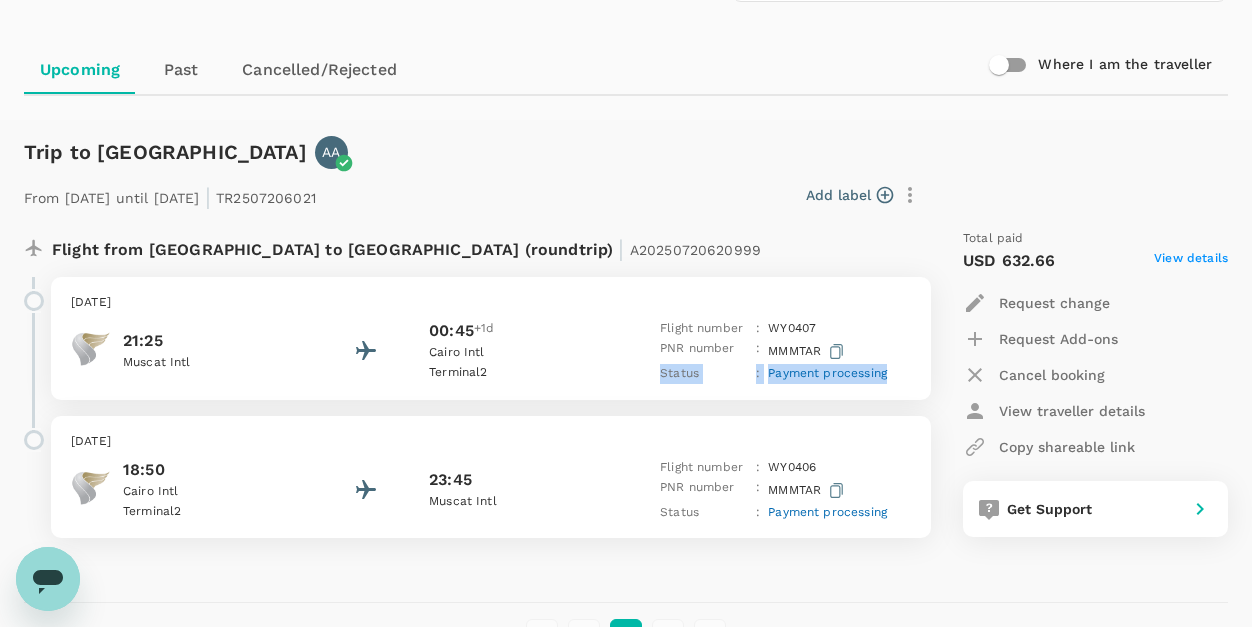 drag, startPoint x: 647, startPoint y: 375, endPoint x: 890, endPoint y: 385, distance: 243.20567 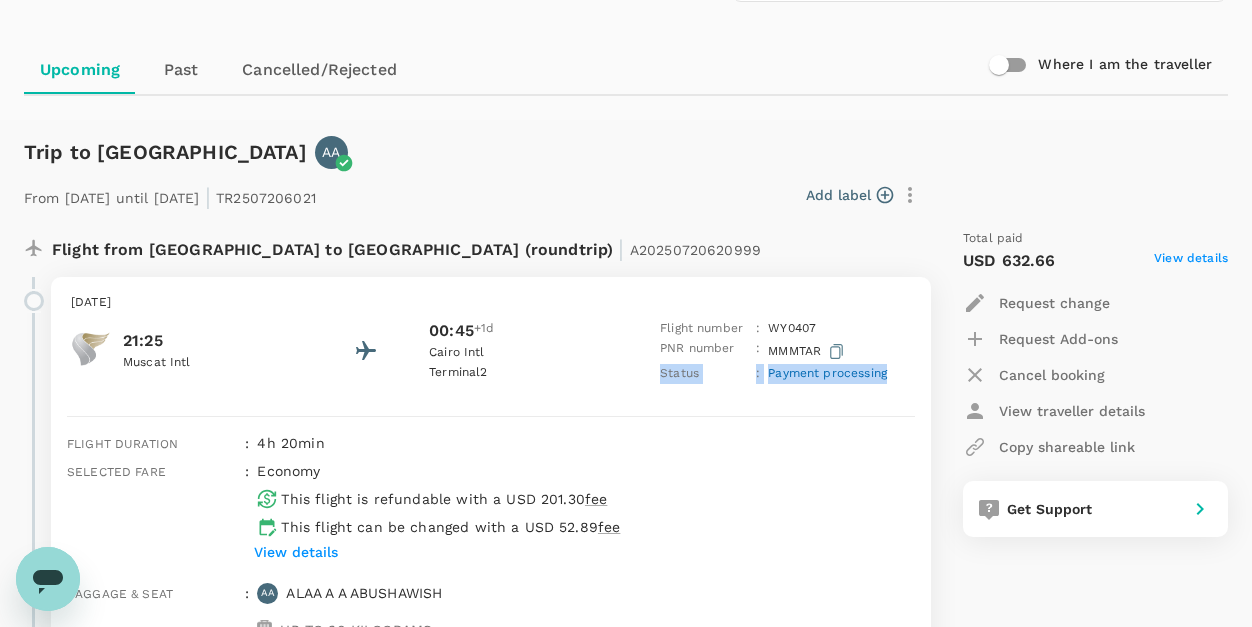 copy on "Status : Payment processing" 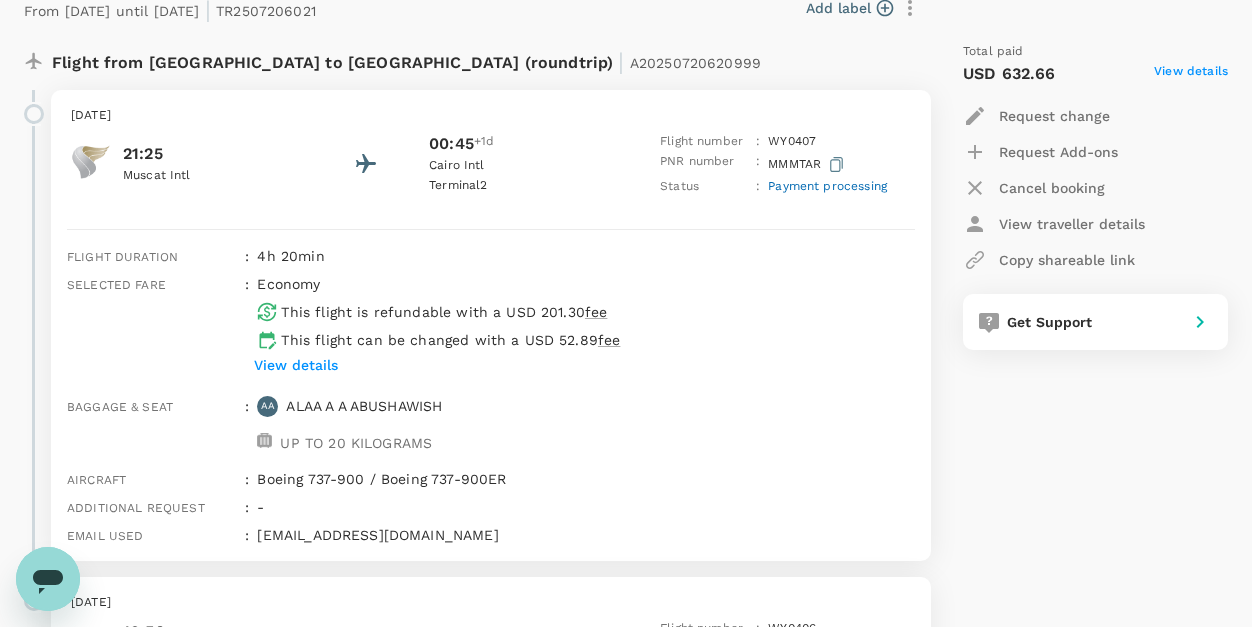 click on "Selected fare" at bounding box center [148, 327] 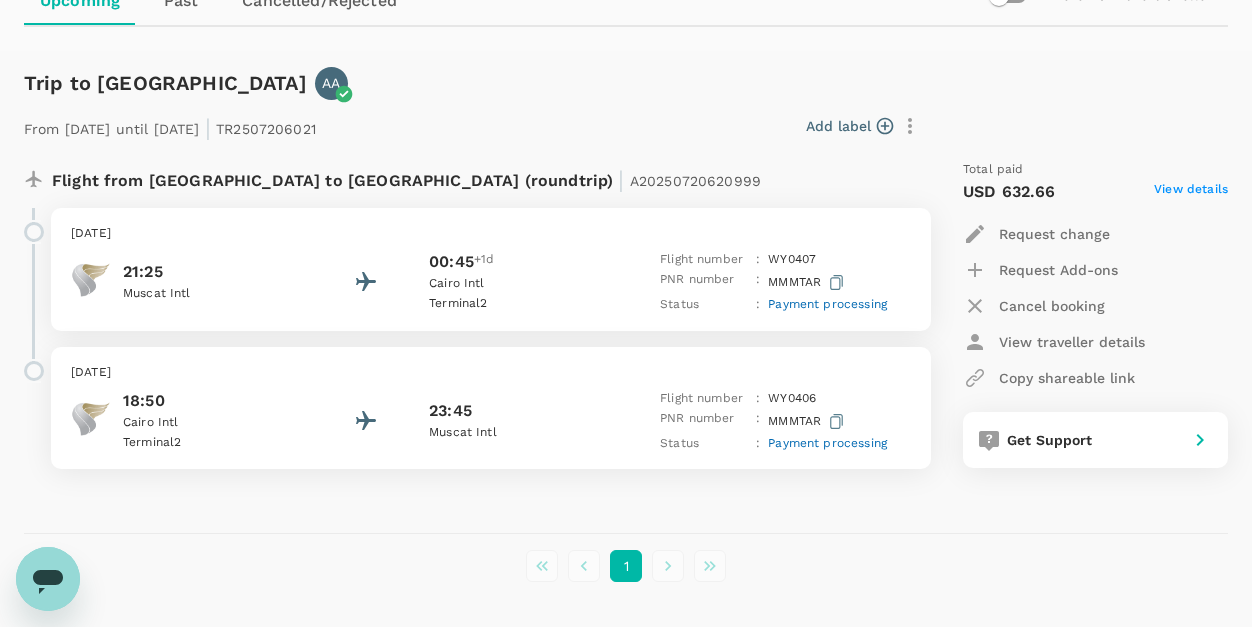 scroll, scrollTop: 229, scrollLeft: 0, axis: vertical 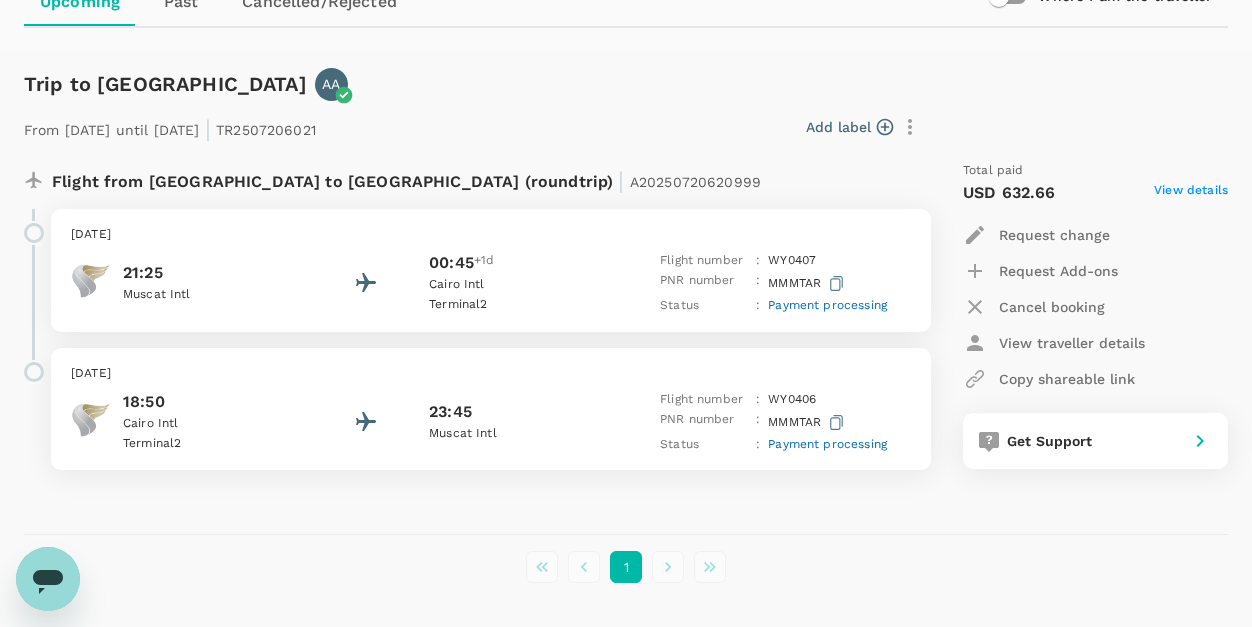click on "View details" at bounding box center [1191, 193] 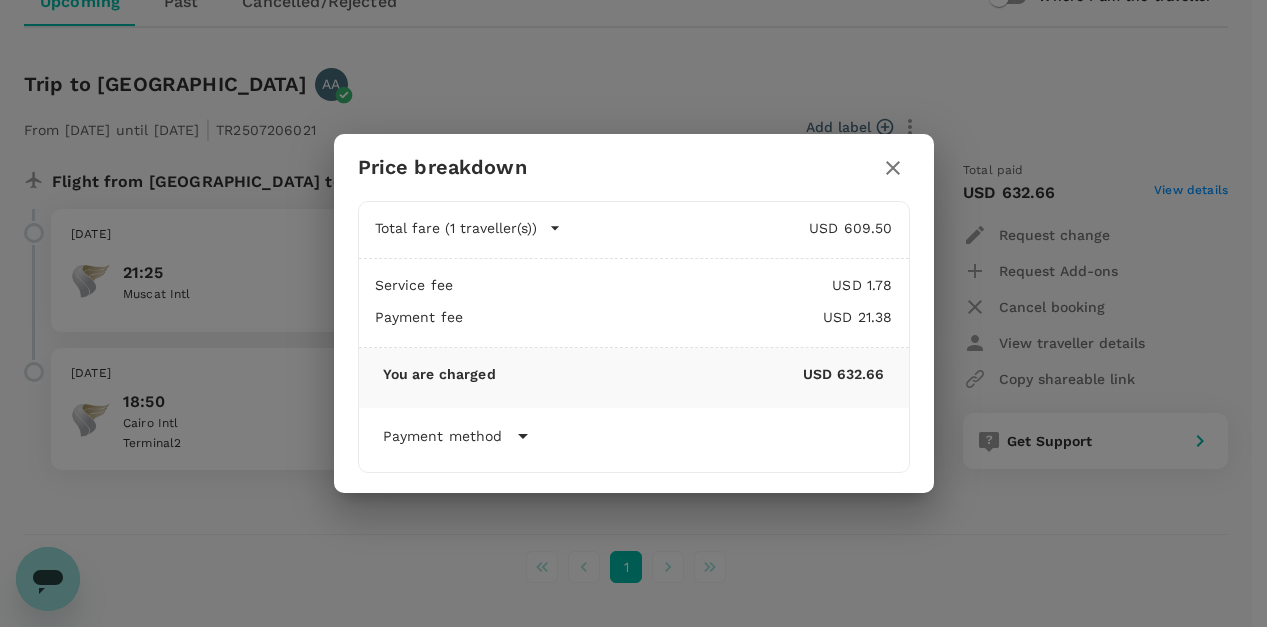 click on "Payment method" at bounding box center (443, 436) 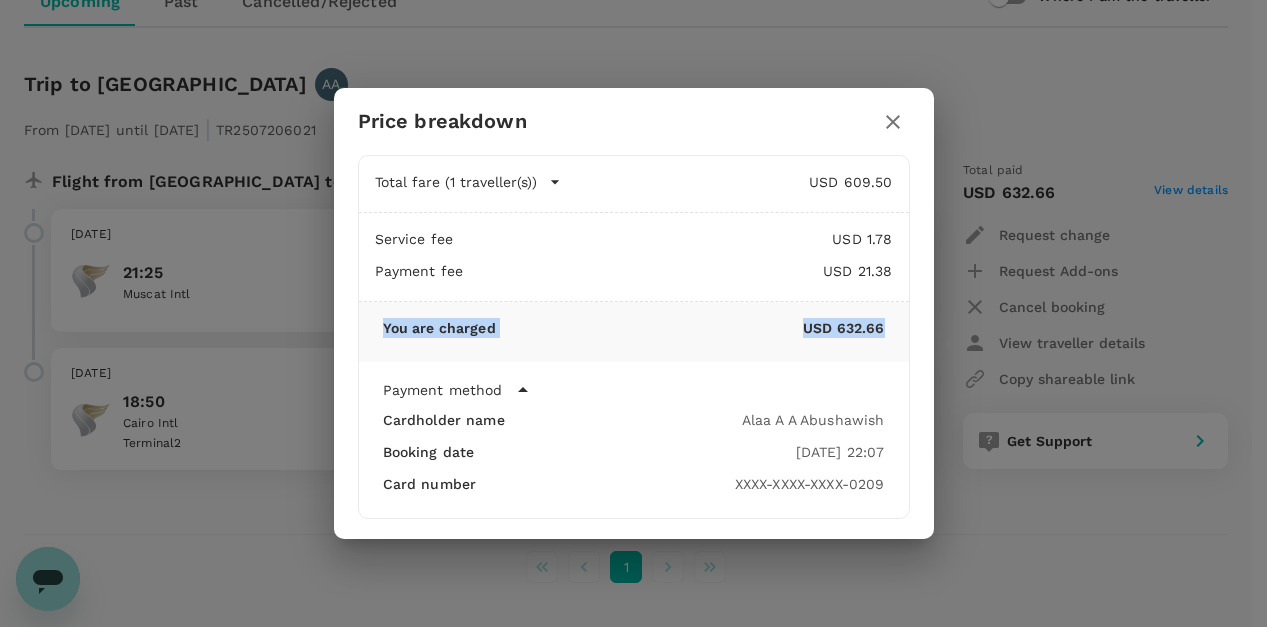 drag, startPoint x: 382, startPoint y: 327, endPoint x: 882, endPoint y: 339, distance: 500.14398 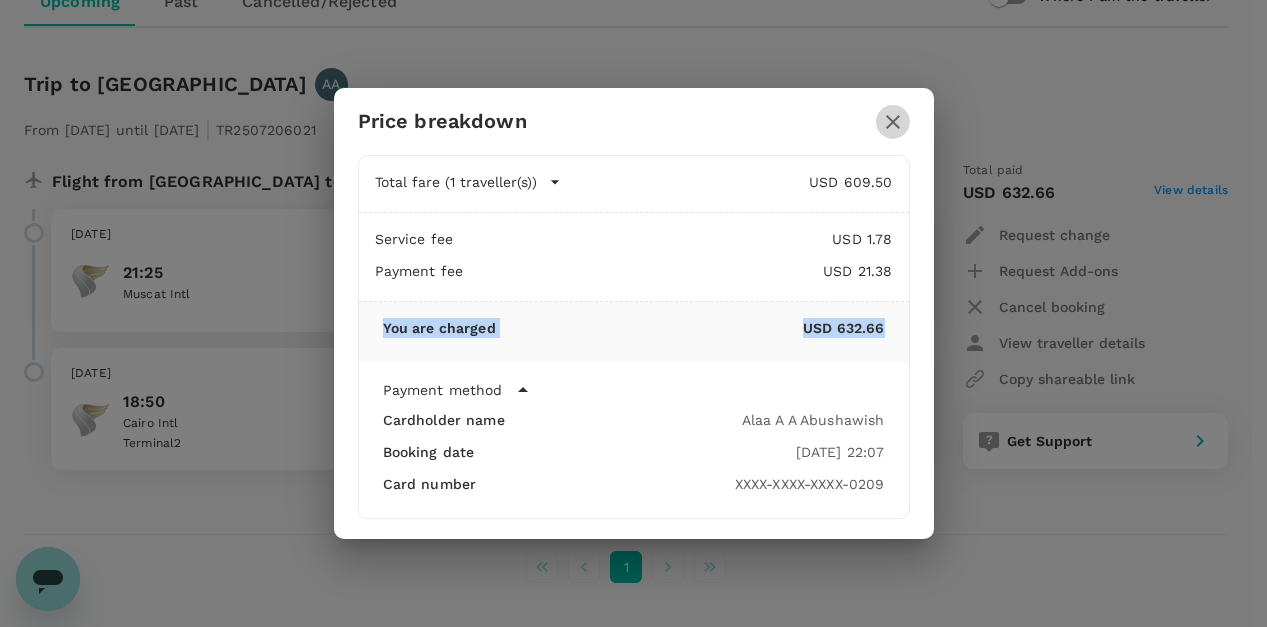 click 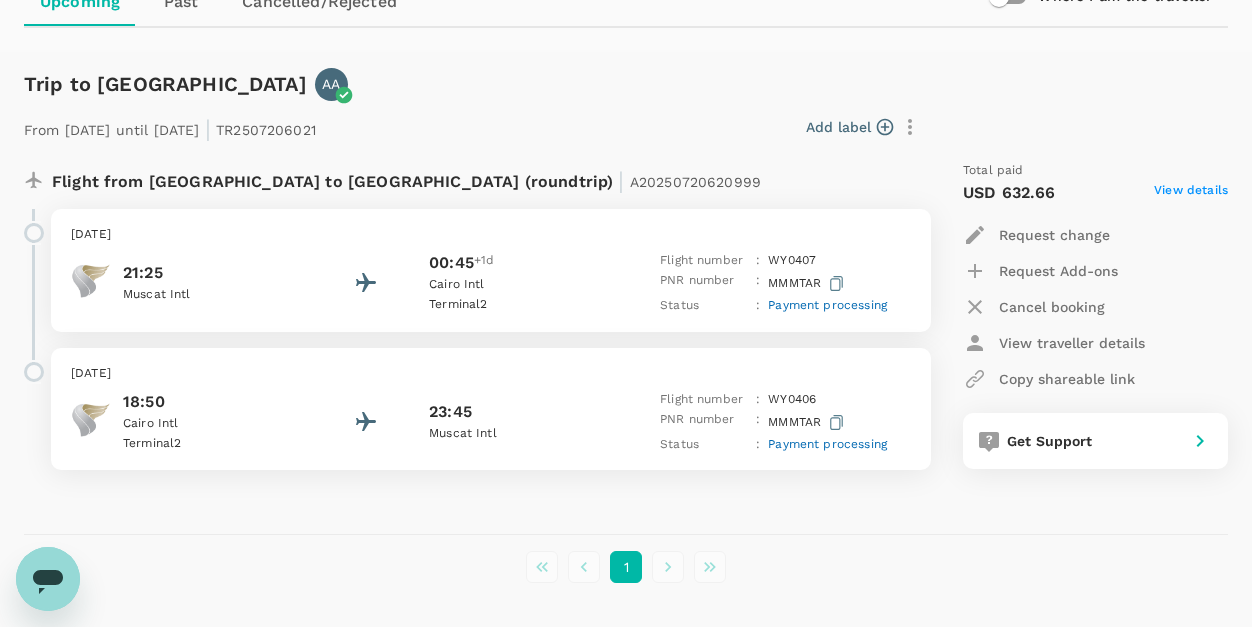scroll, scrollTop: 0, scrollLeft: 0, axis: both 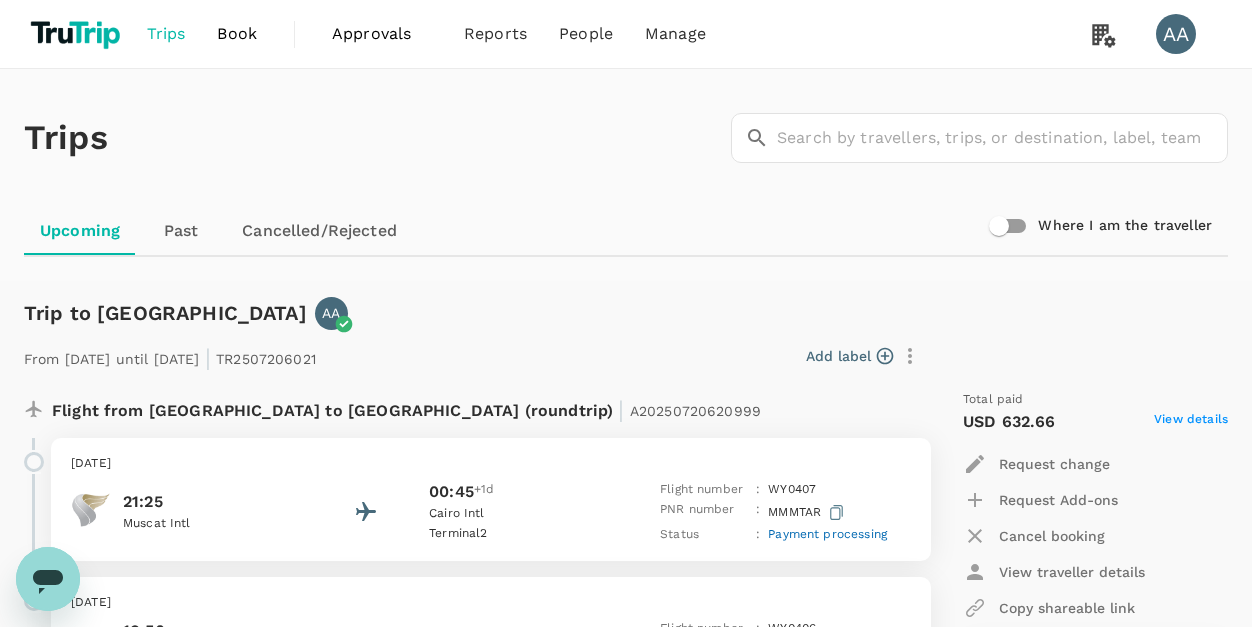 click on "Book" at bounding box center (237, 34) 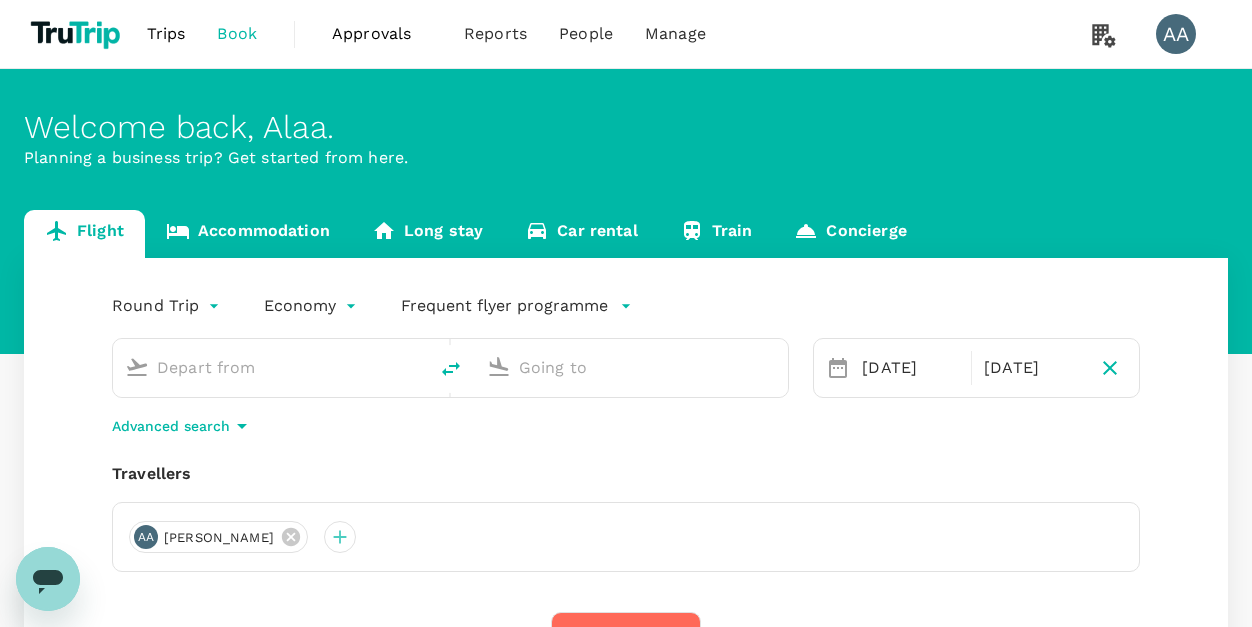 type on "Muscat Intl (MCT)" 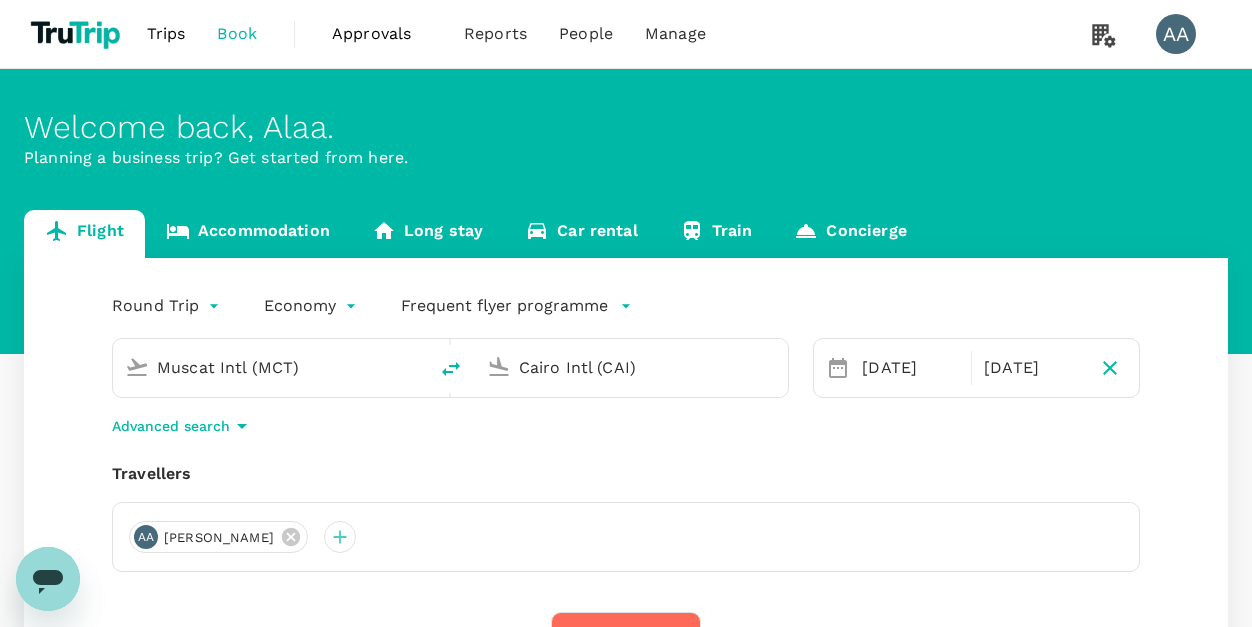click on "Trips" at bounding box center (166, 34) 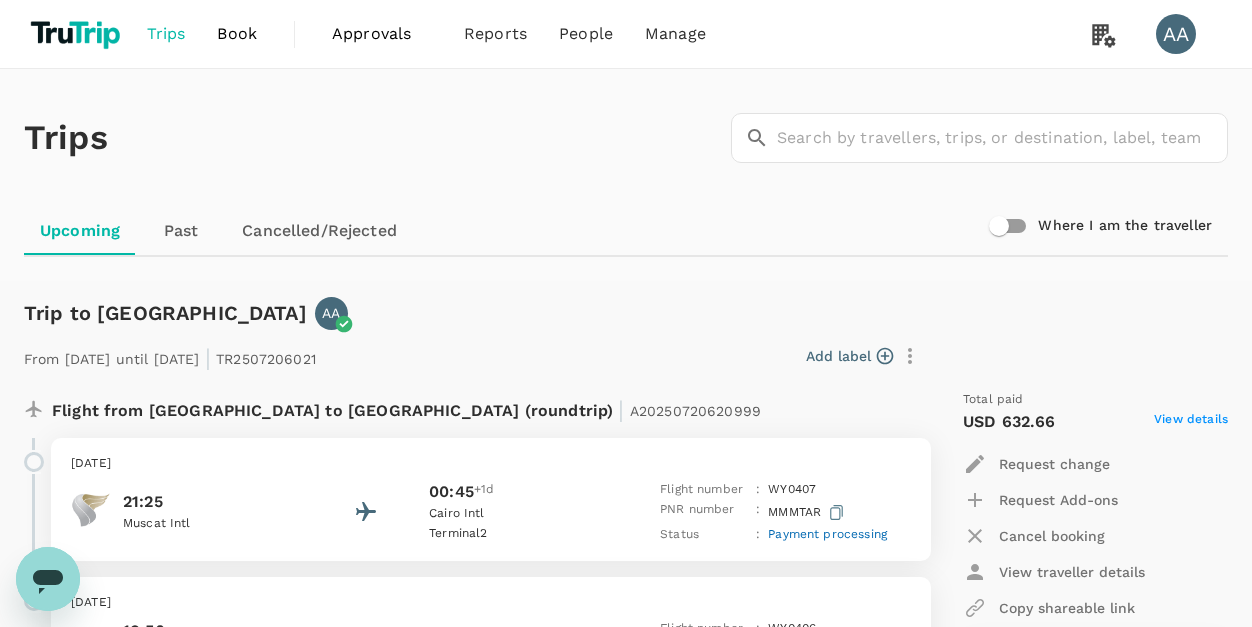 click on "Flight from [GEOGRAPHIC_DATA] to [GEOGRAPHIC_DATA] (roundtrip)   |   A20250720620999" at bounding box center (465, 406) 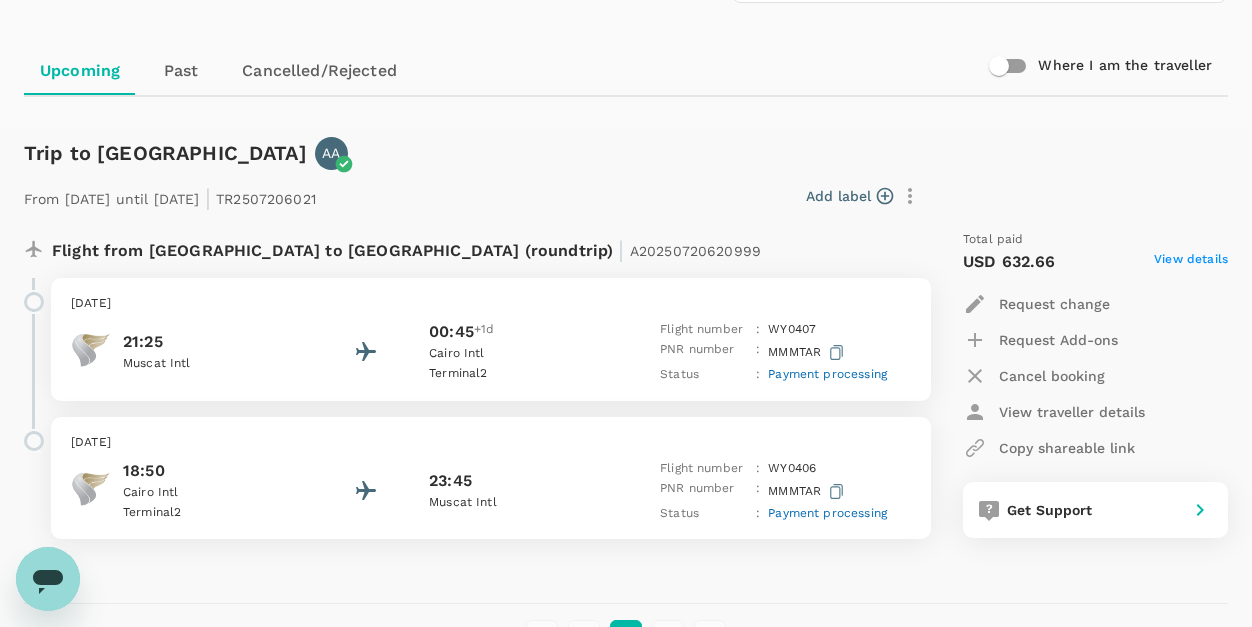 scroll, scrollTop: 161, scrollLeft: 0, axis: vertical 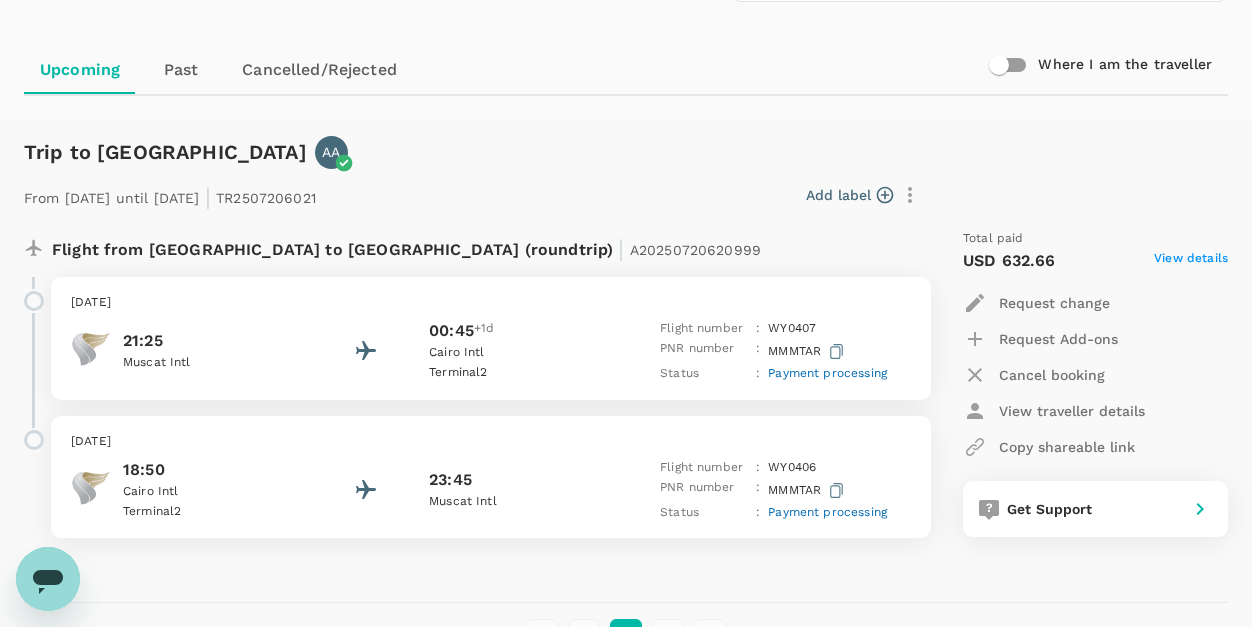 click on "Payment processing" at bounding box center [827, 373] 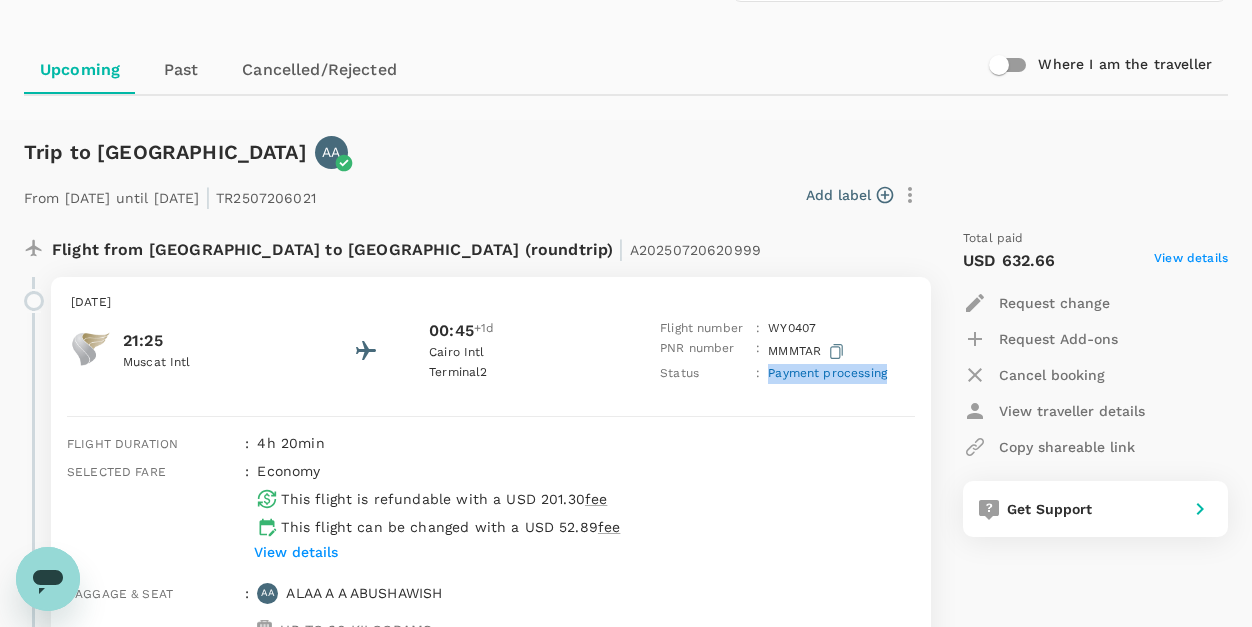 drag, startPoint x: 889, startPoint y: 373, endPoint x: 767, endPoint y: 384, distance: 122.494896 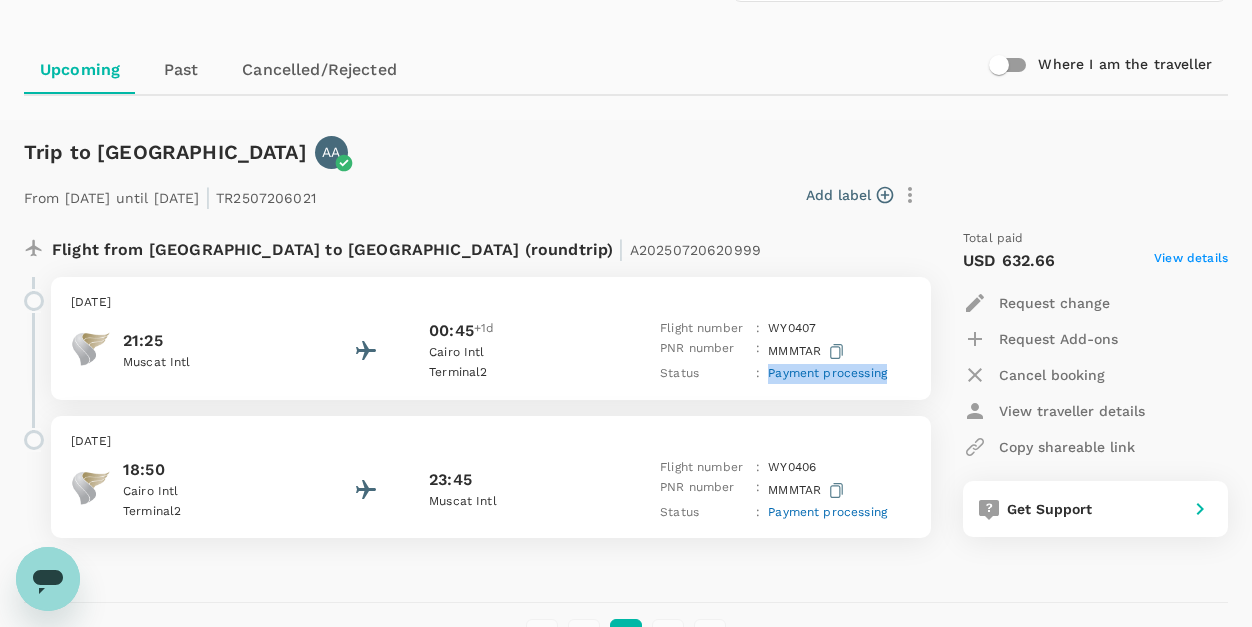 copy on "Payment processing" 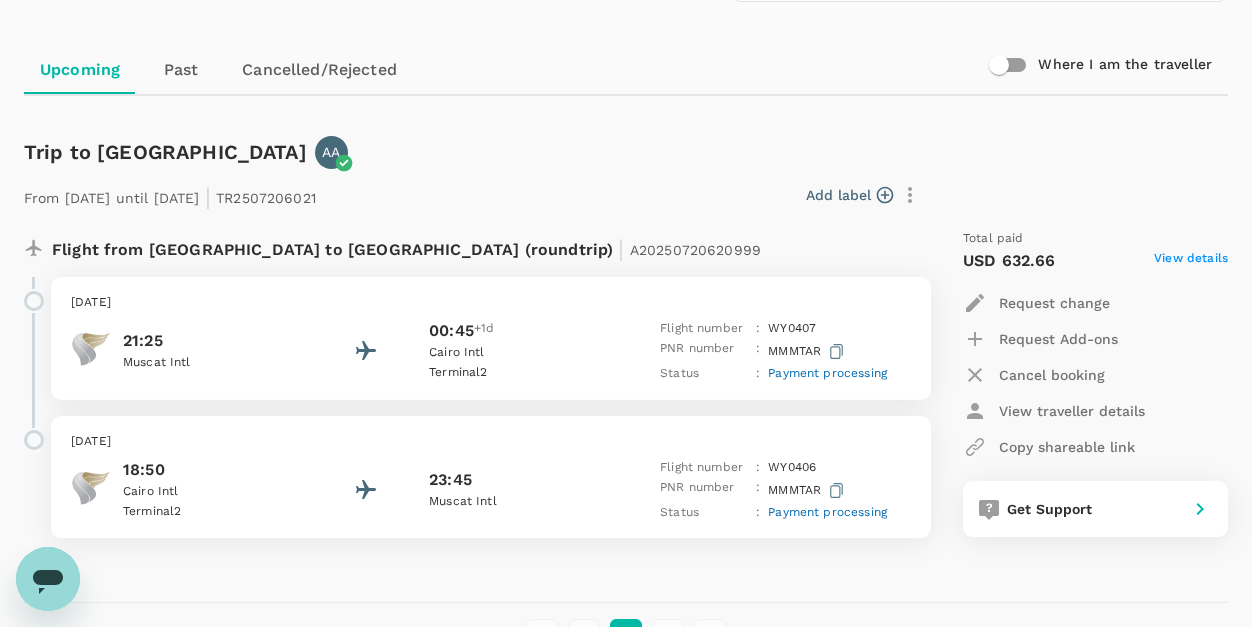 click on "From [DATE] until [DATE]     |   TR2507206021" at bounding box center (170, 195) 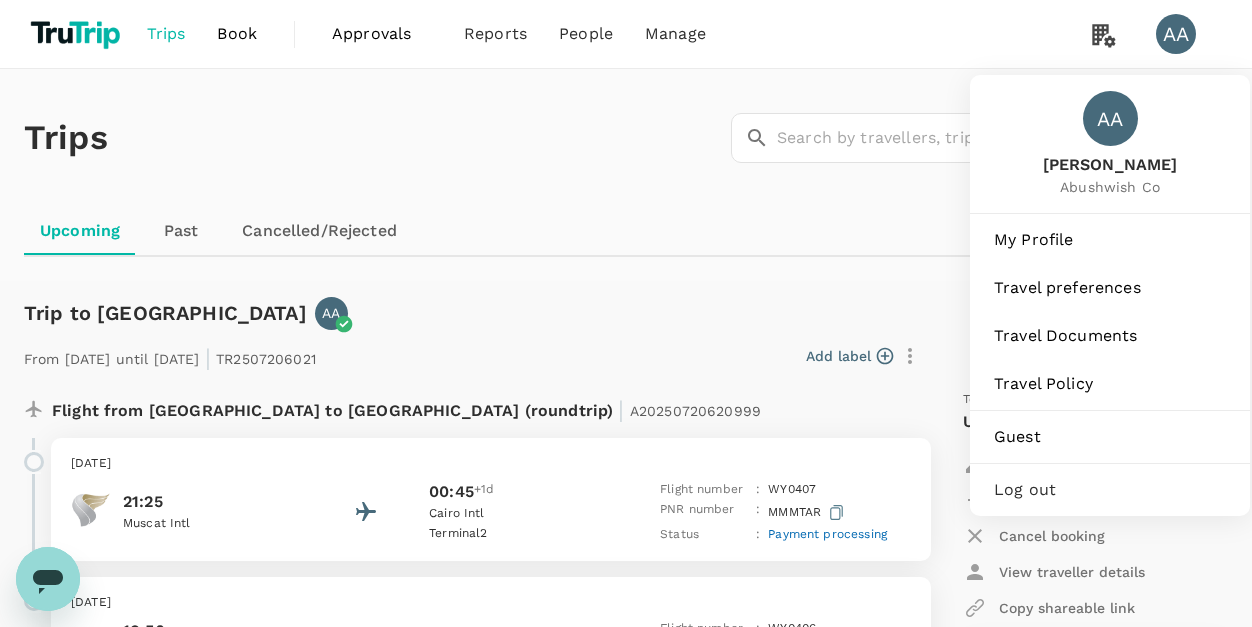 click on "AA" at bounding box center [1184, 34] 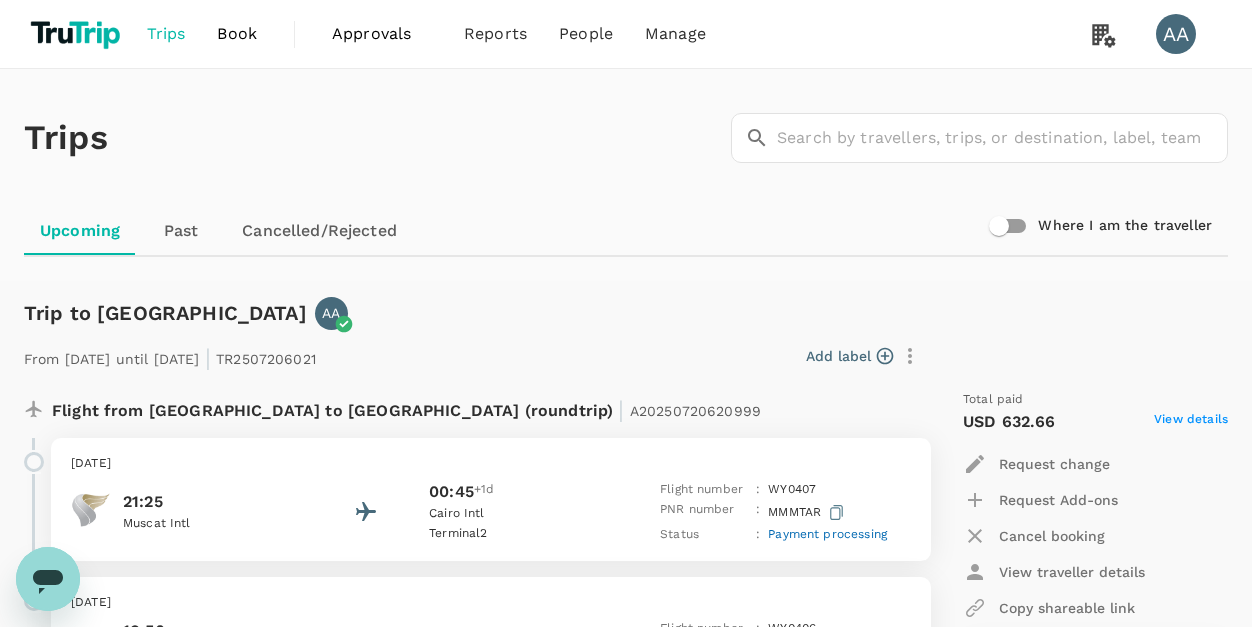 click on "AA" at bounding box center [1176, 34] 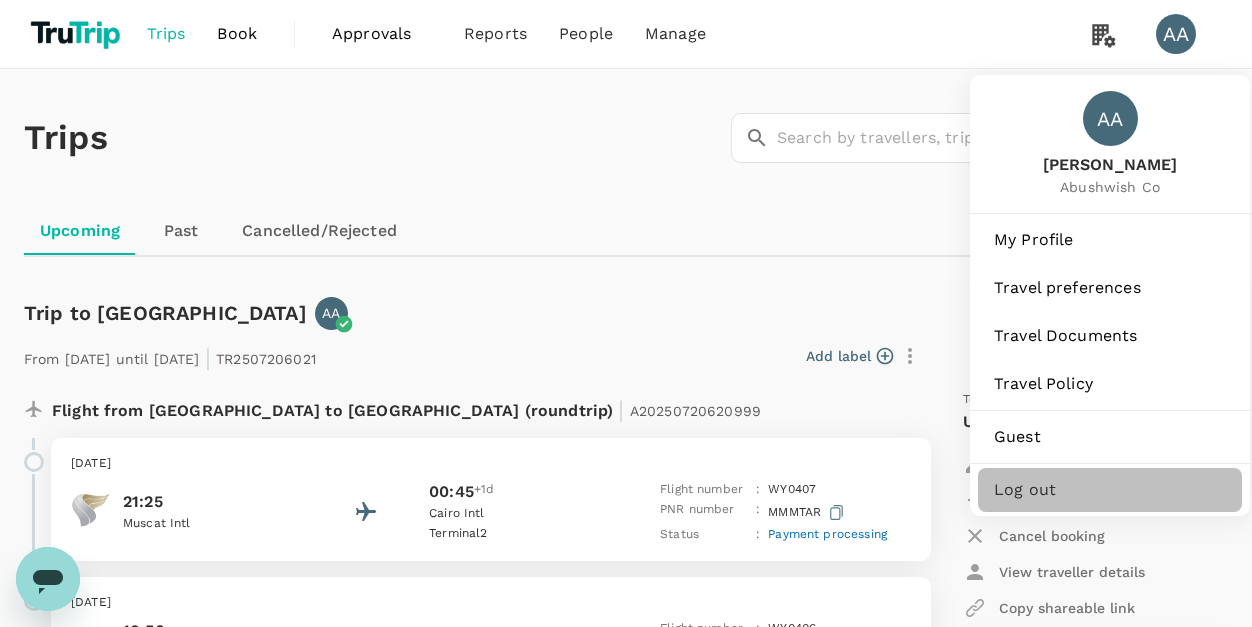 click on "Log out" at bounding box center [1110, 490] 